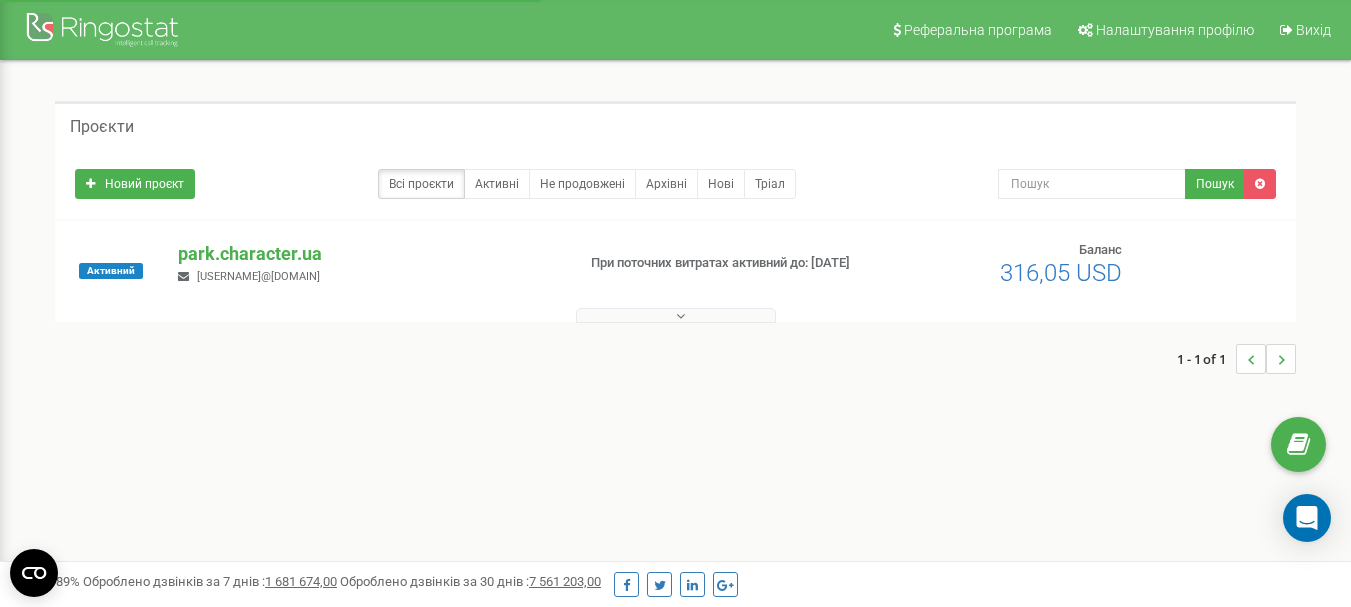 scroll, scrollTop: 0, scrollLeft: 0, axis: both 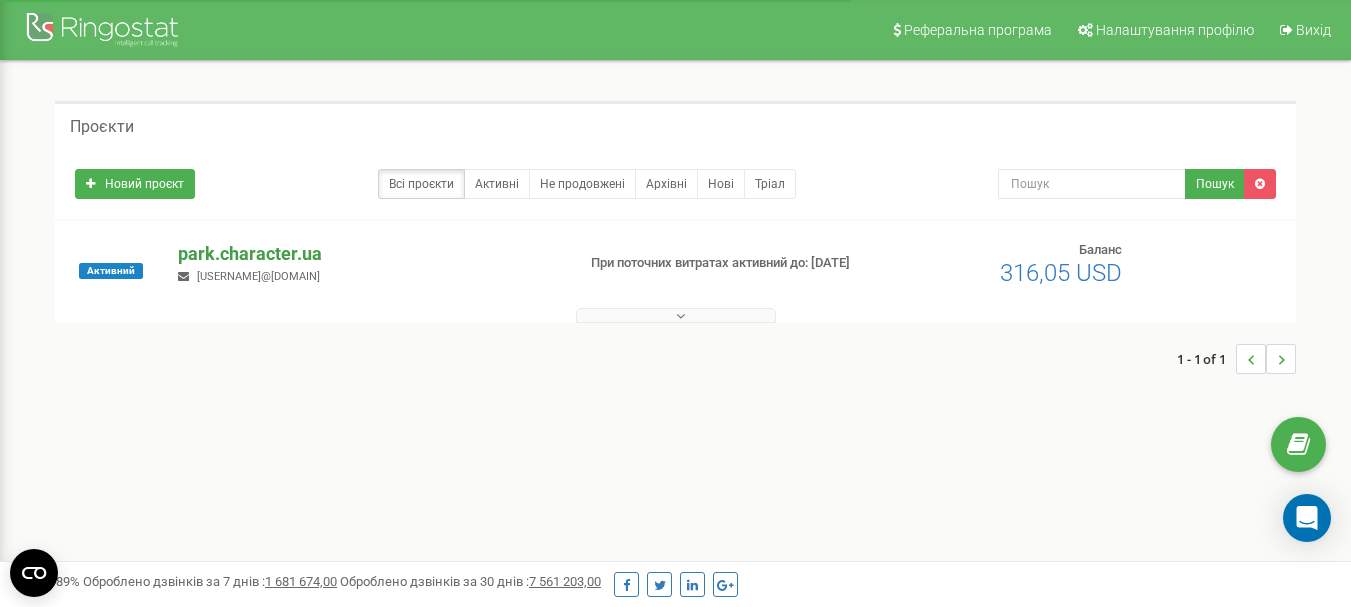 click on "park.character.ua" at bounding box center [368, 254] 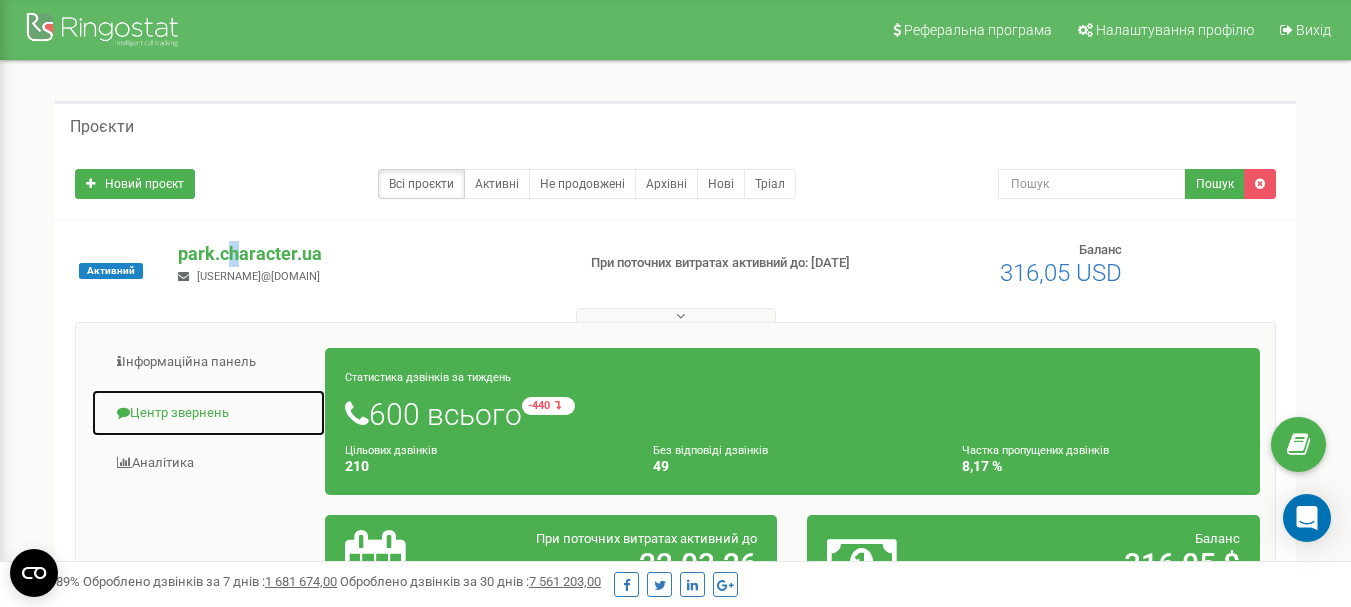 click on "Центр звернень" at bounding box center (208, 413) 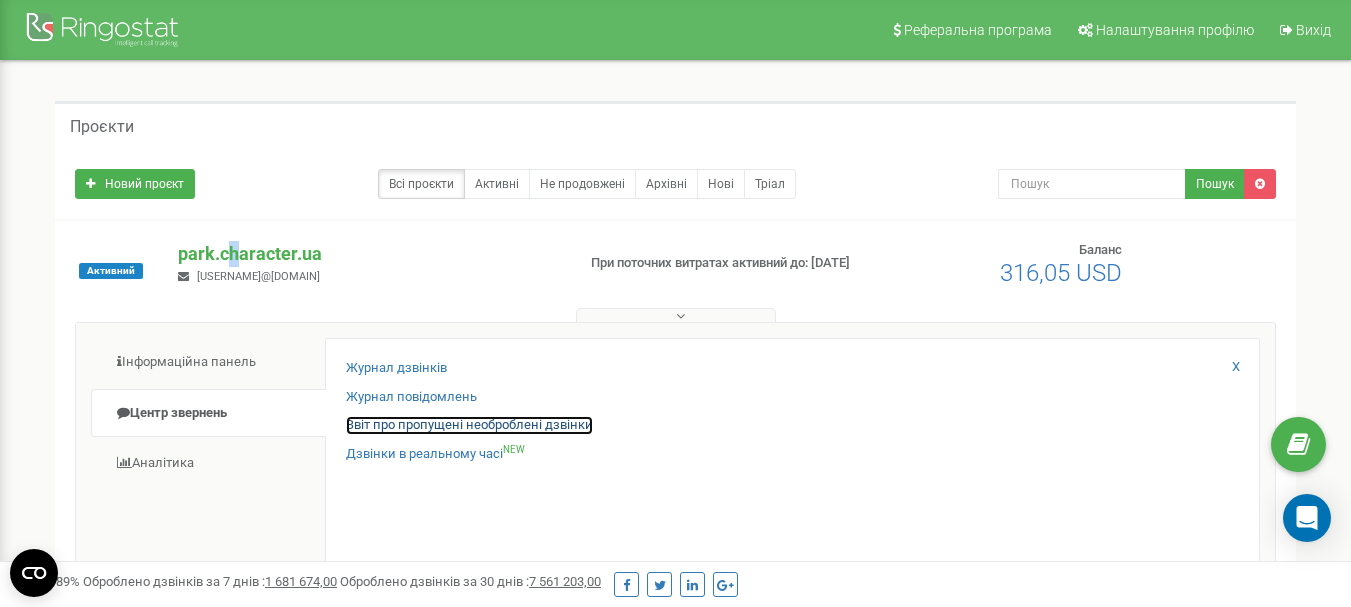 click on "Звіт про пропущені необроблені дзвінки" at bounding box center (469, 425) 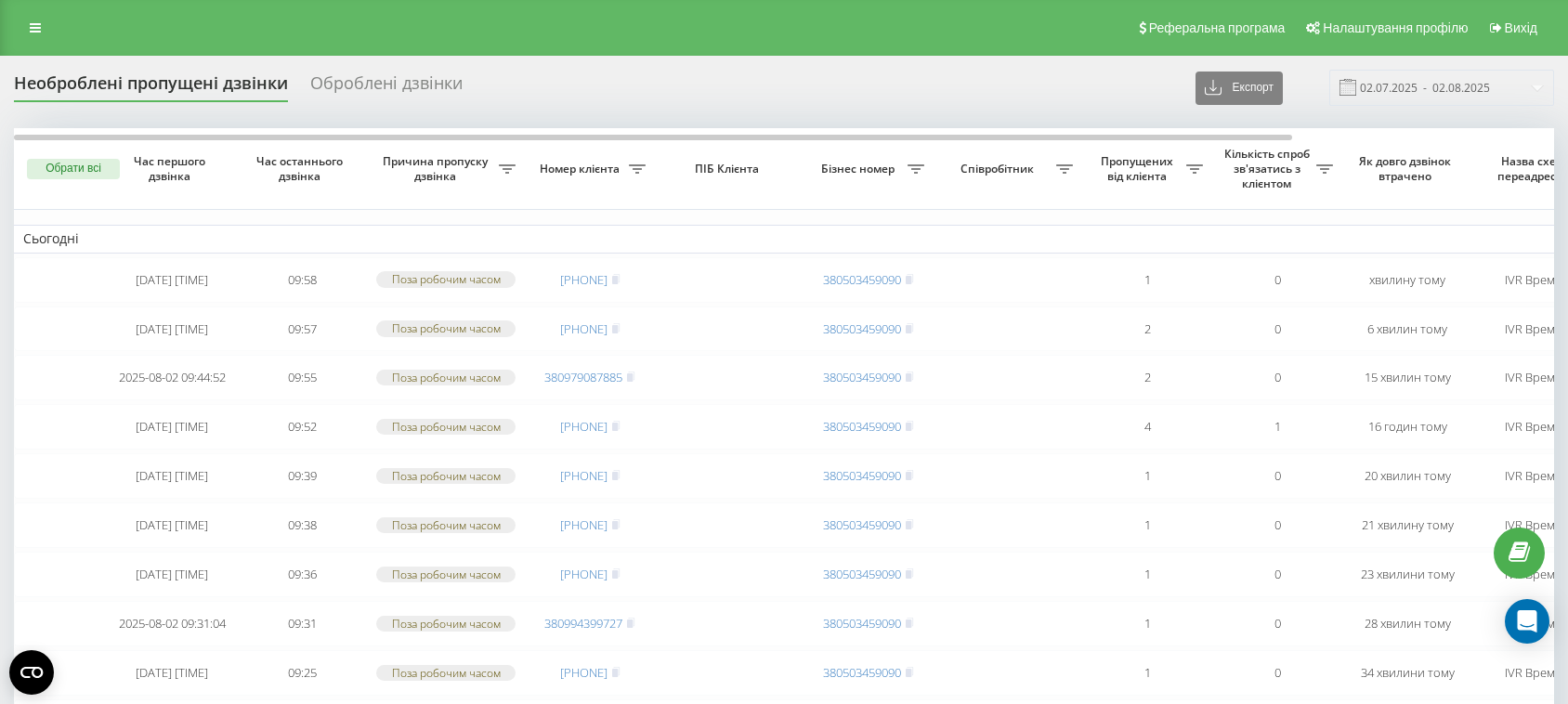 scroll, scrollTop: 0, scrollLeft: 0, axis: both 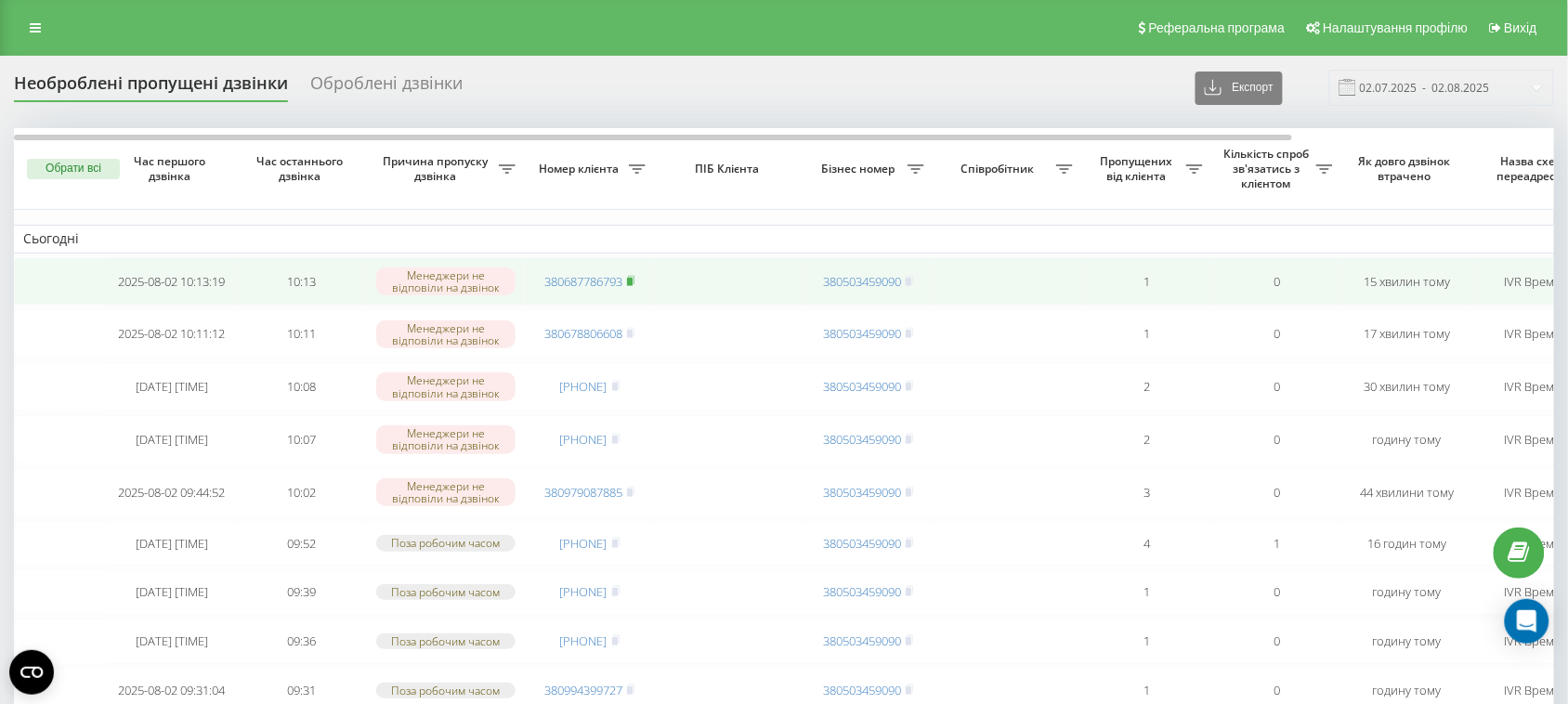 click 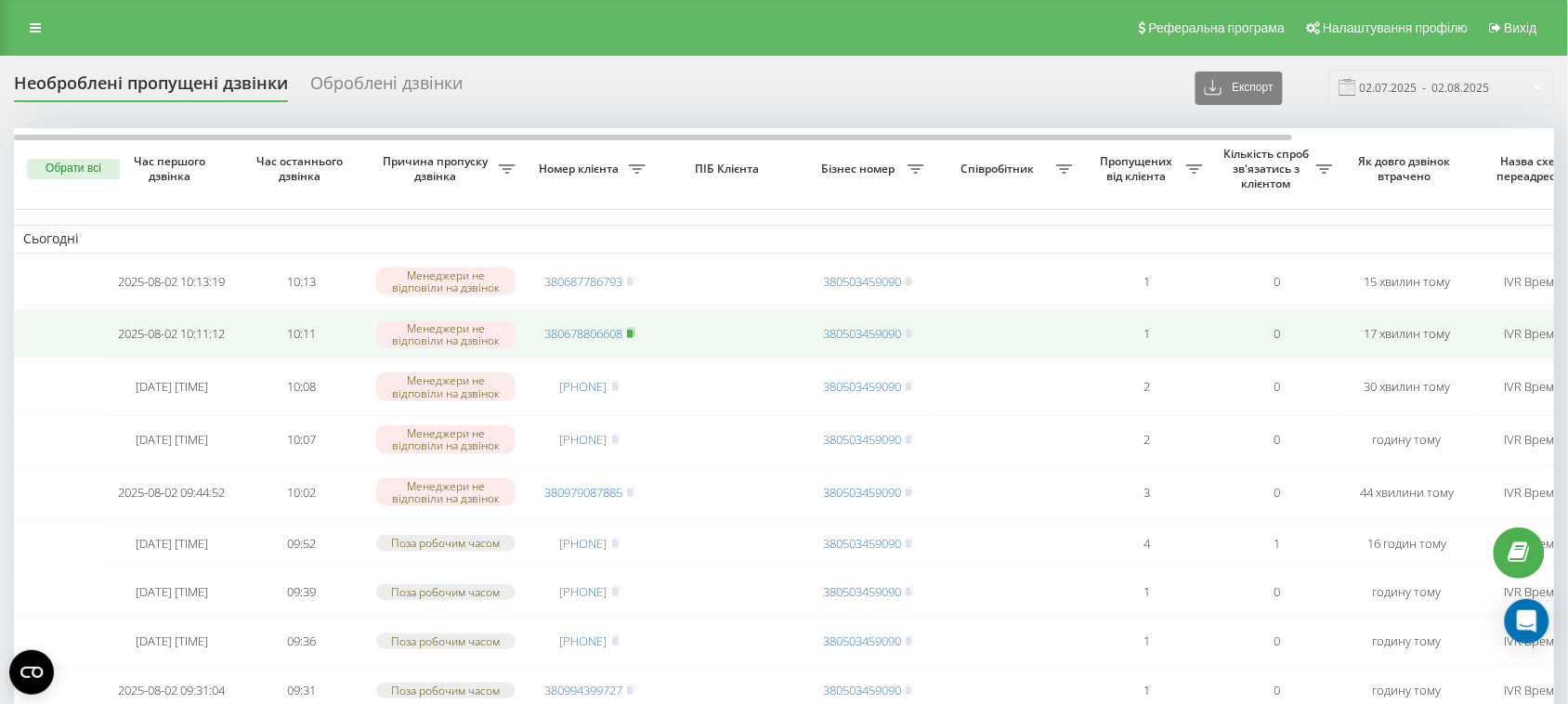 click 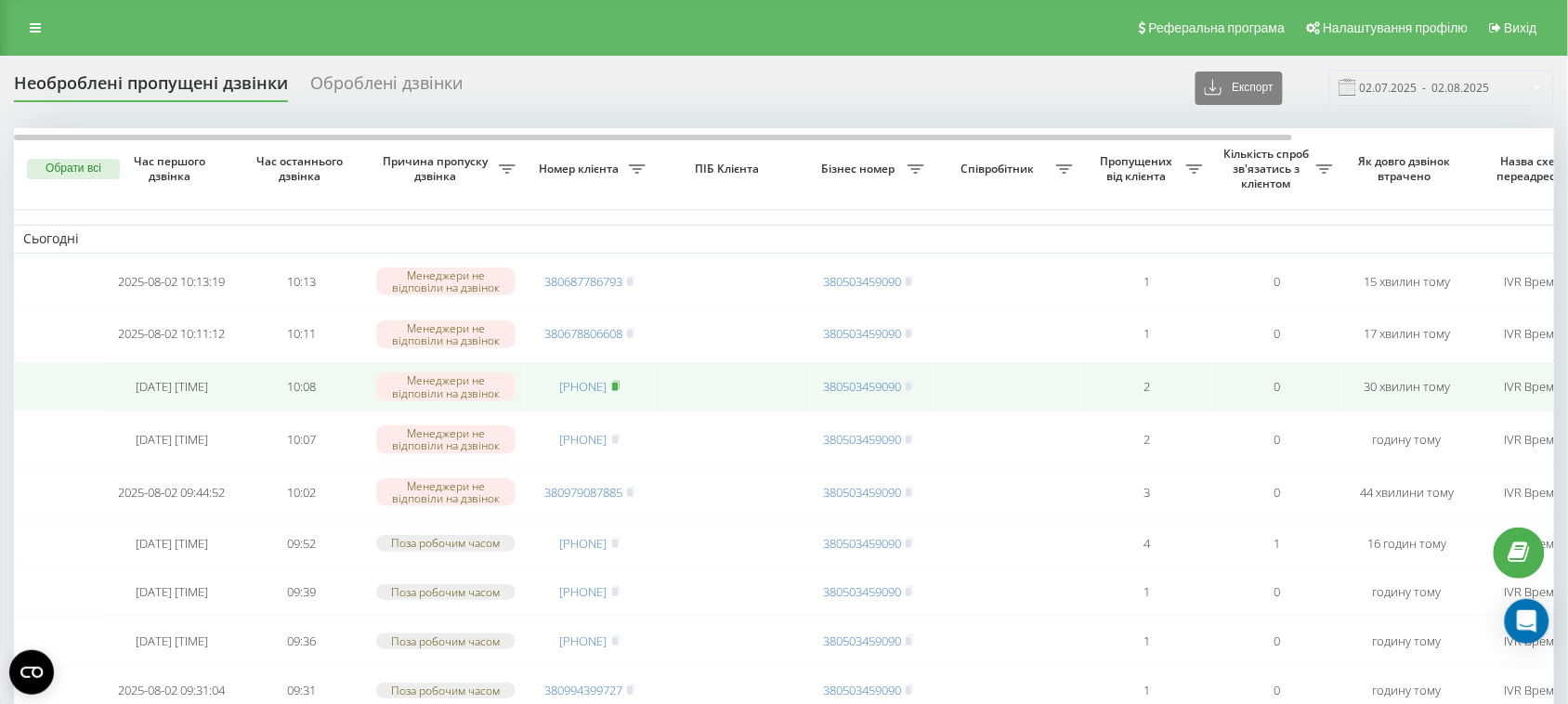 click 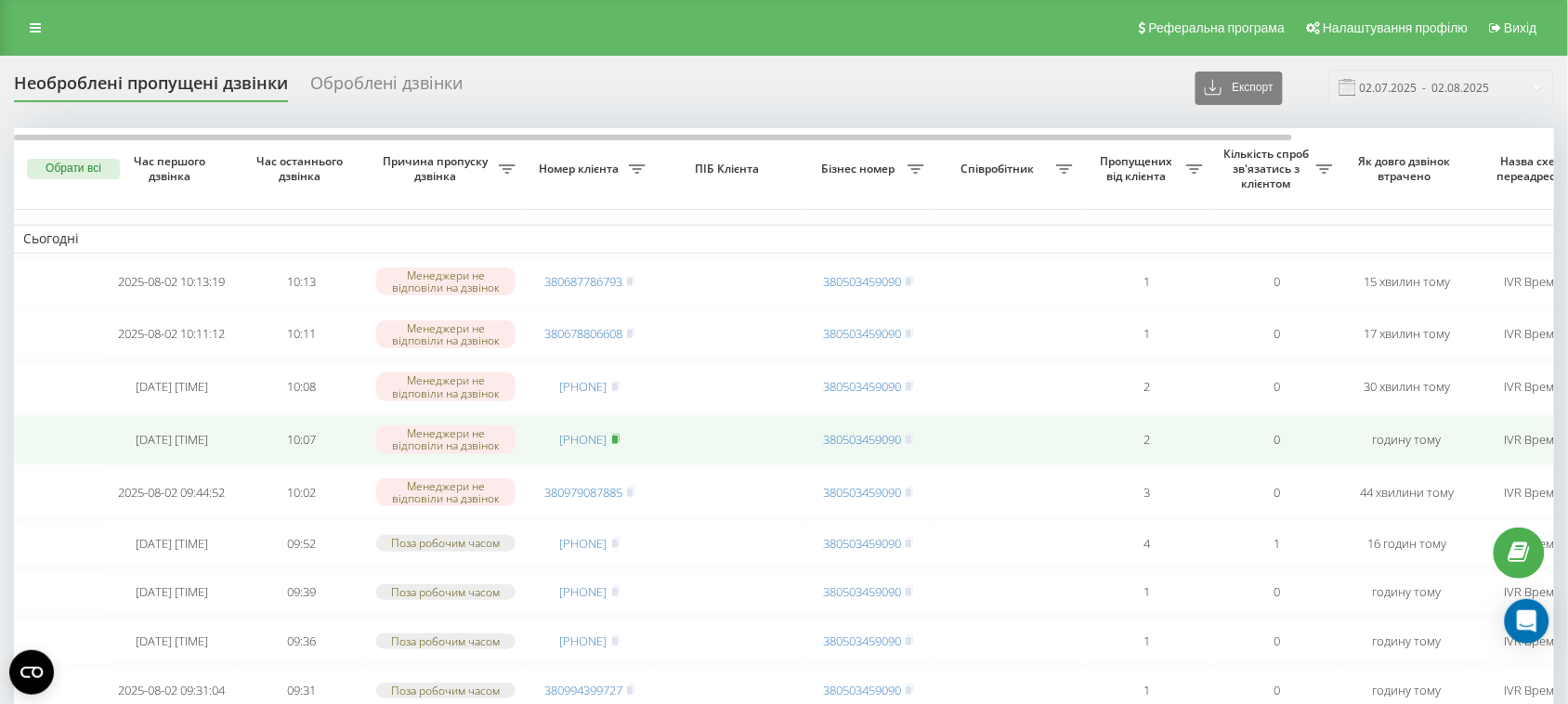 click 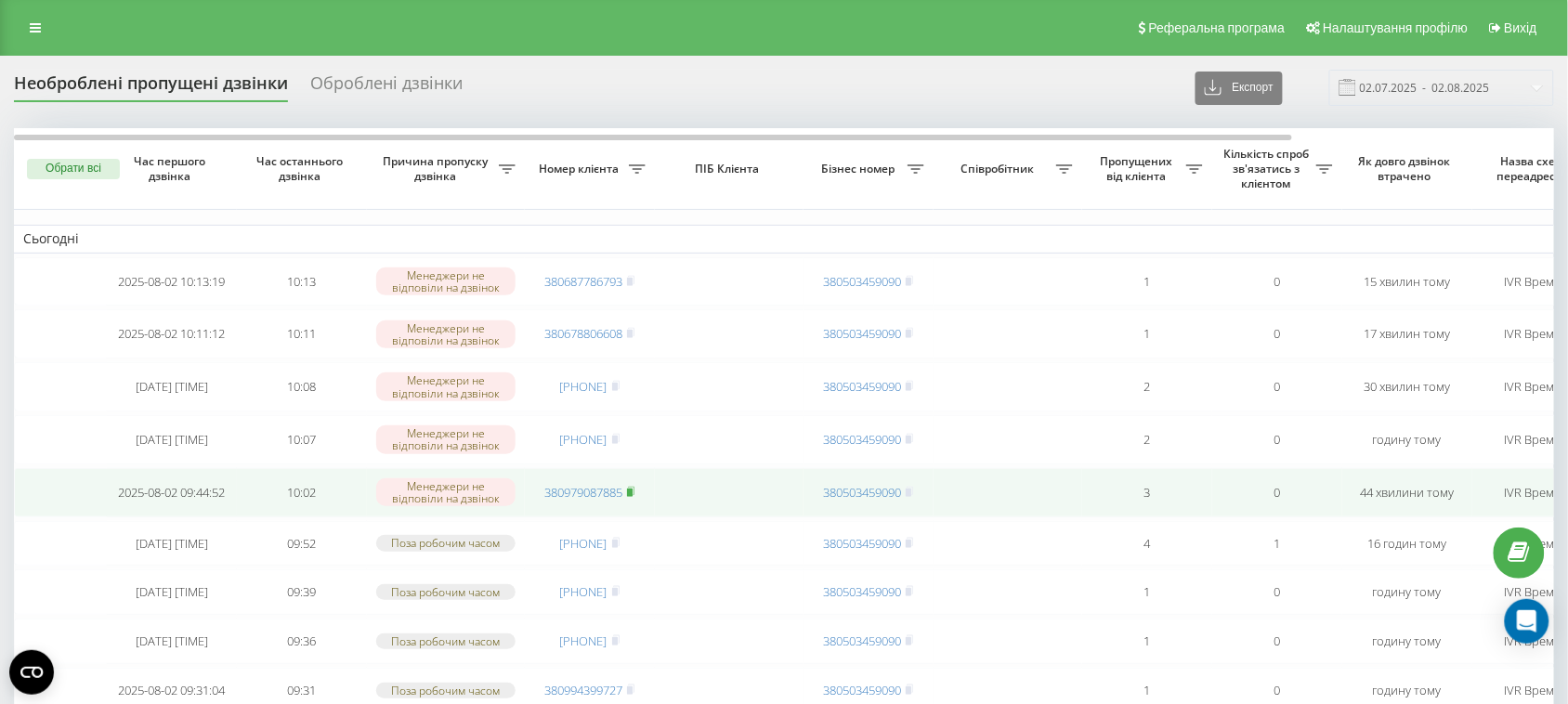 click 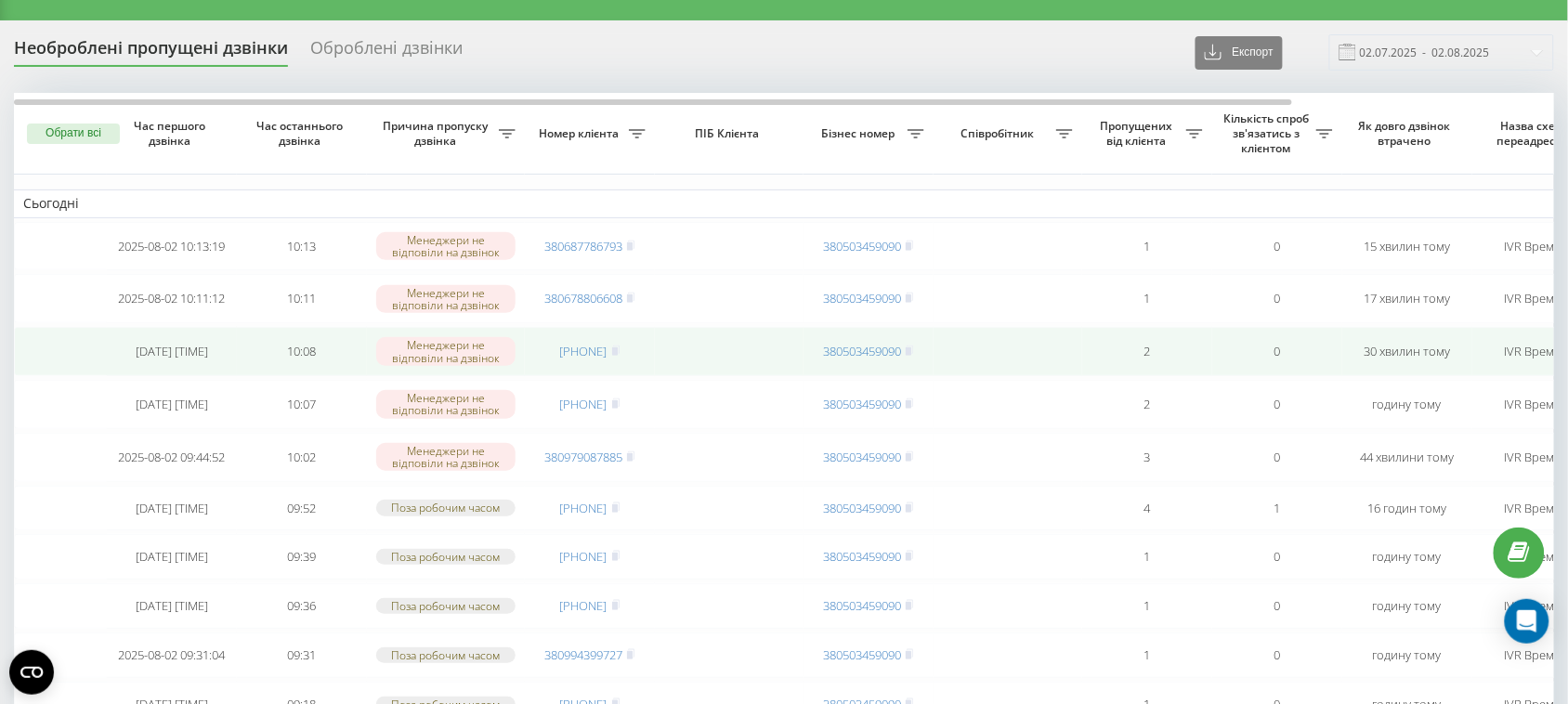 scroll, scrollTop: 0, scrollLeft: 0, axis: both 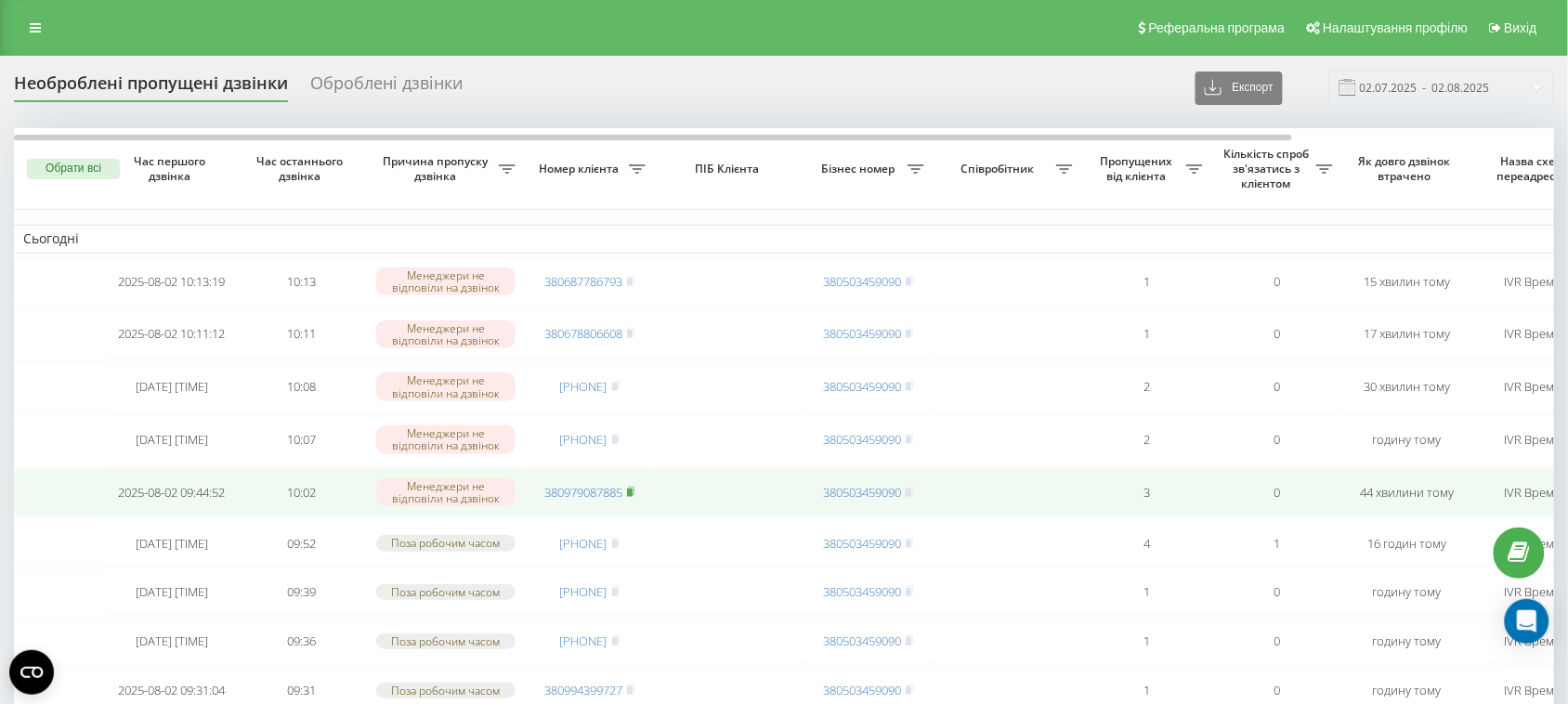click 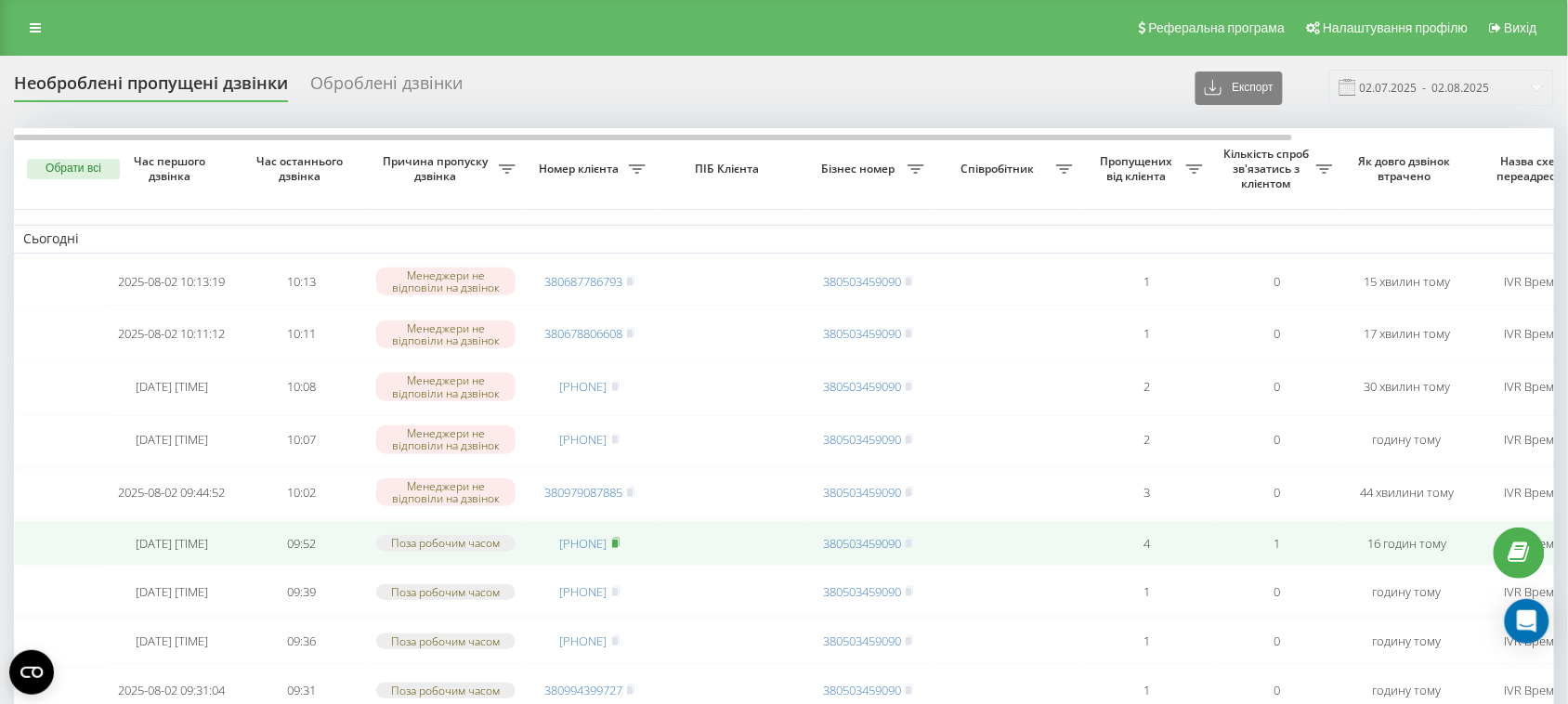 click 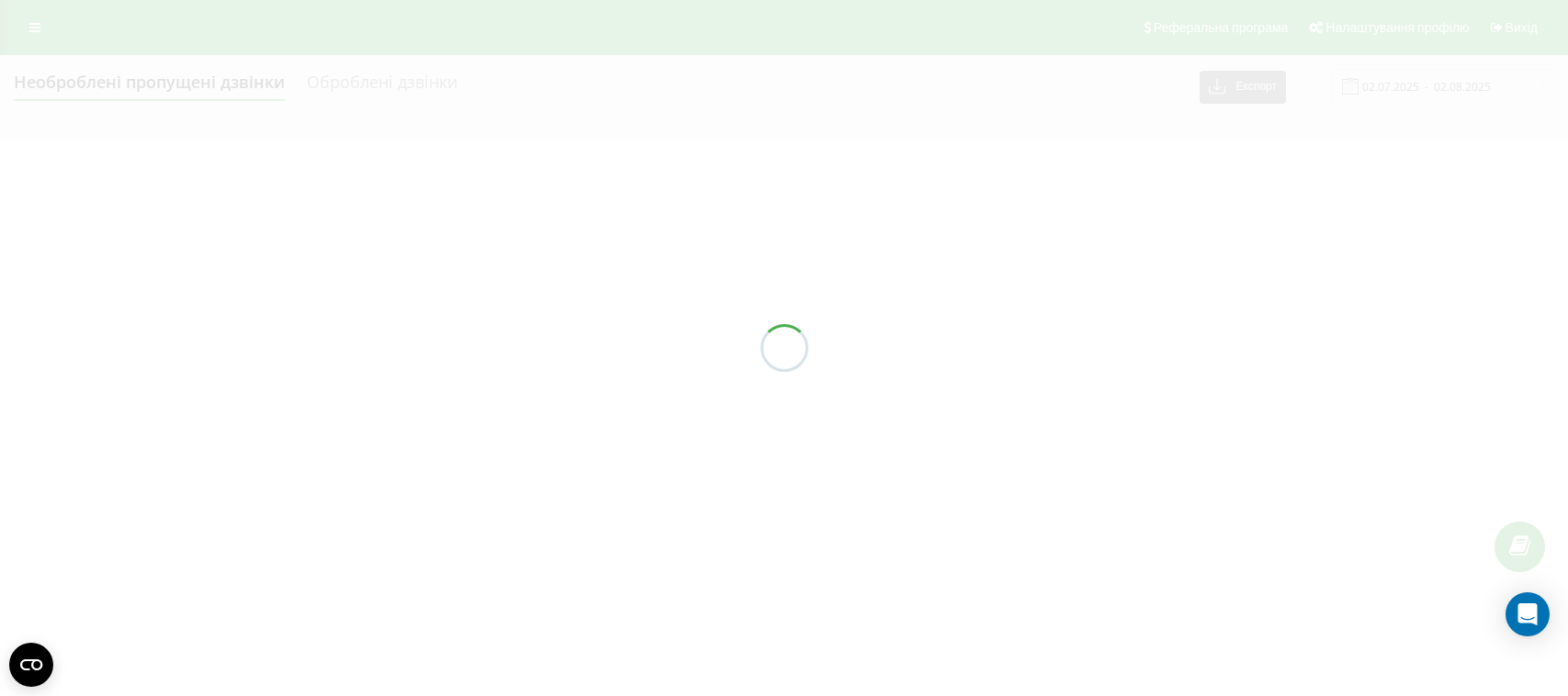 scroll, scrollTop: 0, scrollLeft: 0, axis: both 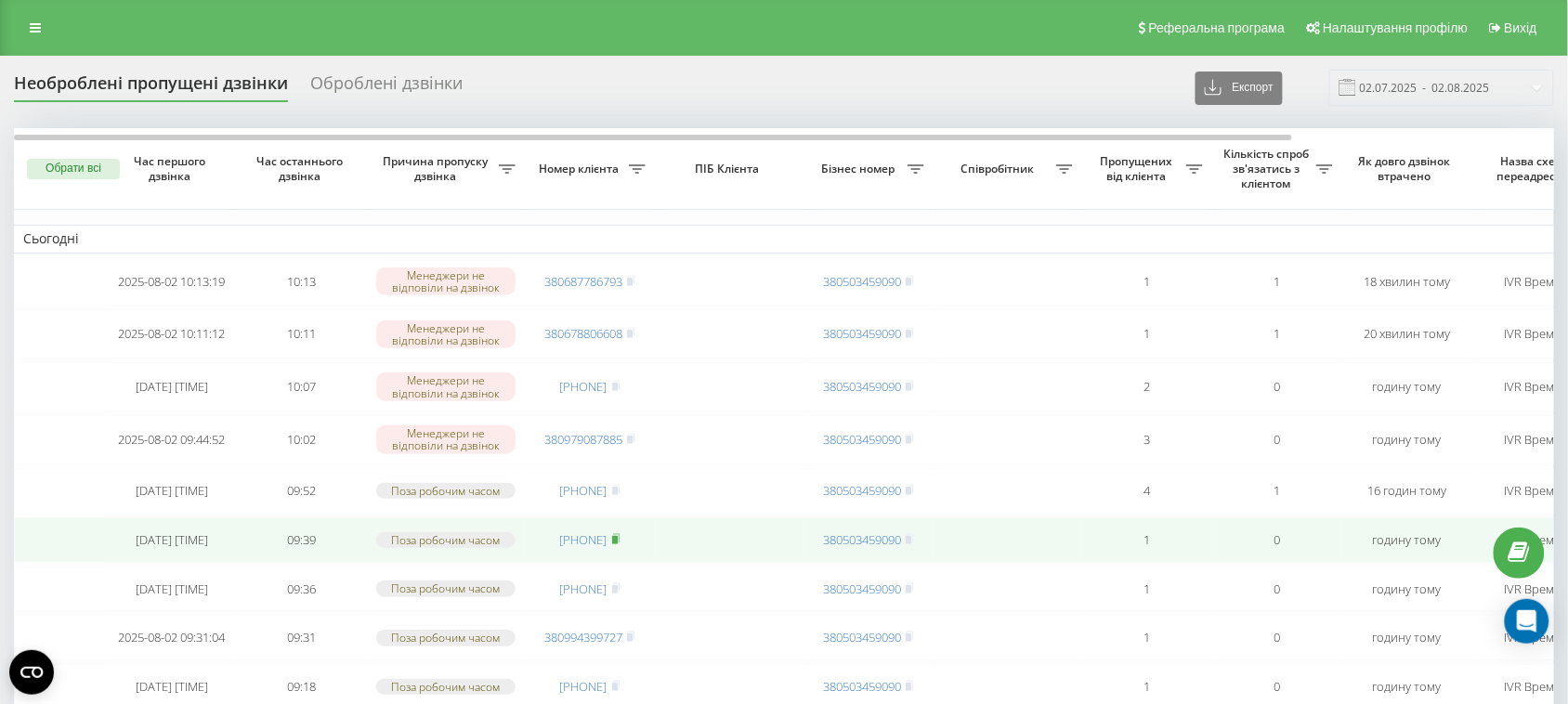 click 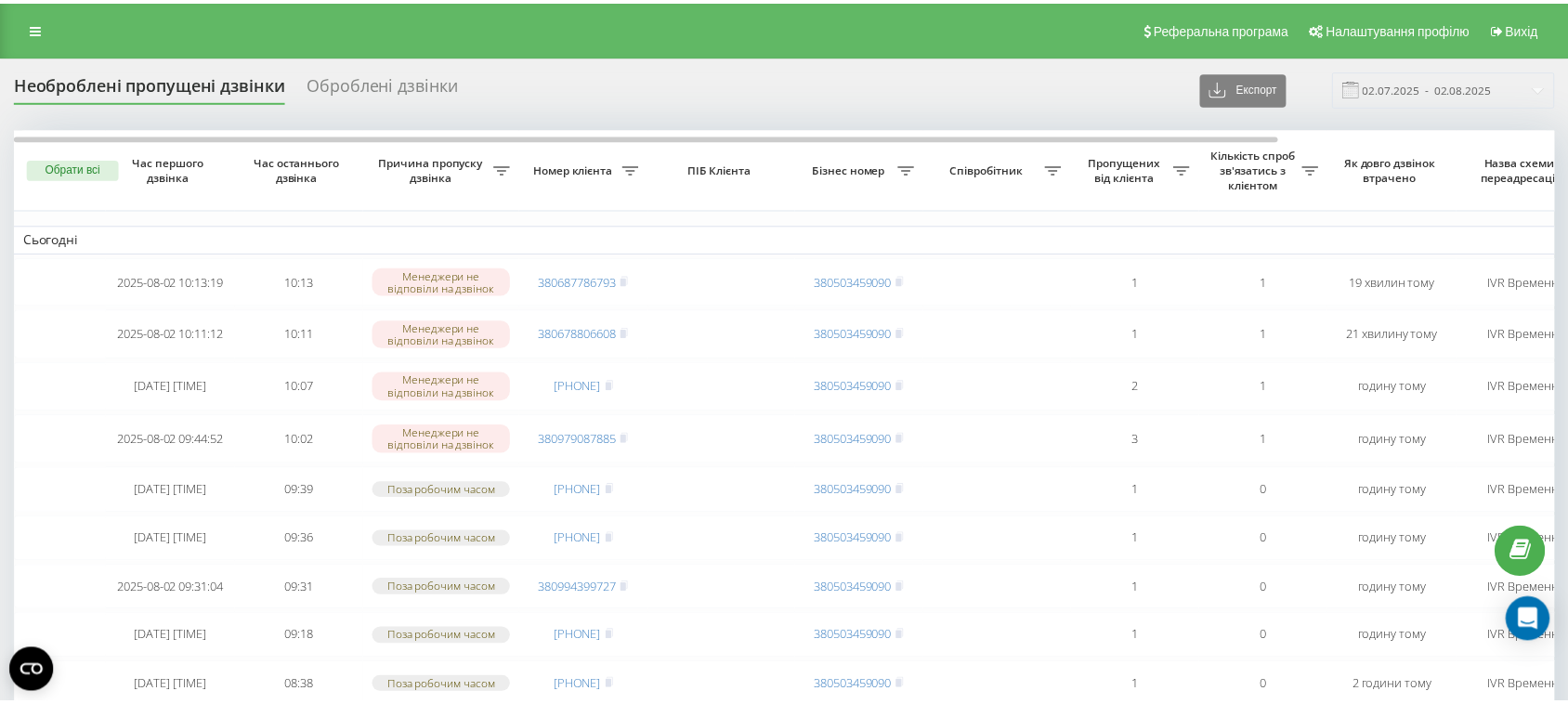 scroll, scrollTop: 0, scrollLeft: 0, axis: both 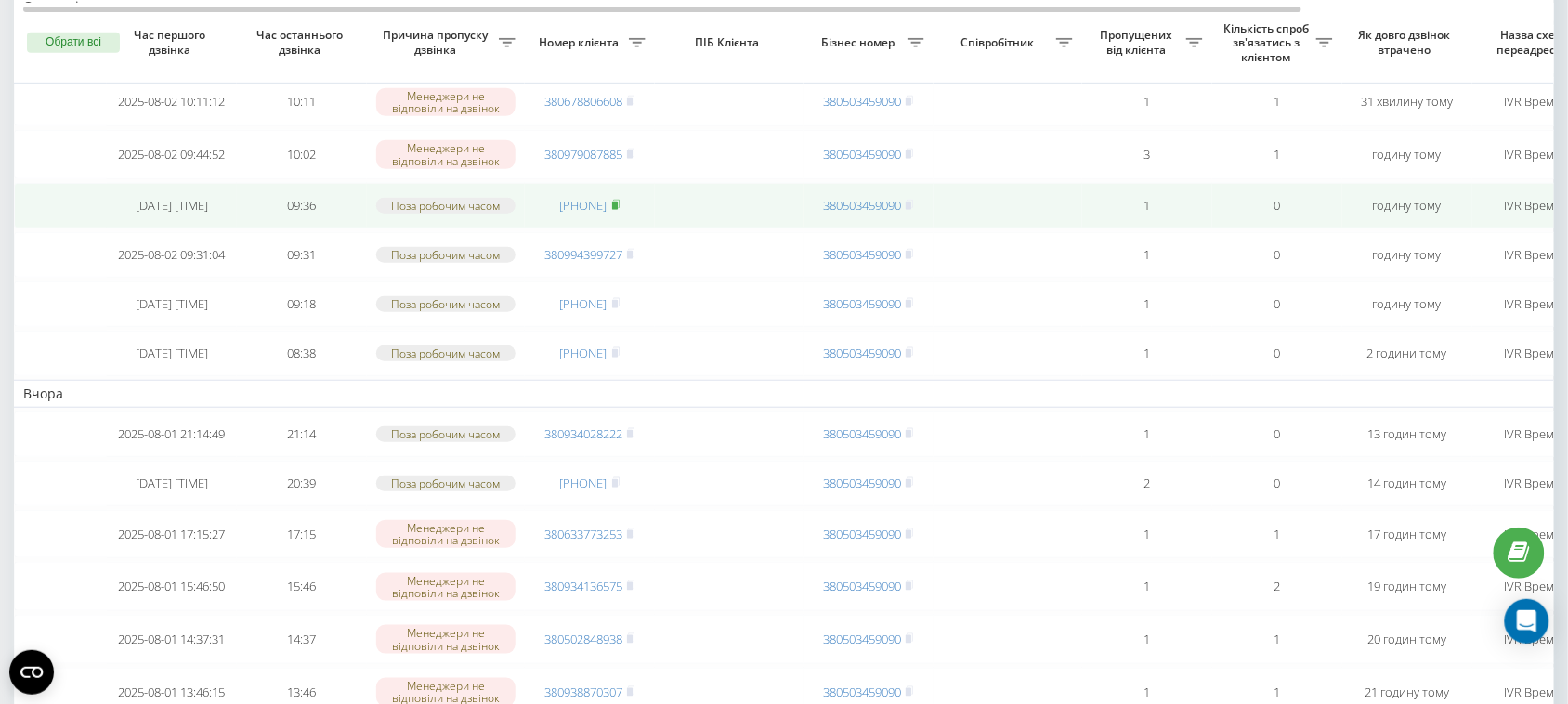 click 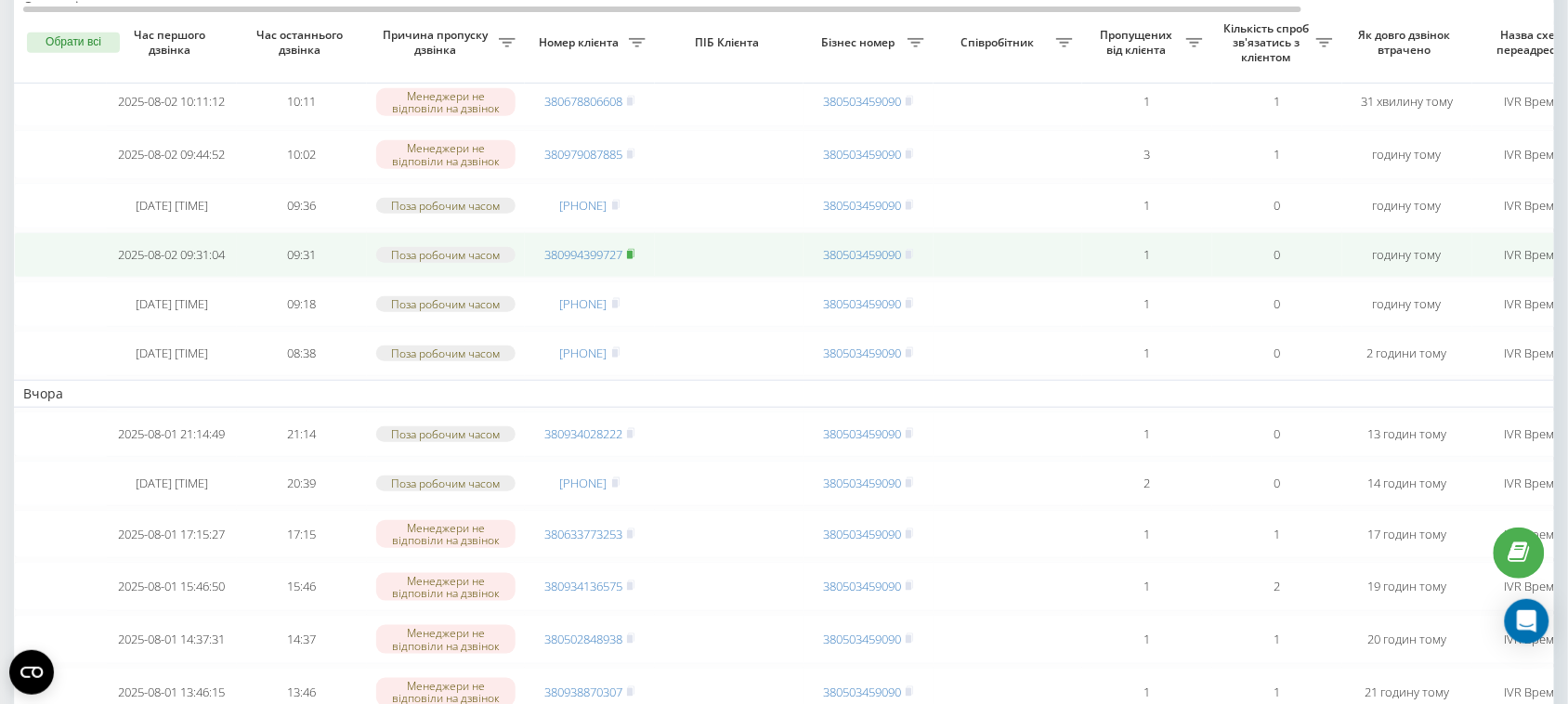click 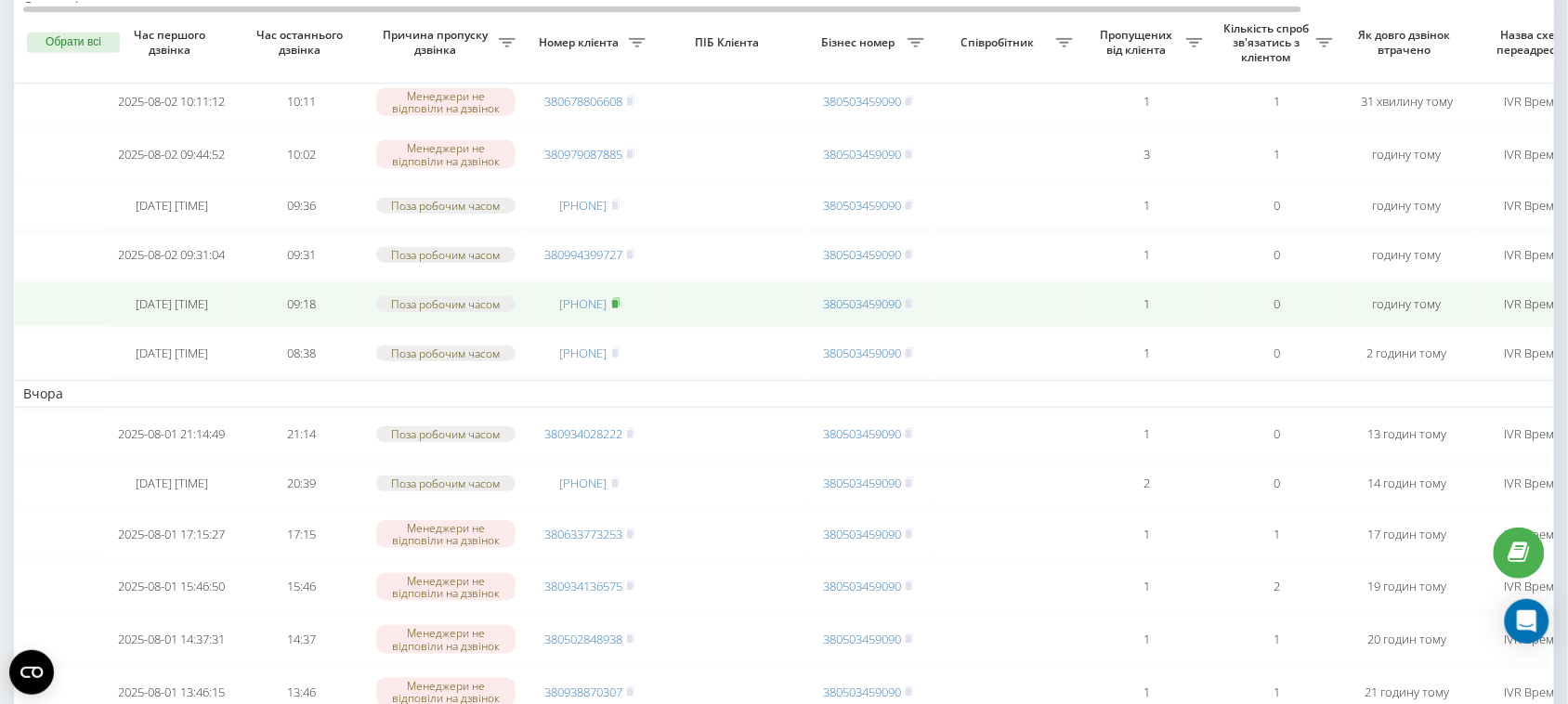 click 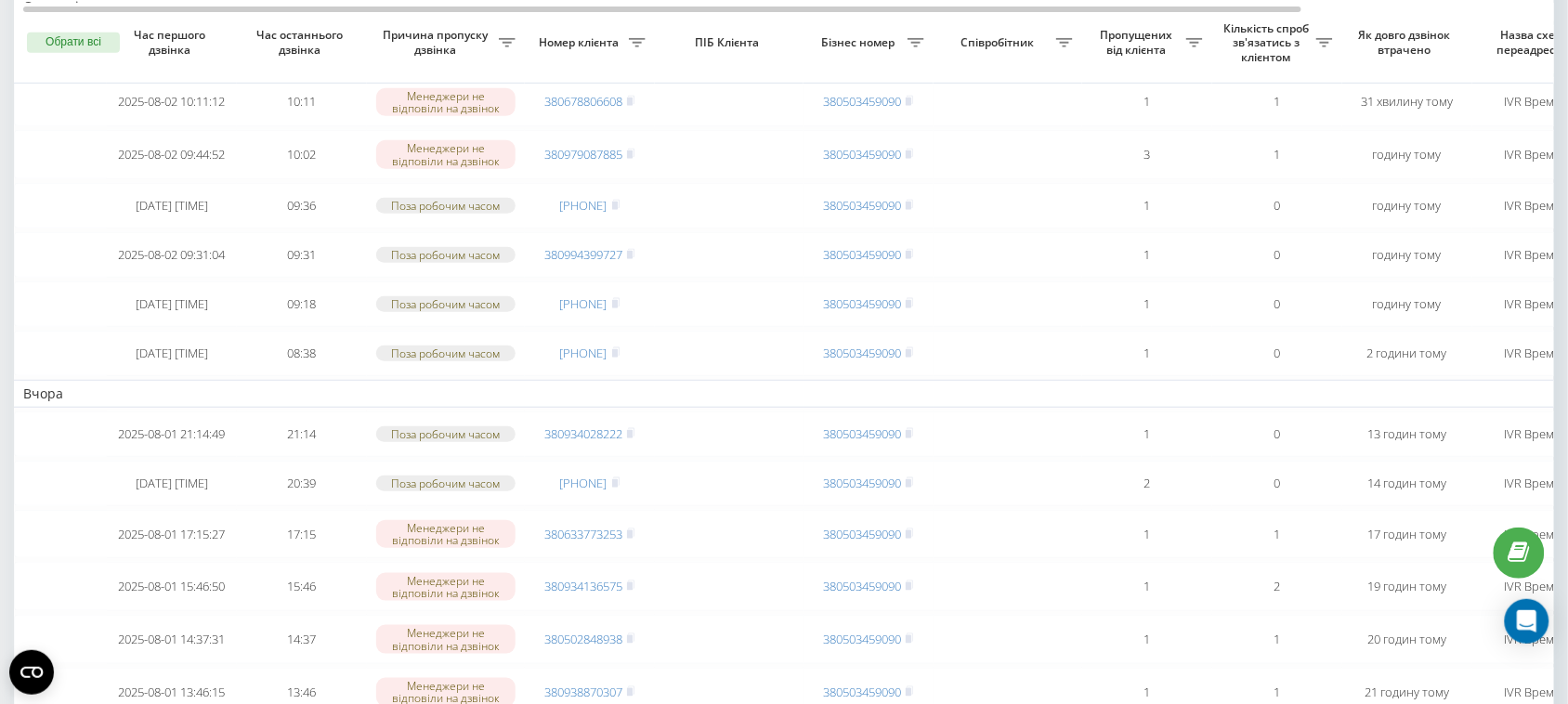 click on "park.character.ua Проекти park.character.ua Дашборд Центр звернень Журнал дзвінків Журнал повідомлень Звіт про пропущені необроблені дзвінки Дзвінки в реальному часі NEW Аналiтика Реферальна програма Налаштування профілю Вихід Необроблені пропущені дзвінки Оброблені дзвінки Експорт .csv .xlsx 02.07.2025  -  02.08.2025 Обрати всі Час першого дзвінка Час останнього дзвінка Причина пропуску дзвінка Номер клієнта ПІБ Клієнта Бізнес номер Співробітник Пропущених від клієнта Кількість спроб зв'язатись з клієнтом Як довго дзвінок втрачено Назва схеми переадресації Сьогодні 10:13 1" at bounding box center (784, 120) 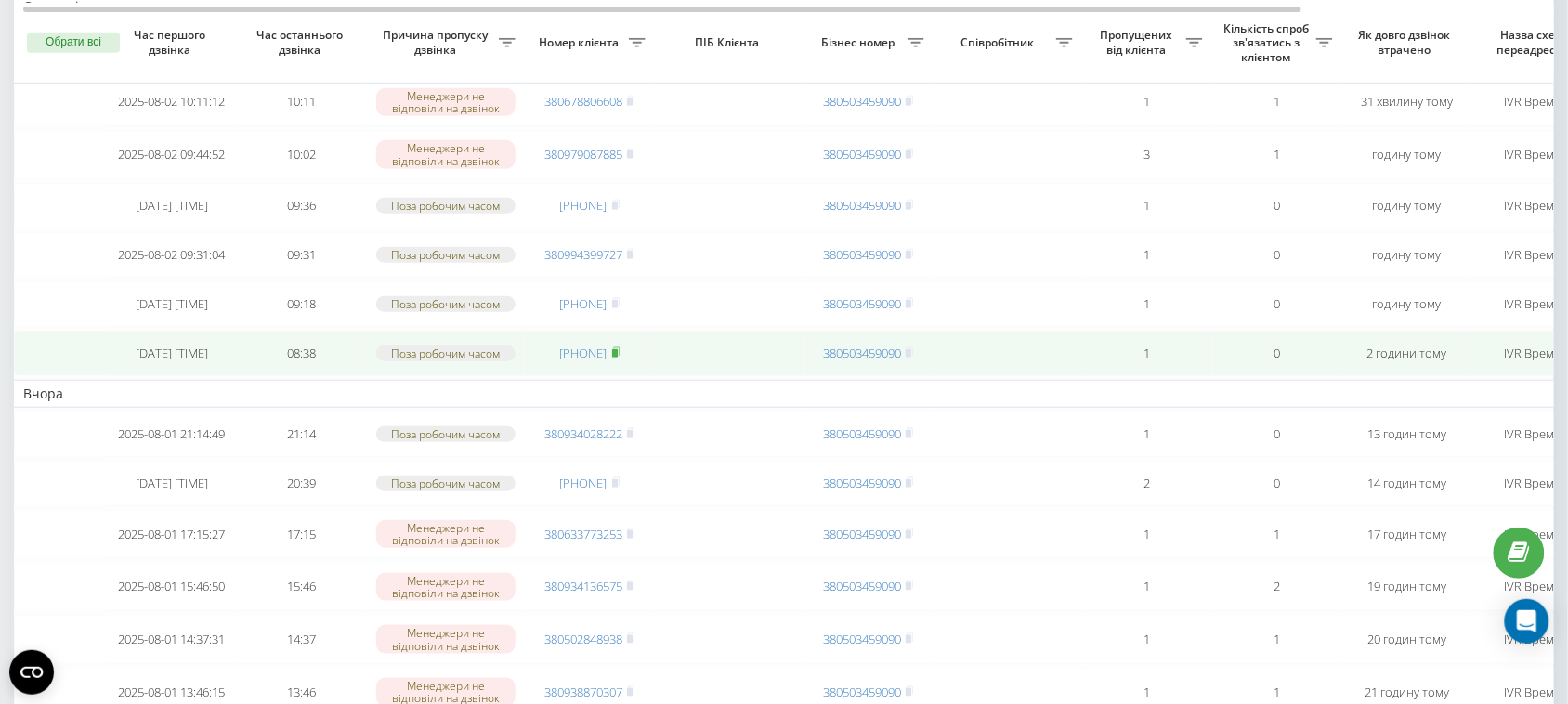 click 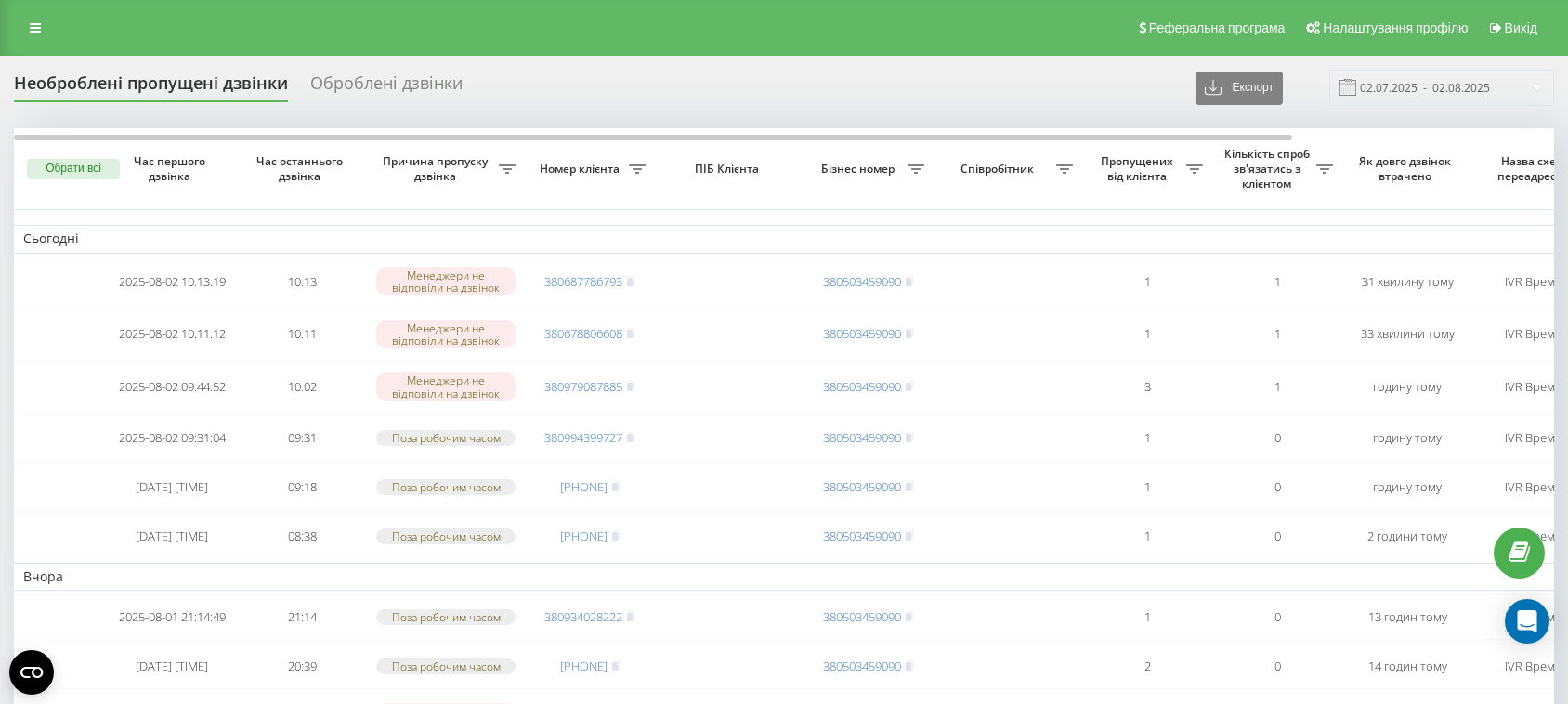 scroll, scrollTop: 0, scrollLeft: 0, axis: both 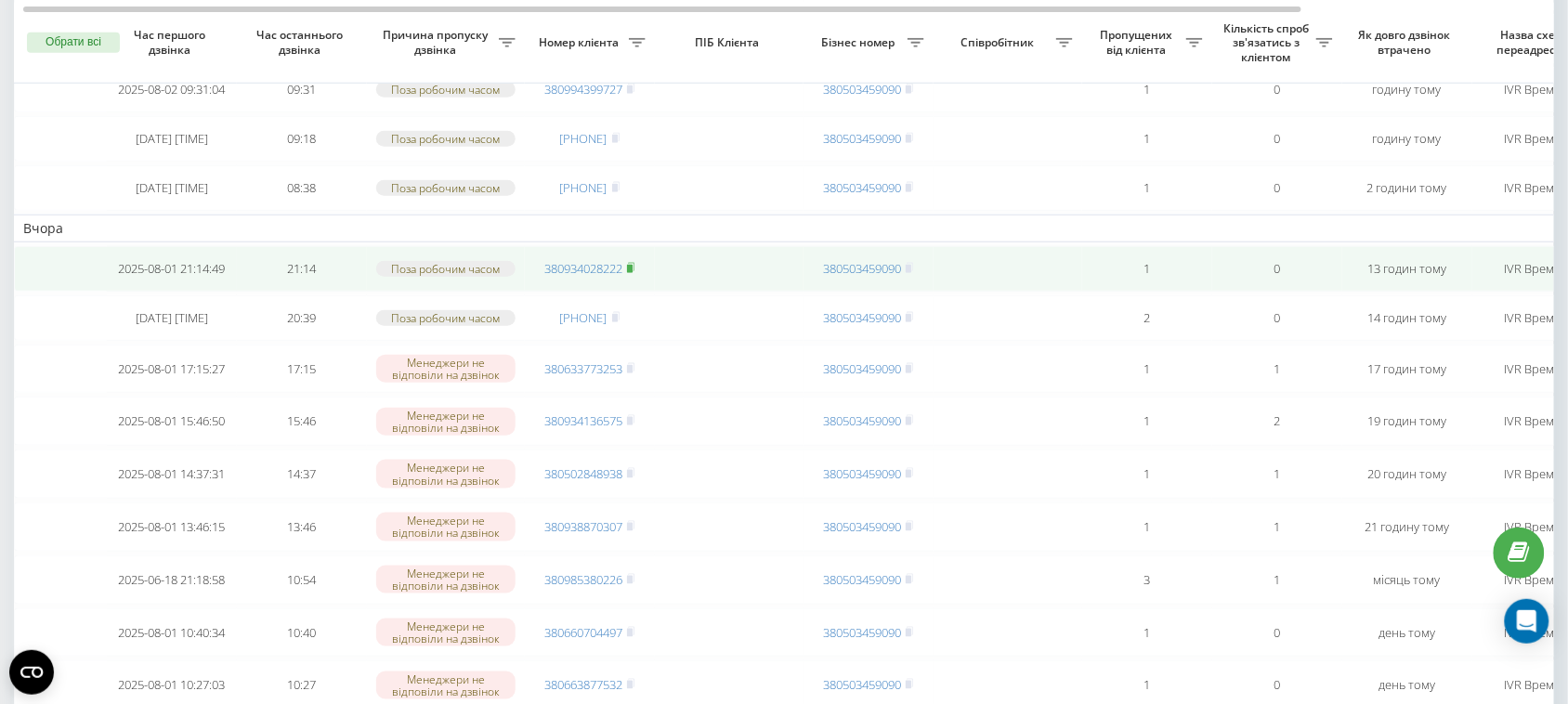 click 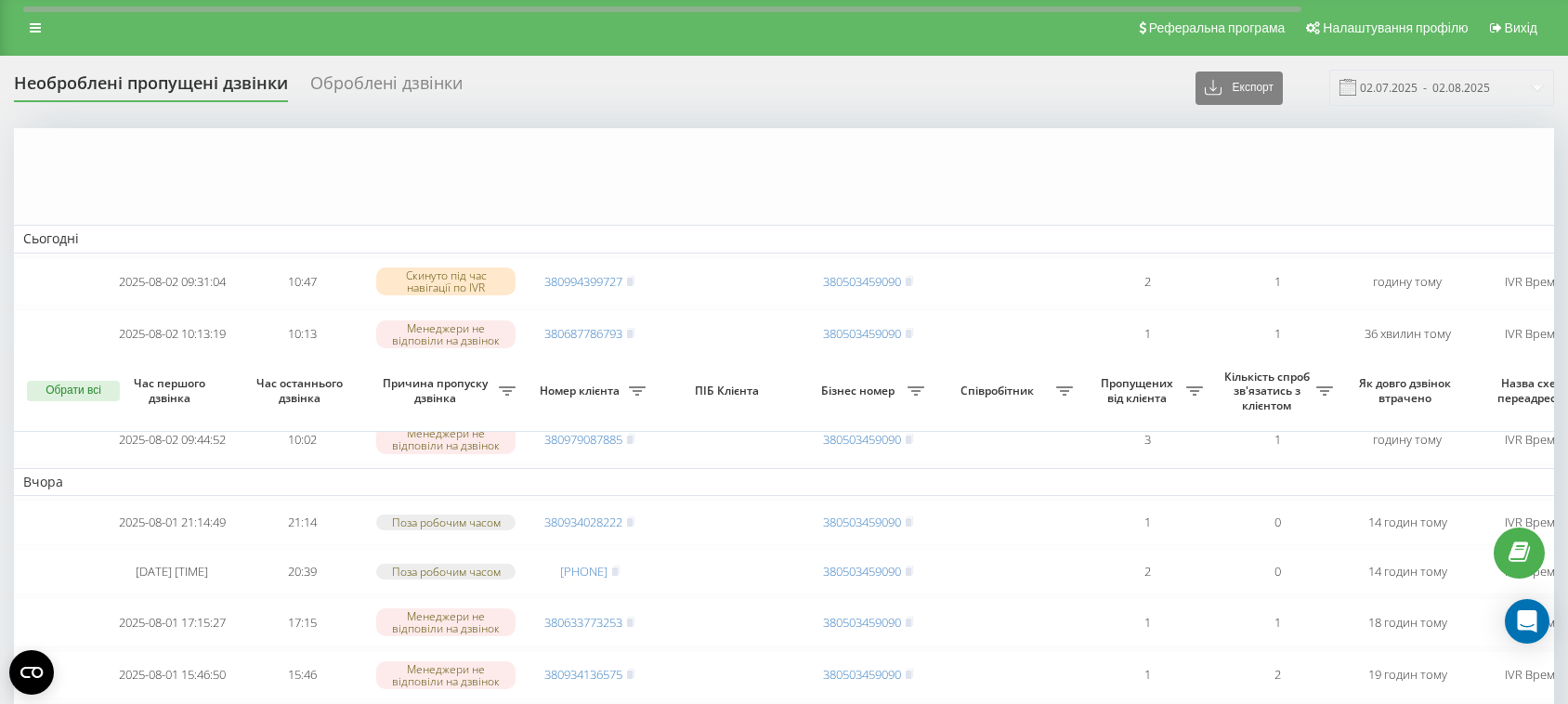 scroll, scrollTop: 348, scrollLeft: 0, axis: vertical 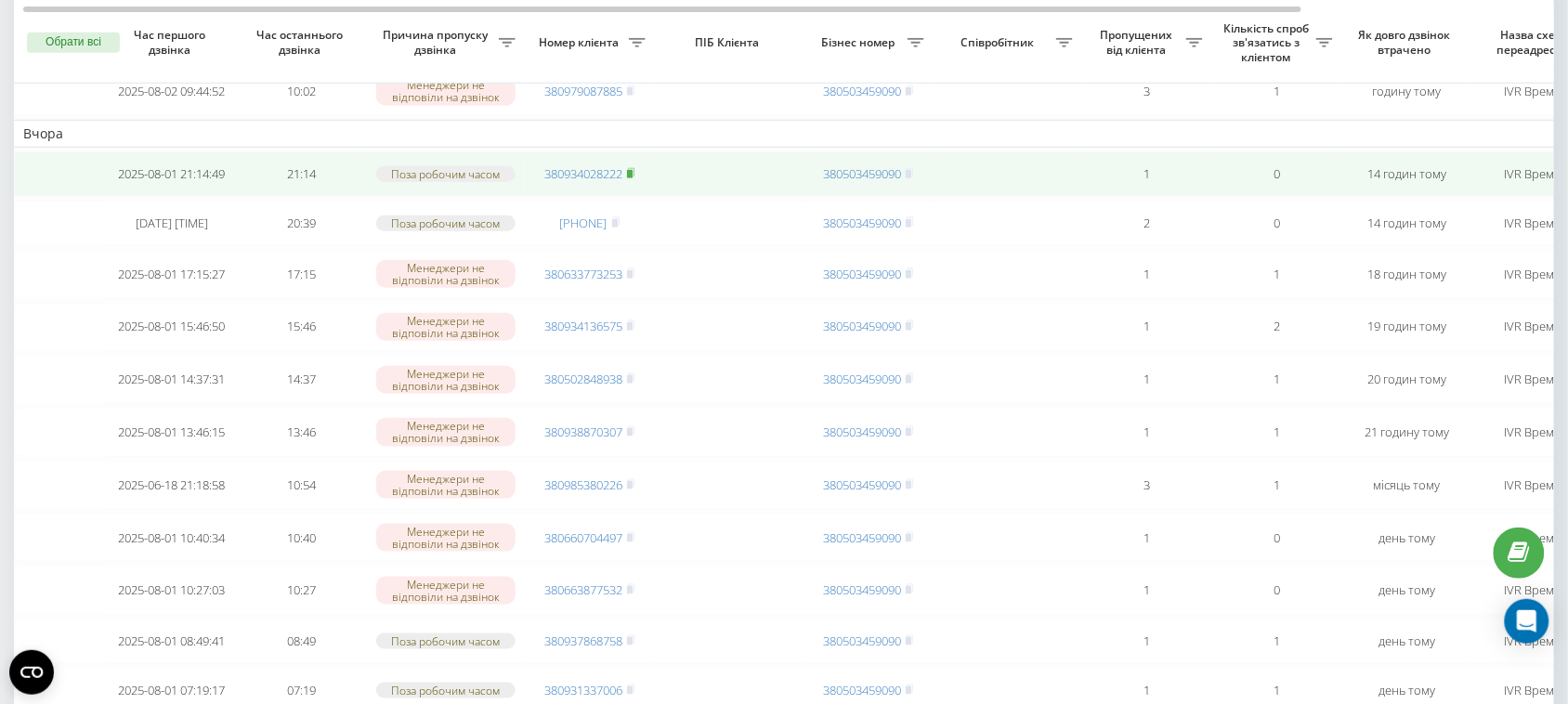 click 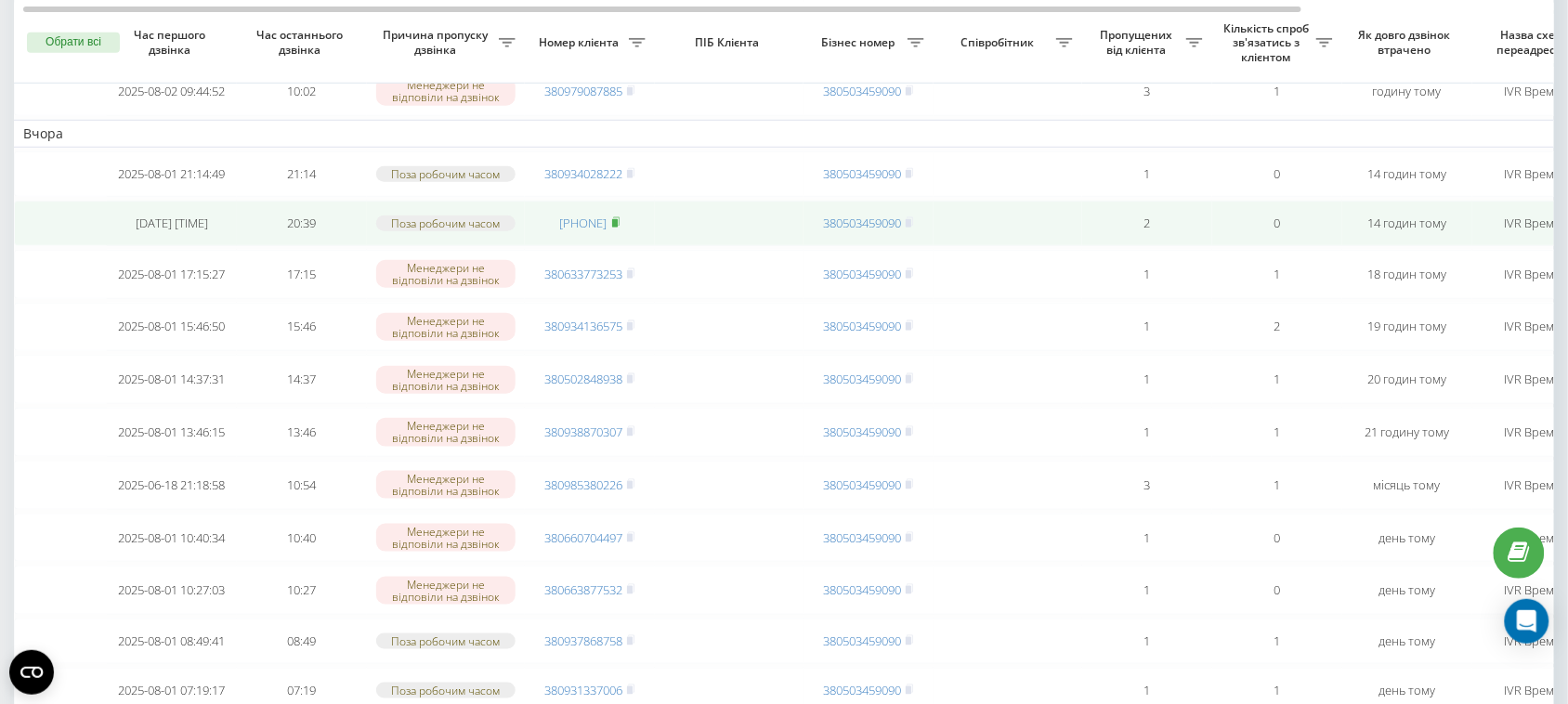 click 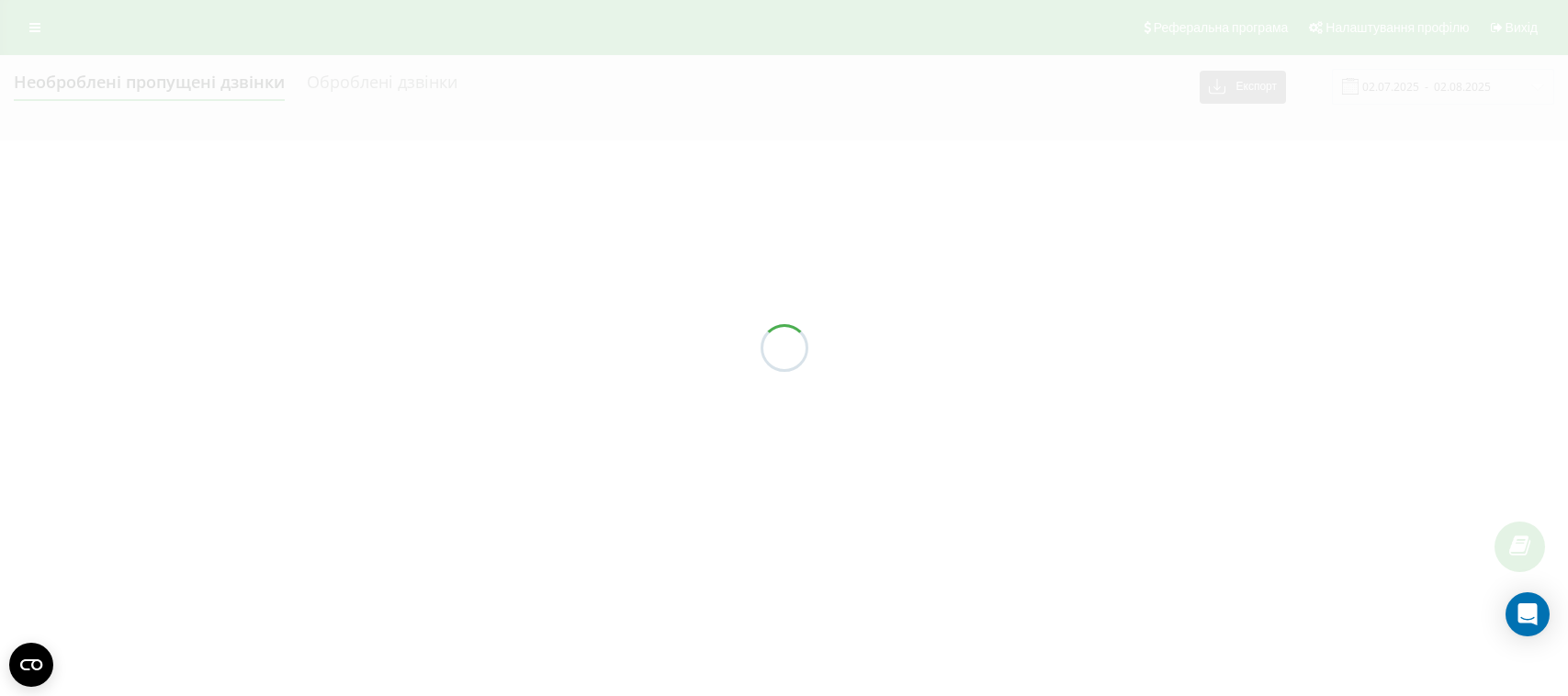 scroll, scrollTop: 0, scrollLeft: 0, axis: both 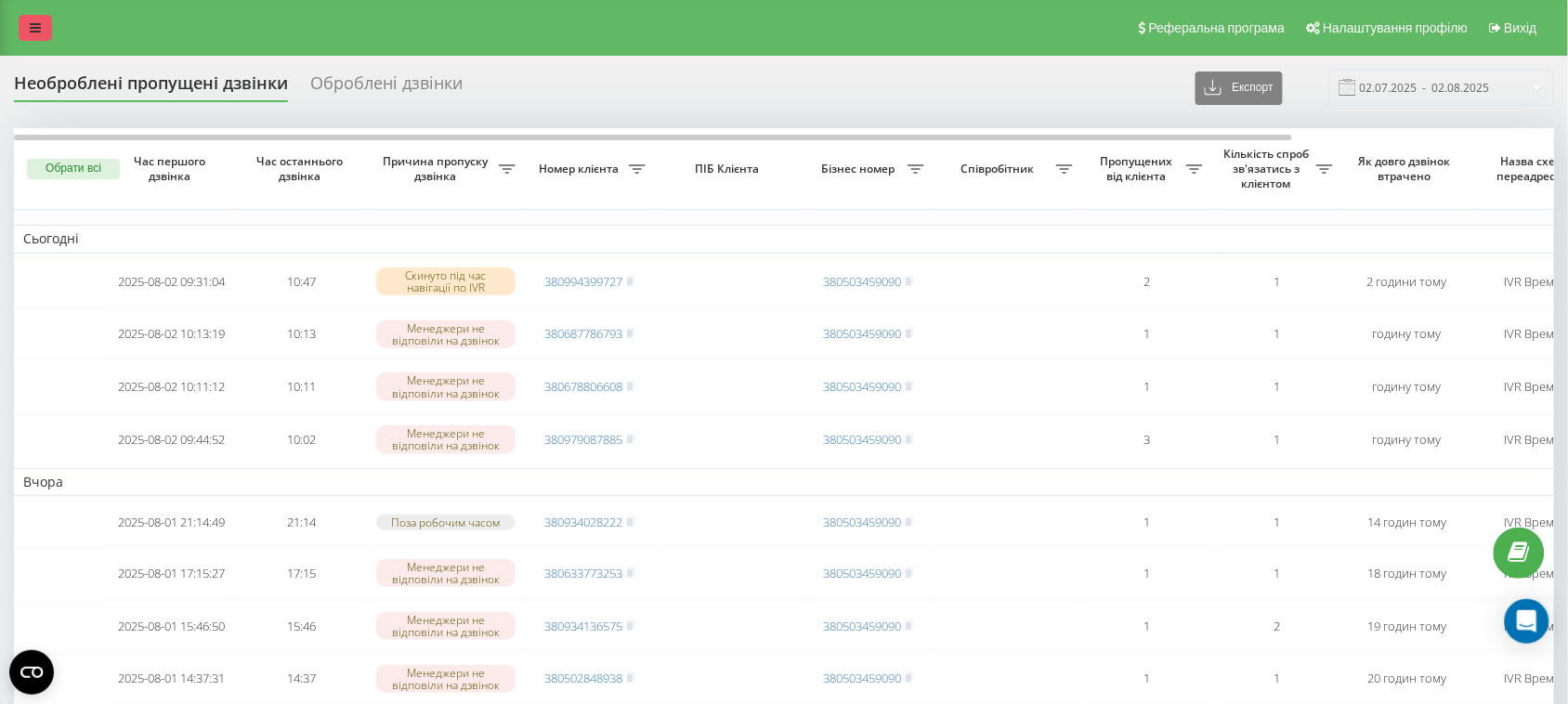 click at bounding box center [35, 28] 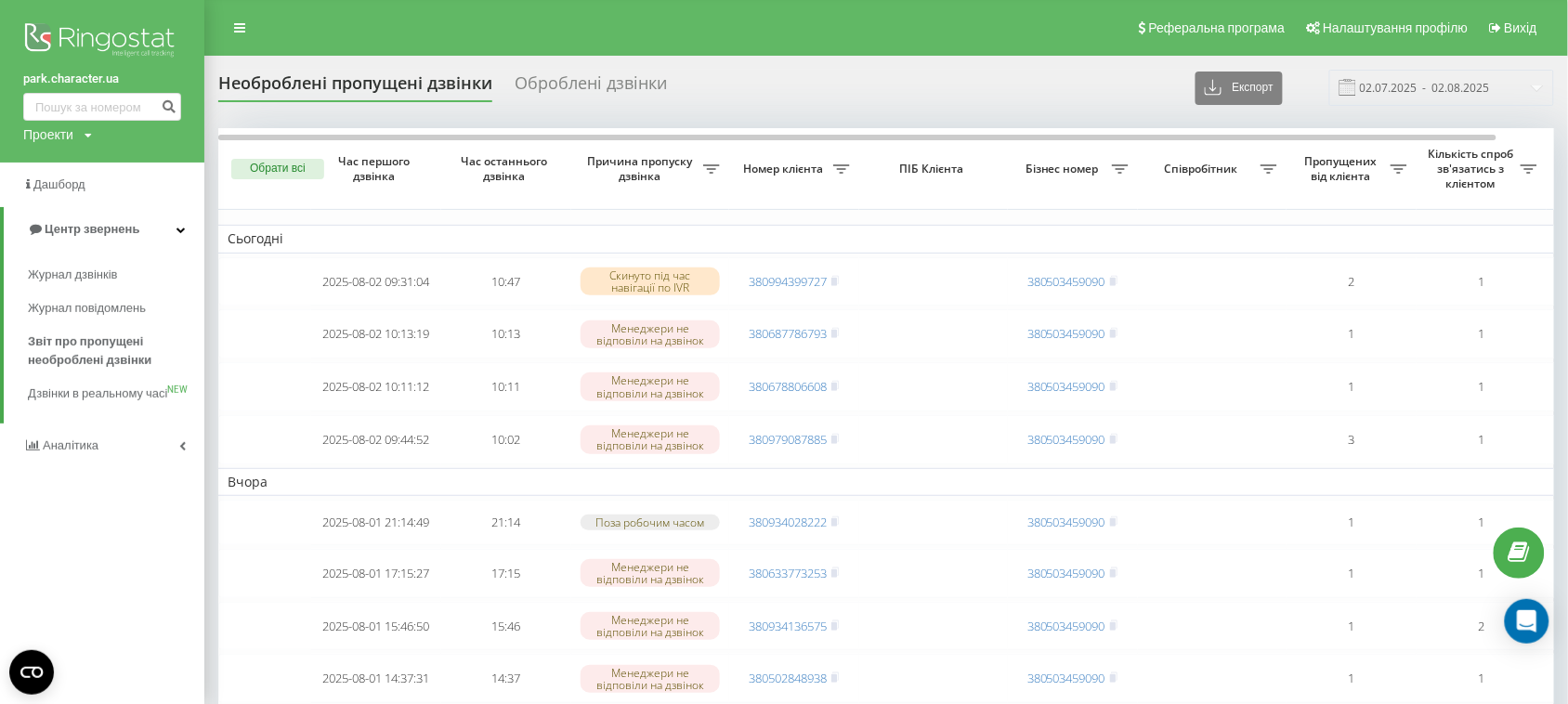 click on "Аналiтика" at bounding box center [71, 445] 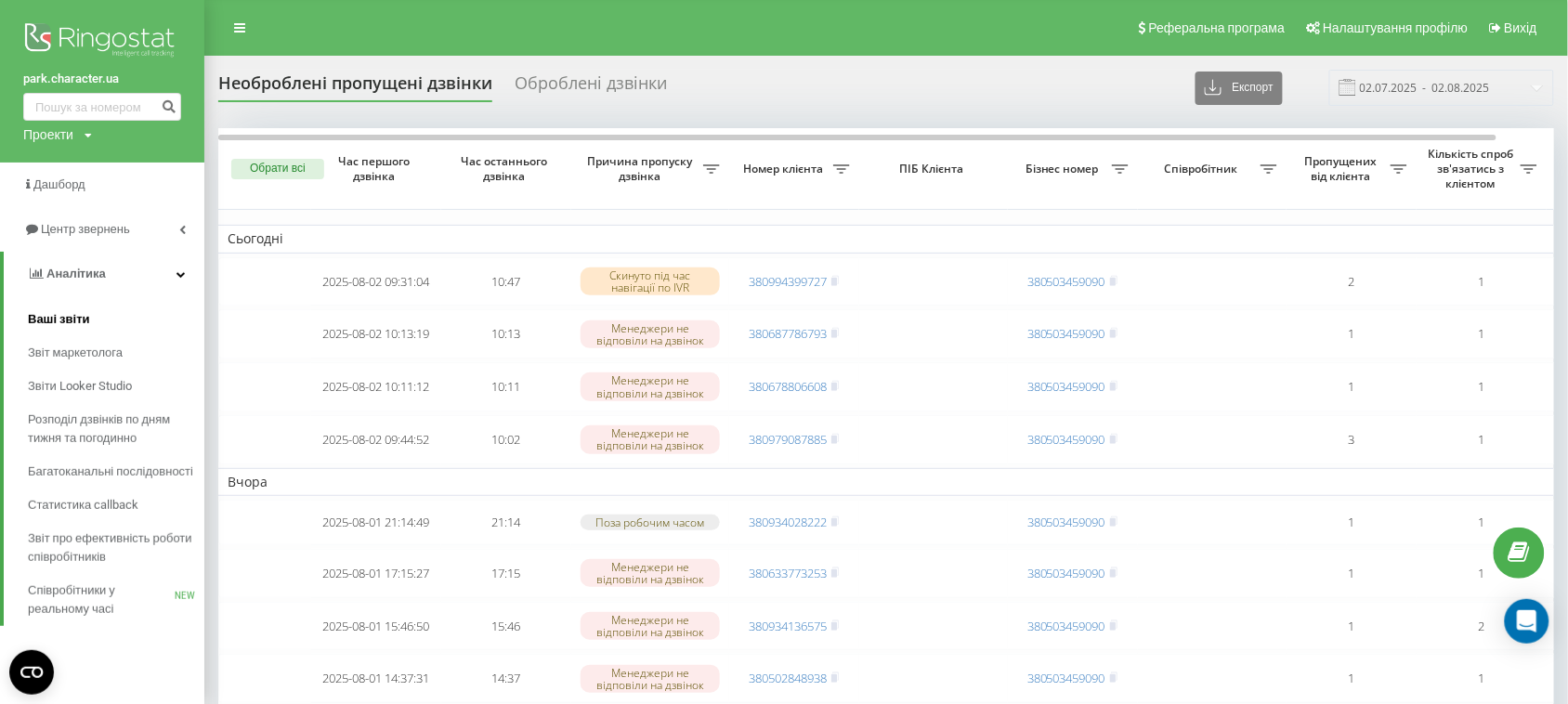 click on "Ваші звіти" at bounding box center [59, 319] 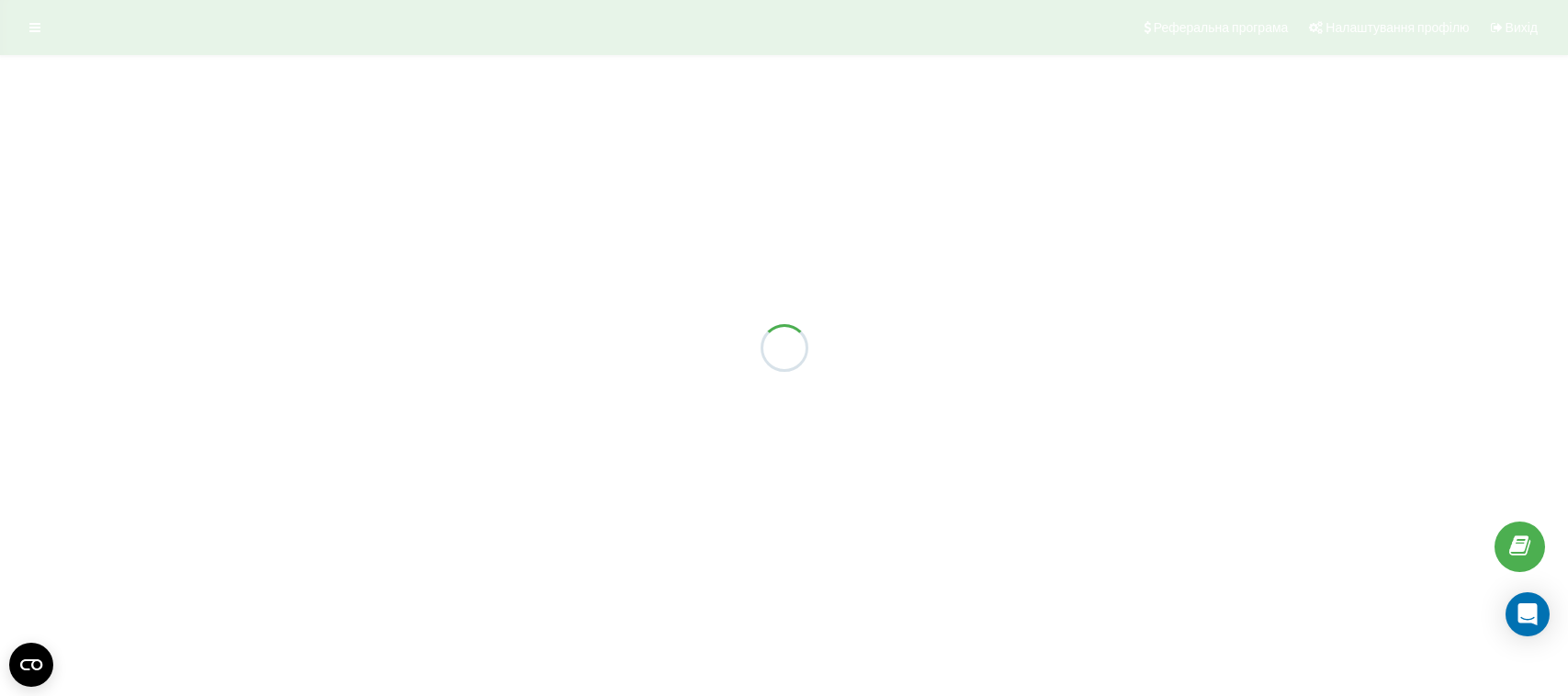 scroll, scrollTop: 0, scrollLeft: 0, axis: both 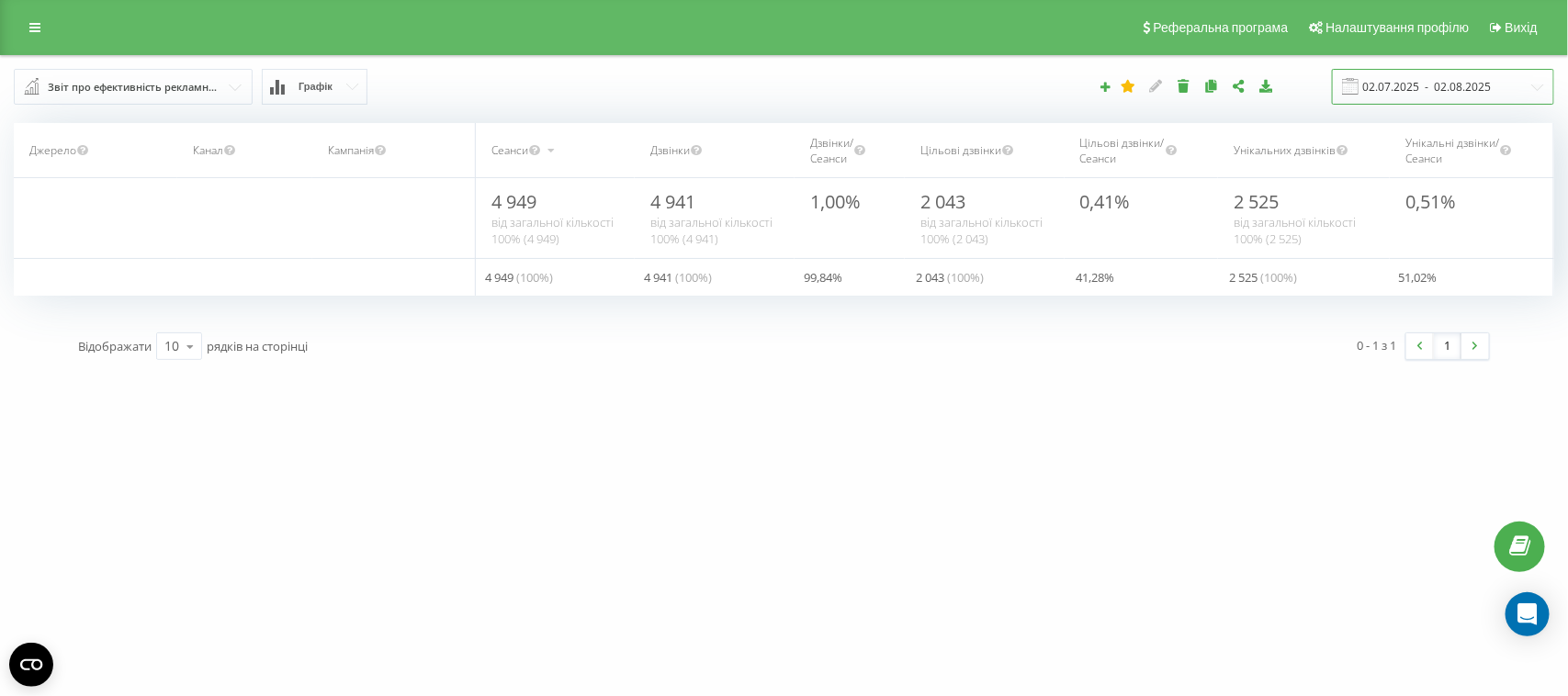 click on "02.07.2025  -  02.08.2025" at bounding box center [1443, 86] 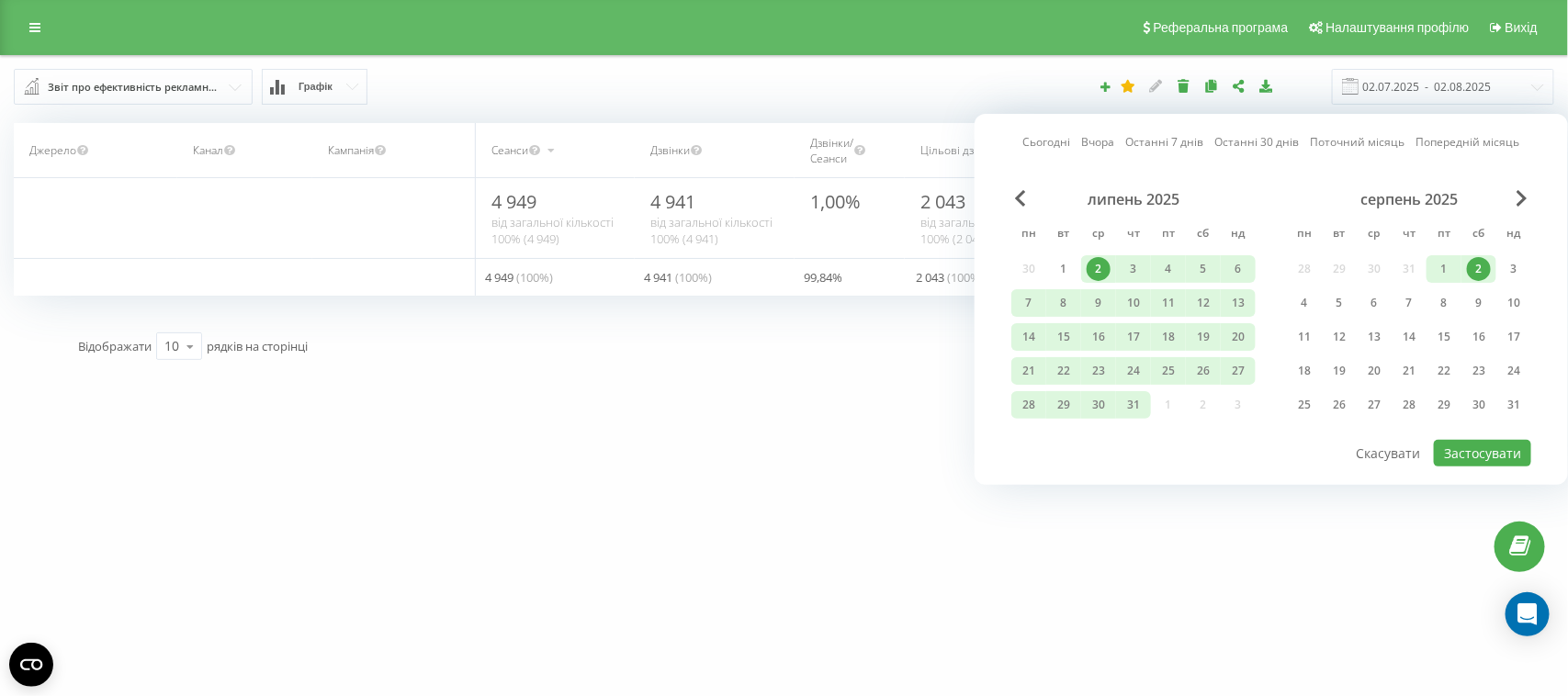click on "2" at bounding box center [1479, 269] 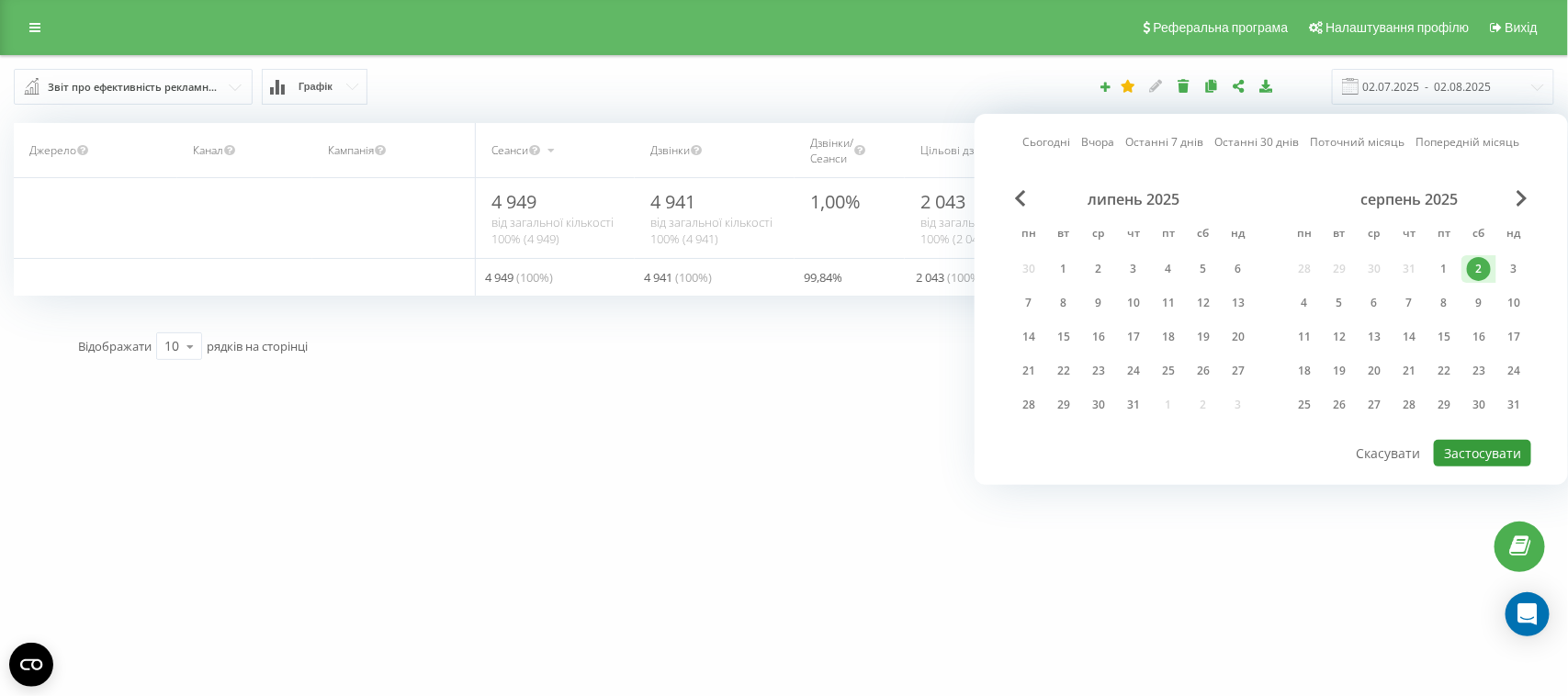 click on "Застосувати" at bounding box center [1483, 453] 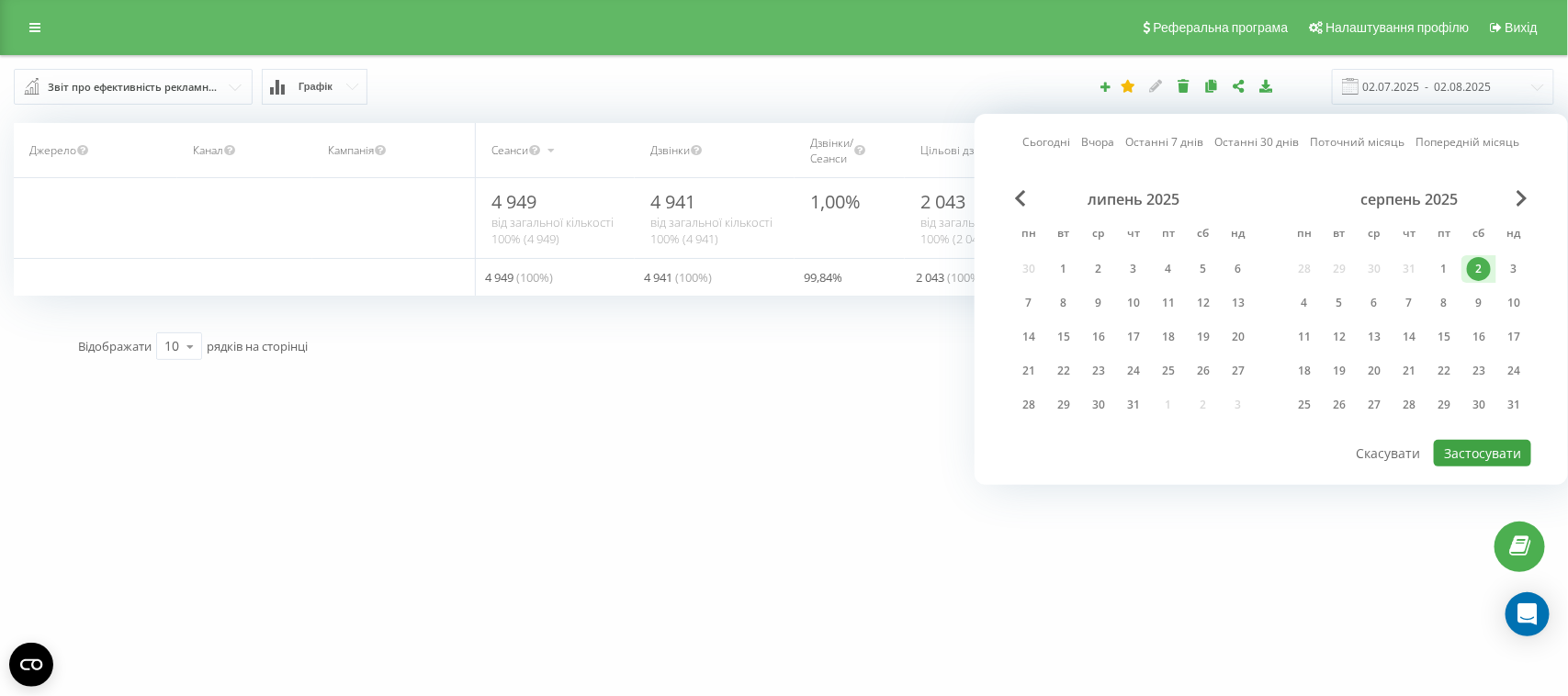 type on "02.08.2025  -  02.08.2025" 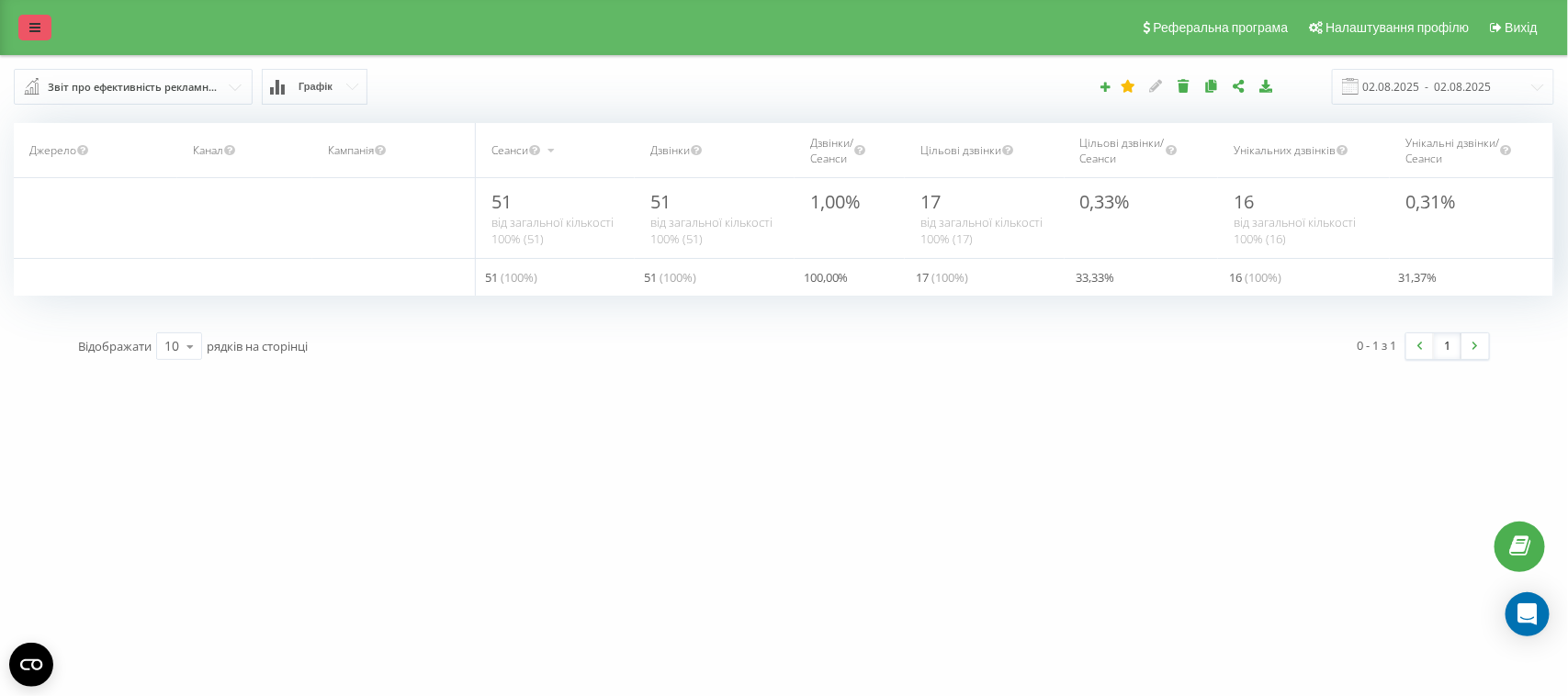 click at bounding box center (35, 28) 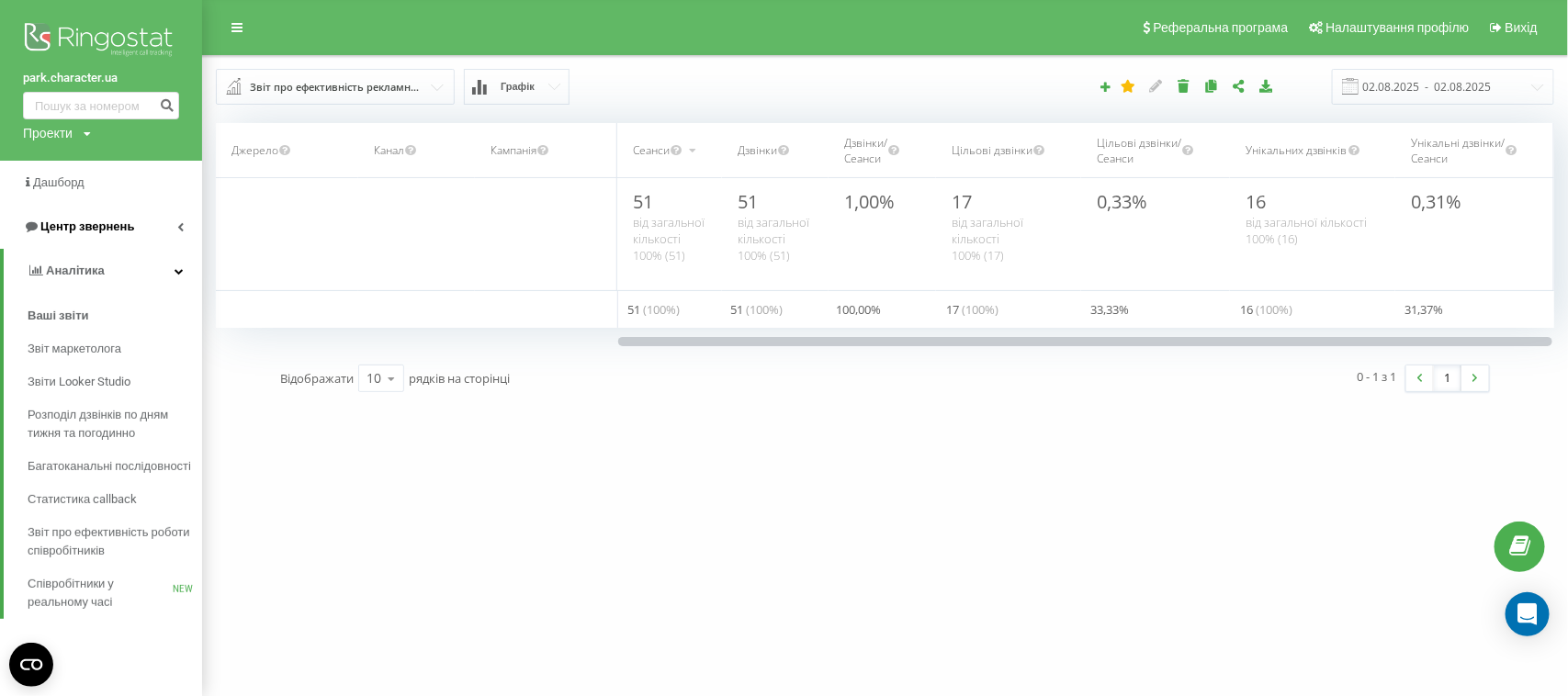 click on "Центр звернень" at bounding box center [87, 226] 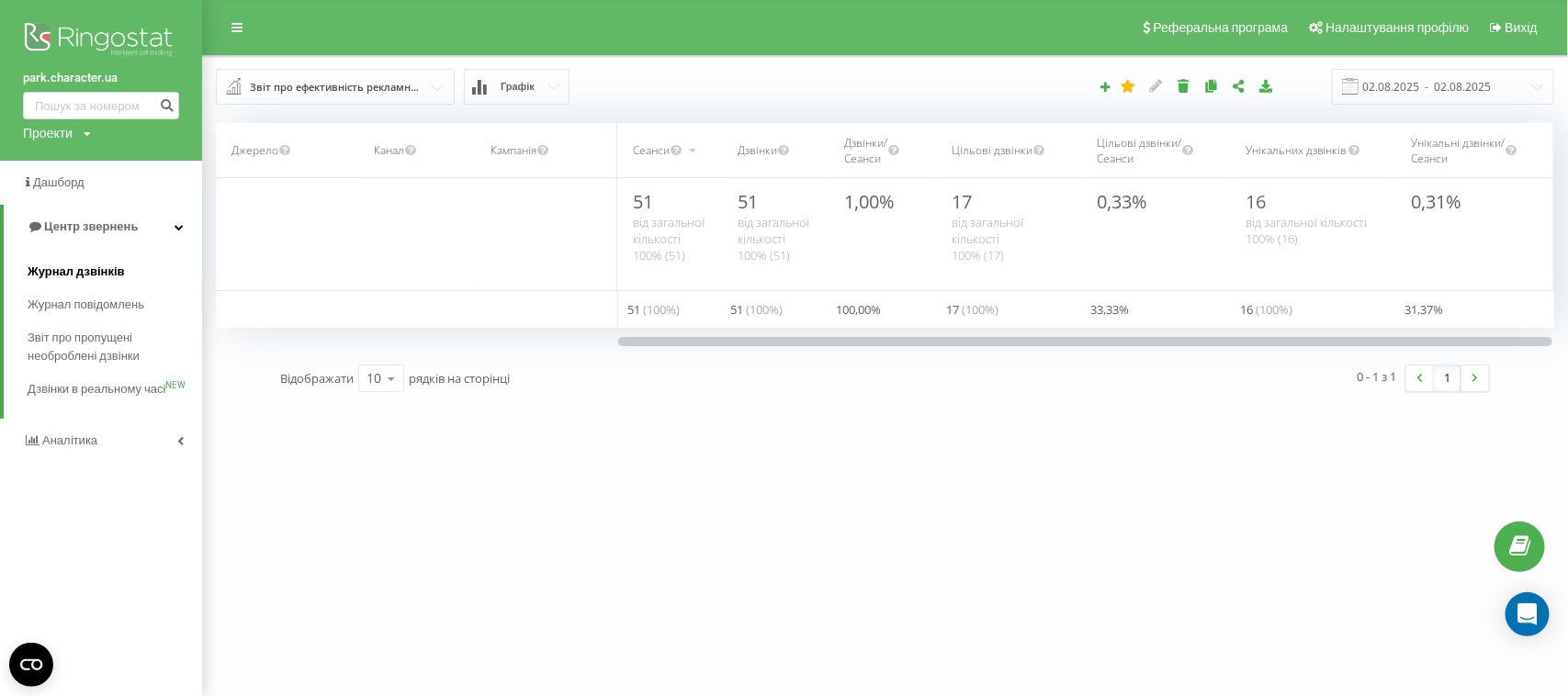 click on "Журнал дзвінків" at bounding box center [76, 272] 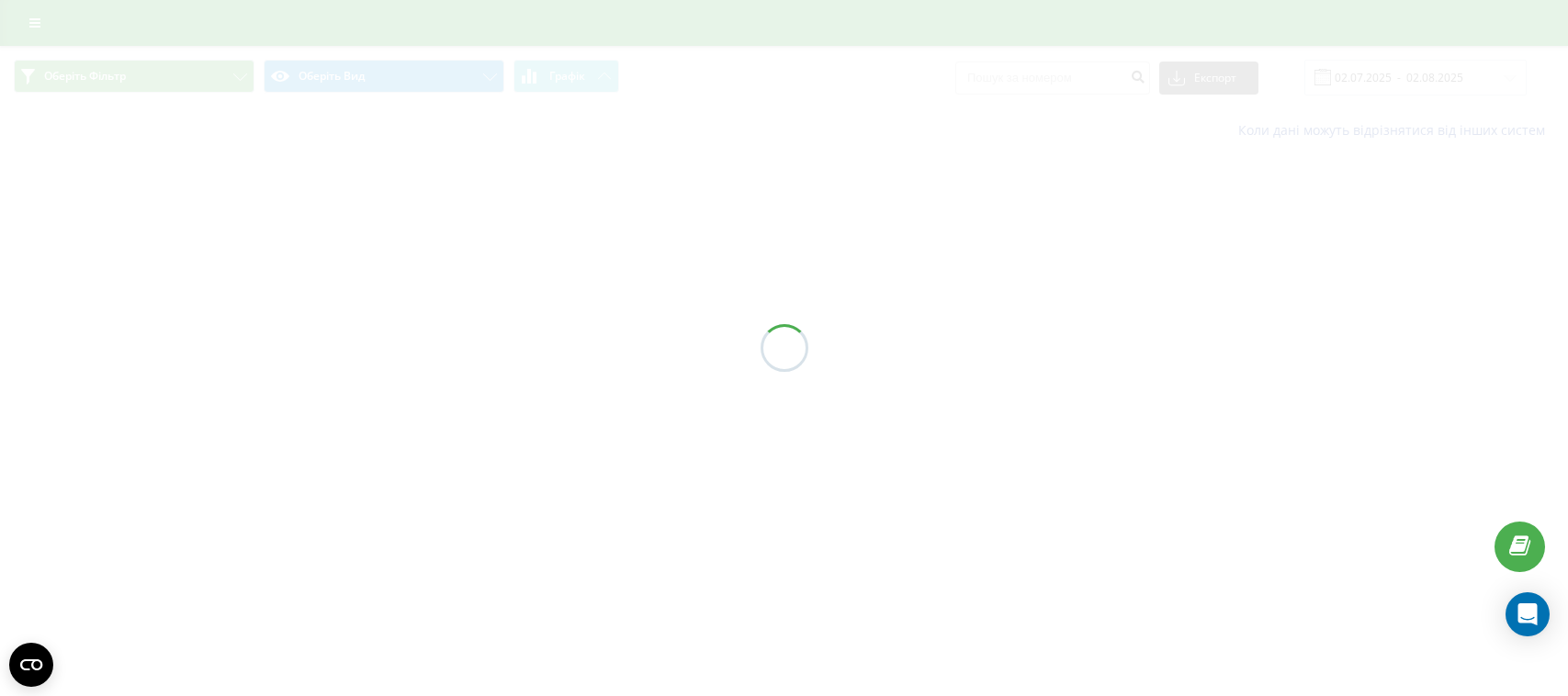 scroll, scrollTop: 0, scrollLeft: 0, axis: both 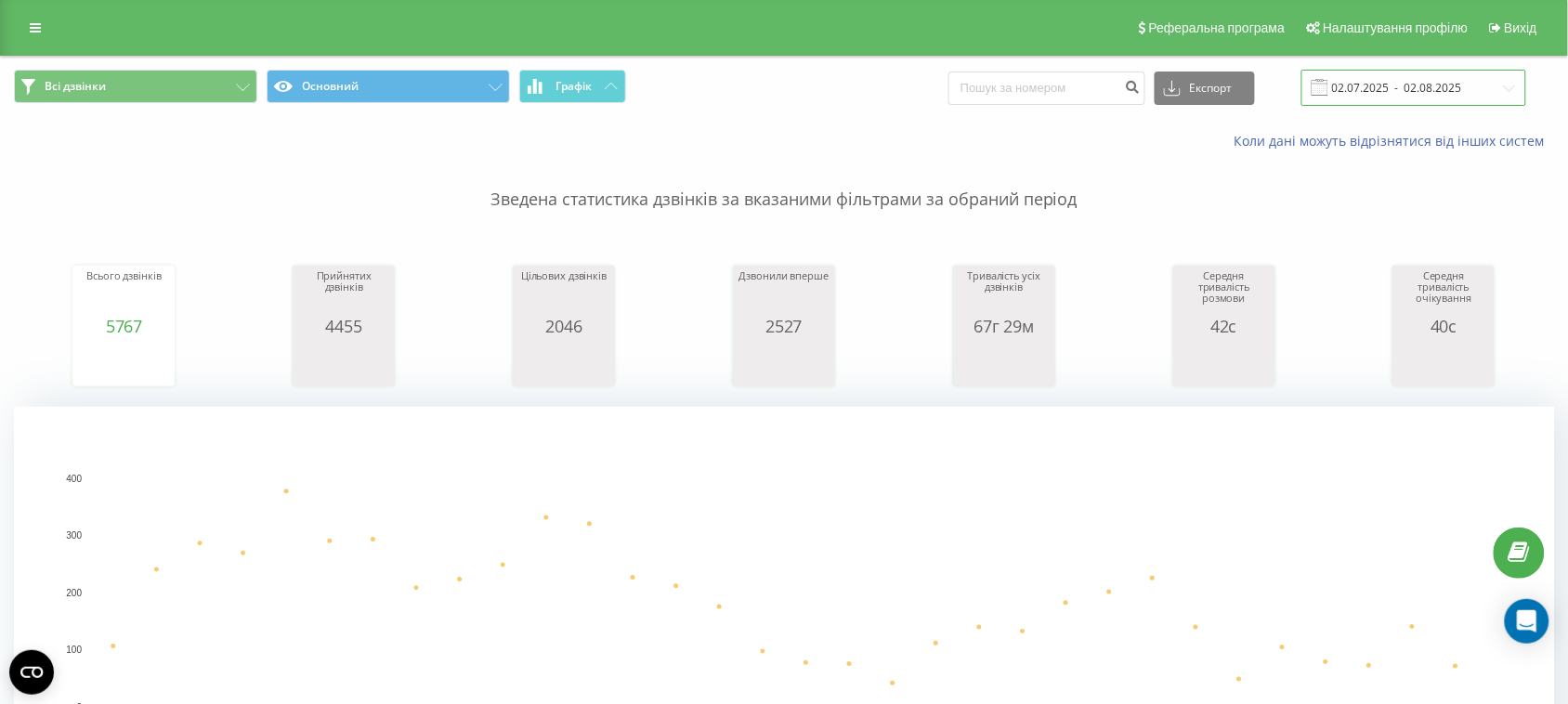 click on "02.07.2025  -  02.08.2025" at bounding box center (1414, 87) 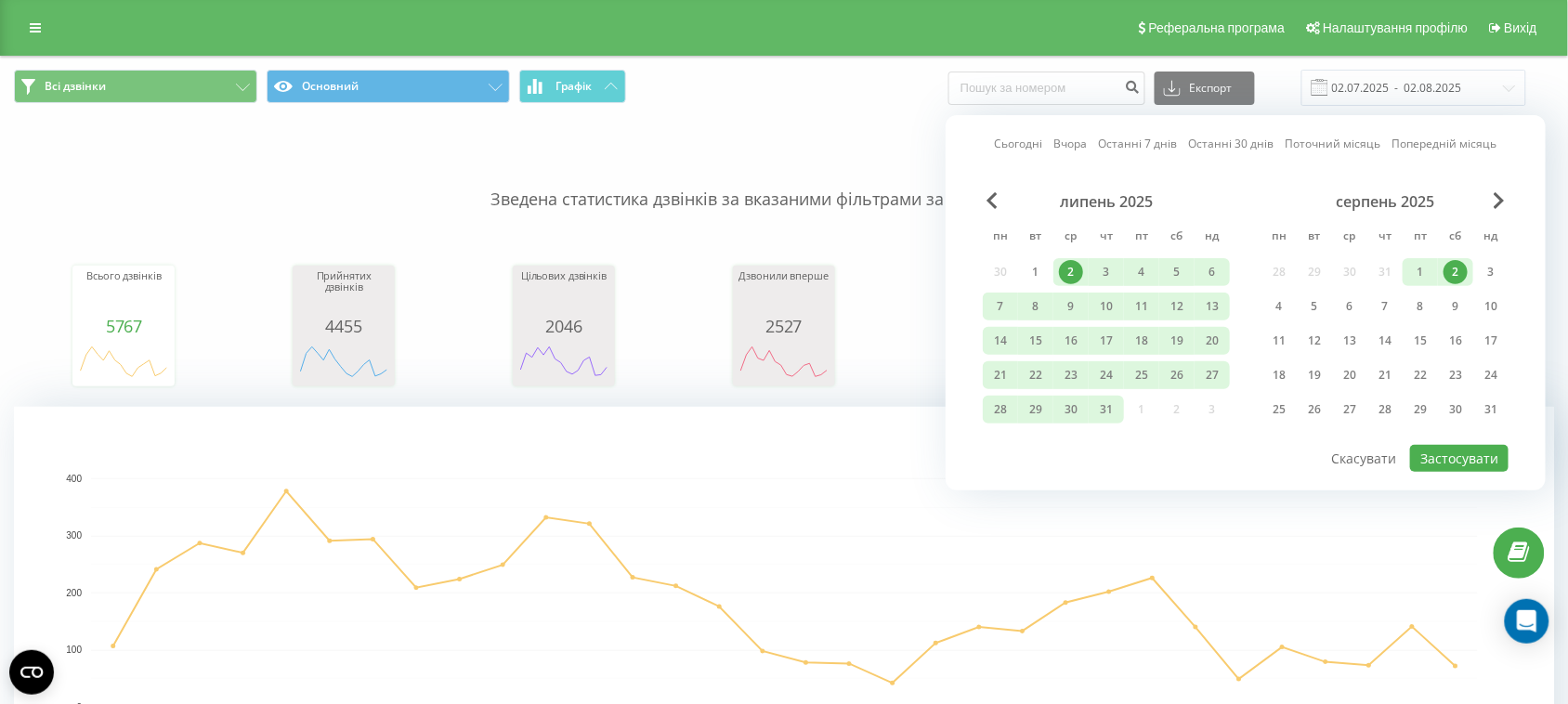 click on "2" at bounding box center (1456, 272) 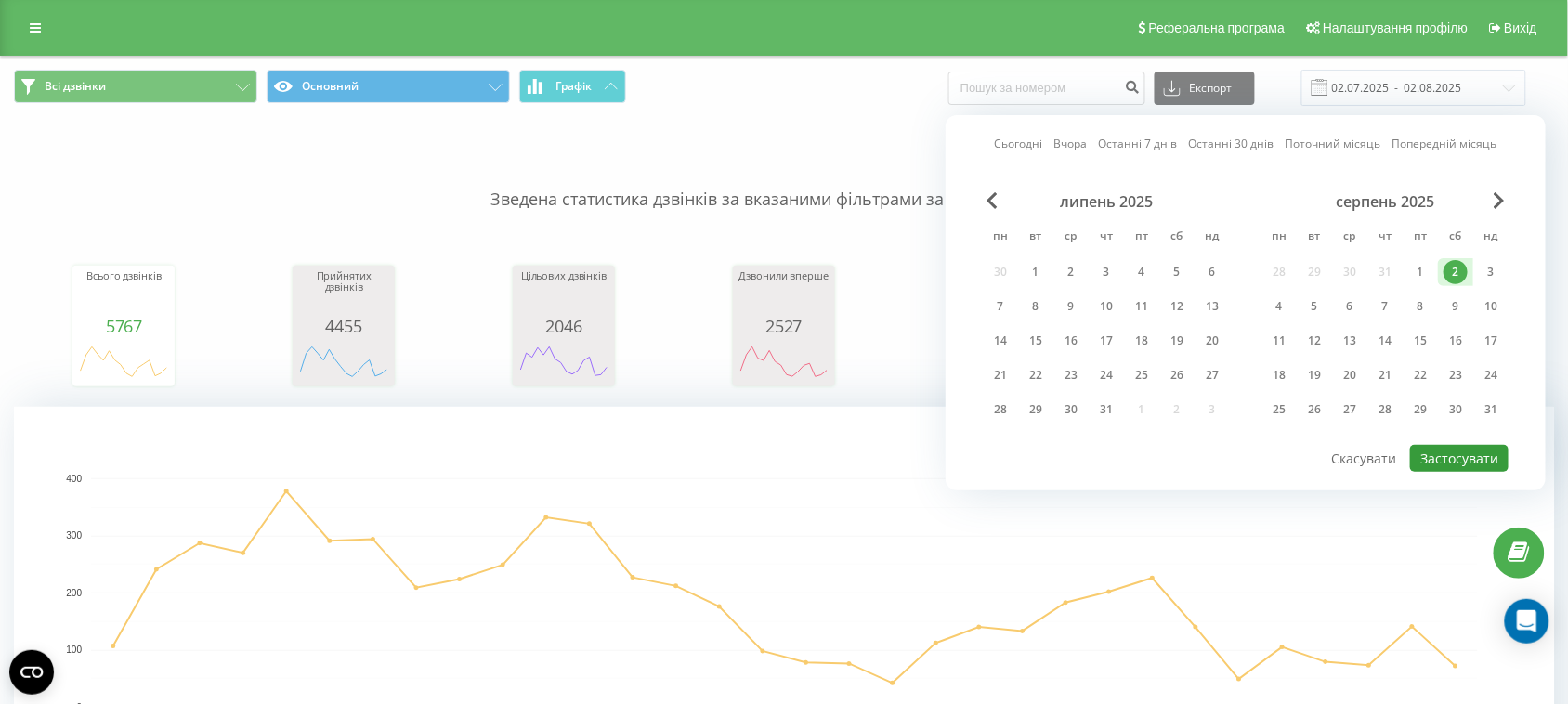 click on "Застосувати" at bounding box center [1459, 458] 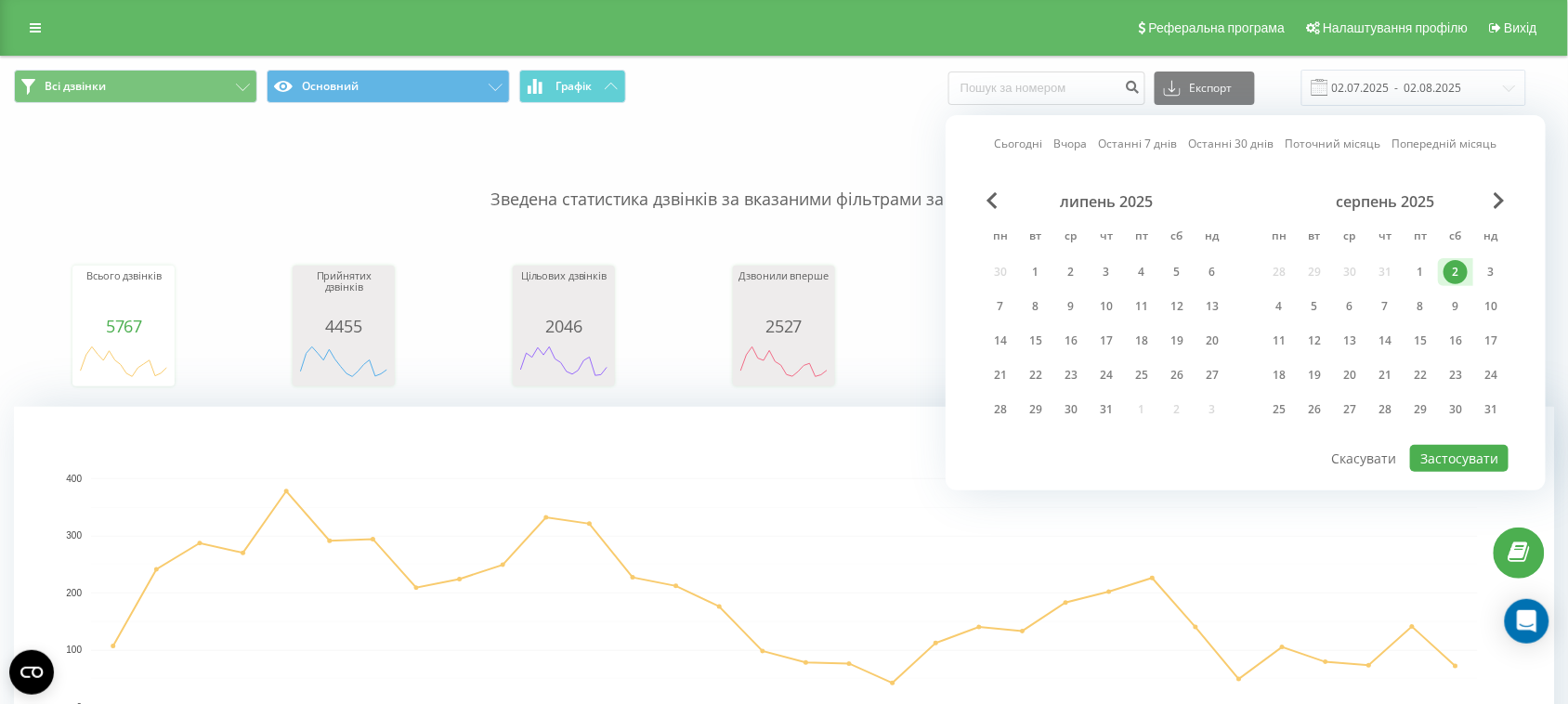type on "02.08.2025  -  02.08.2025" 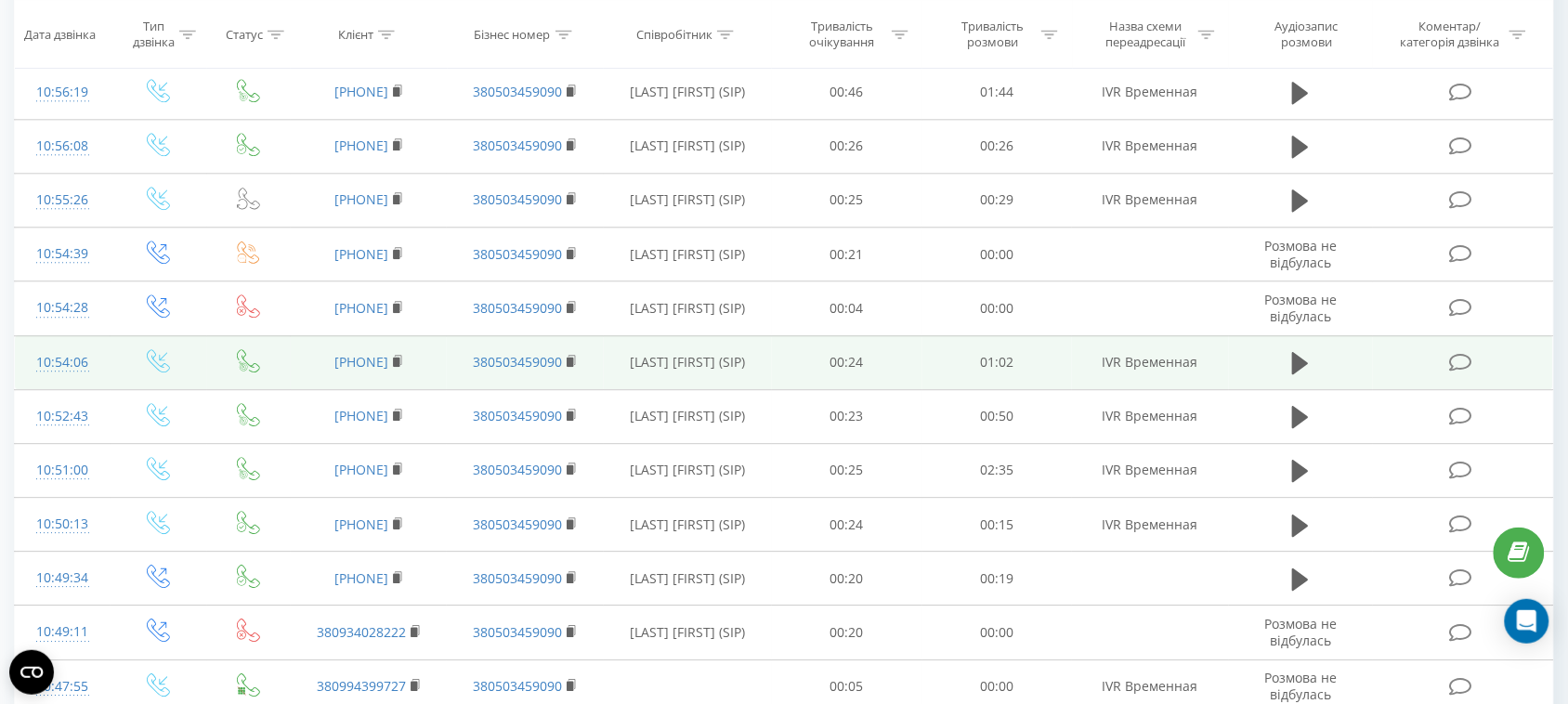 scroll, scrollTop: 1632, scrollLeft: 0, axis: vertical 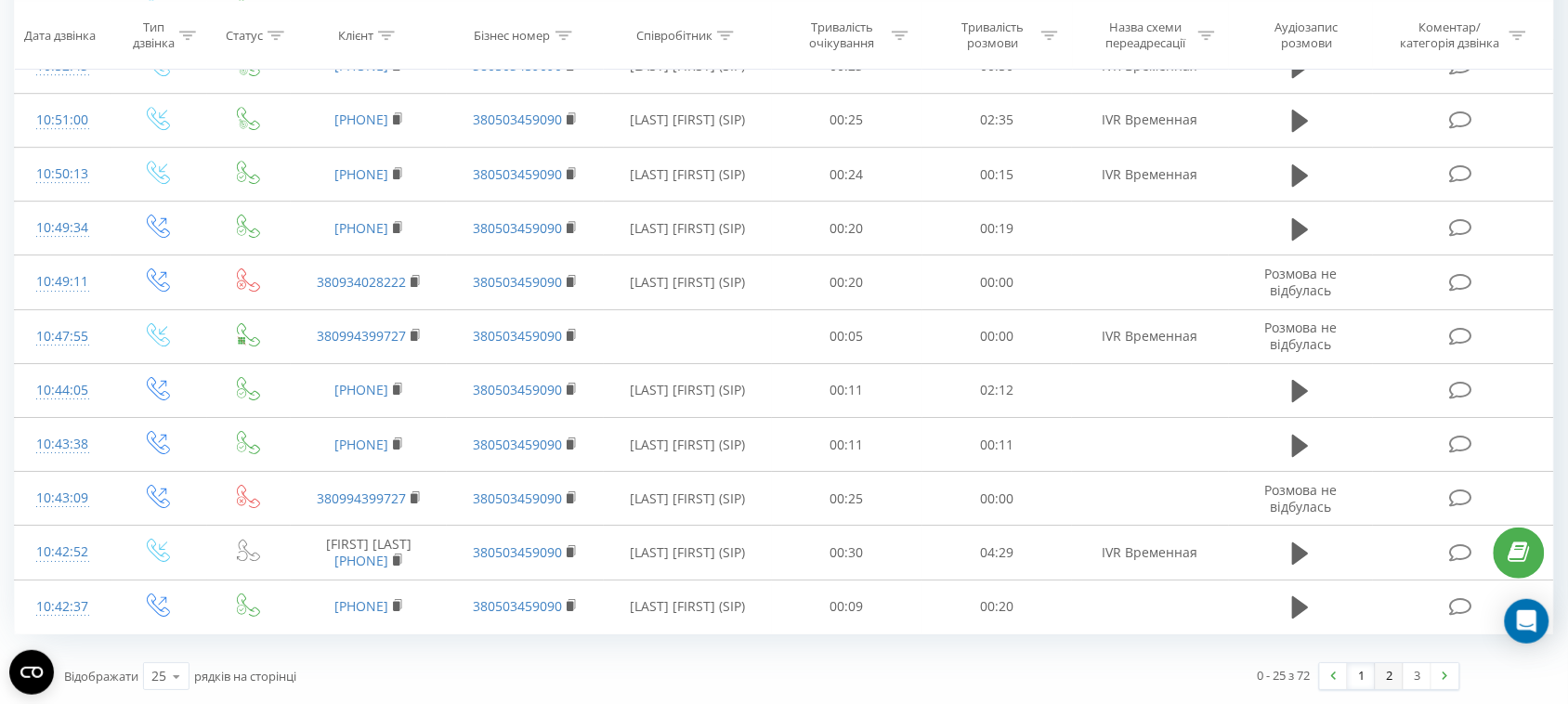 click on "2" at bounding box center (1390, 676) 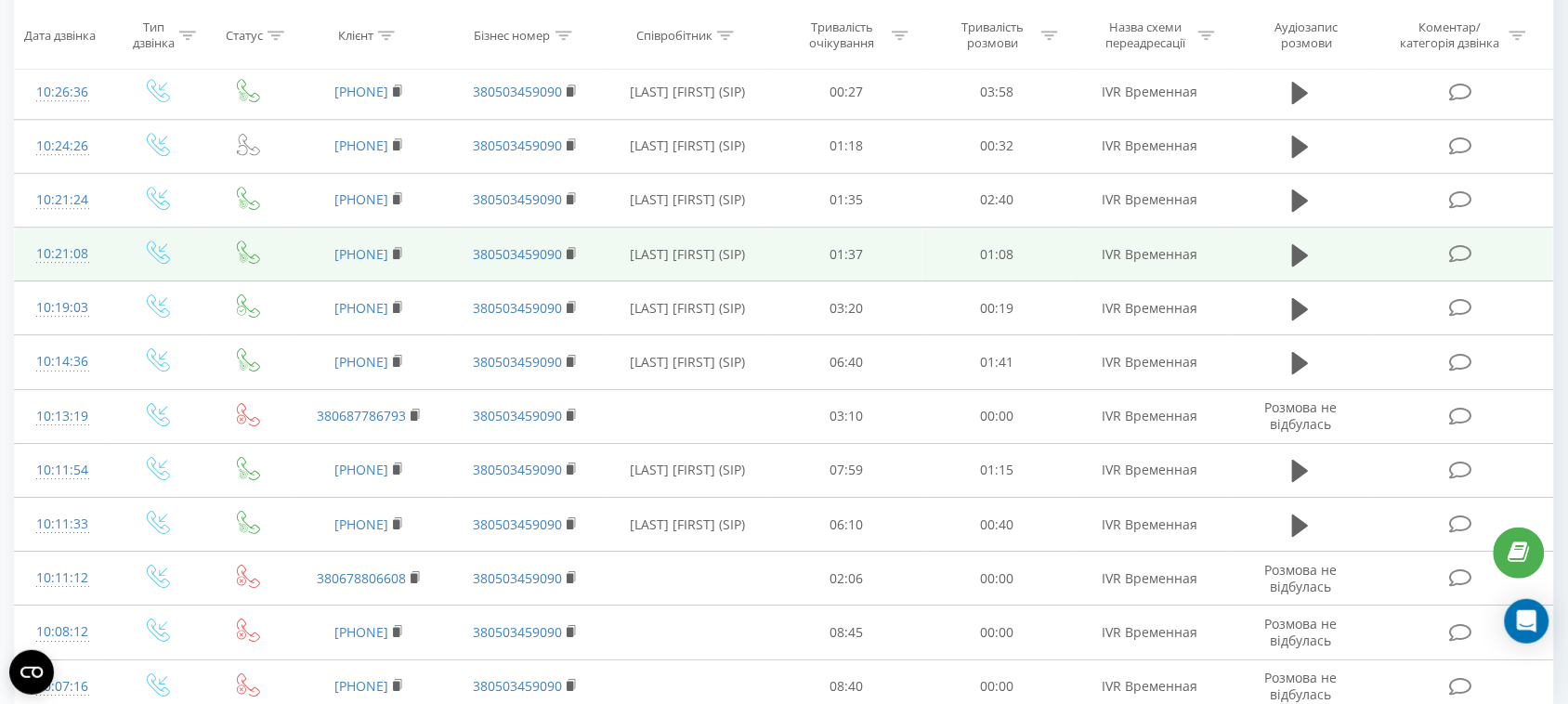 scroll, scrollTop: 1632, scrollLeft: 0, axis: vertical 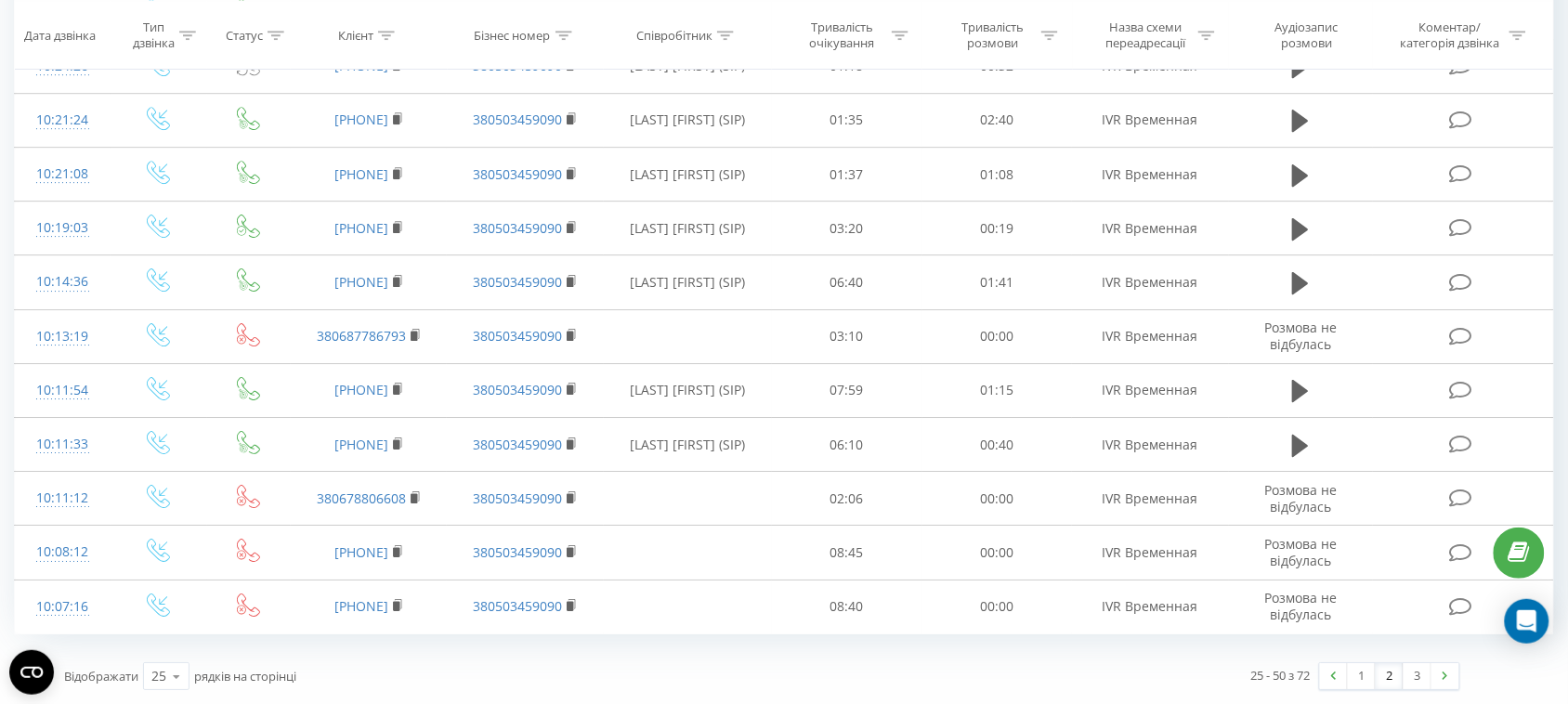click on "2" at bounding box center (1390, 676) 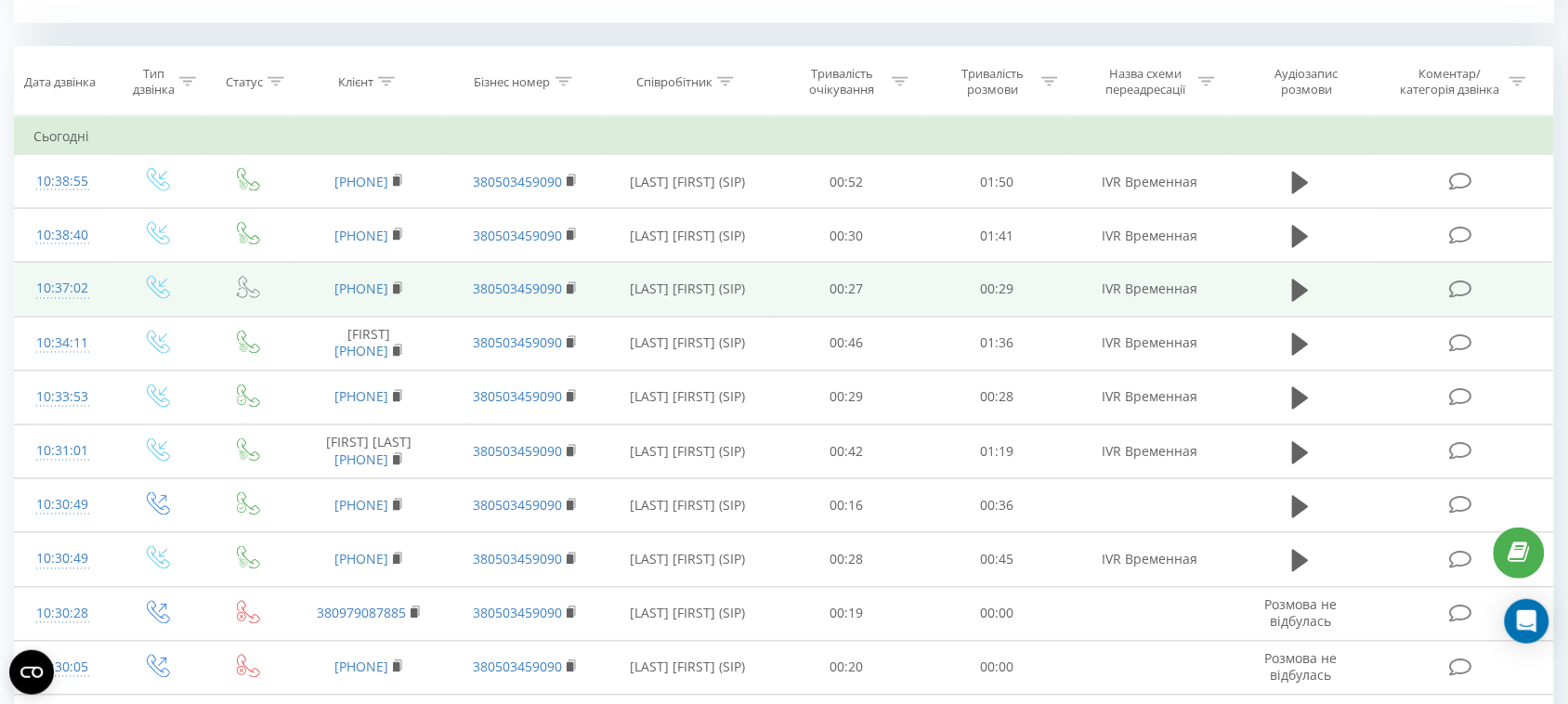 scroll, scrollTop: 871, scrollLeft: 0, axis: vertical 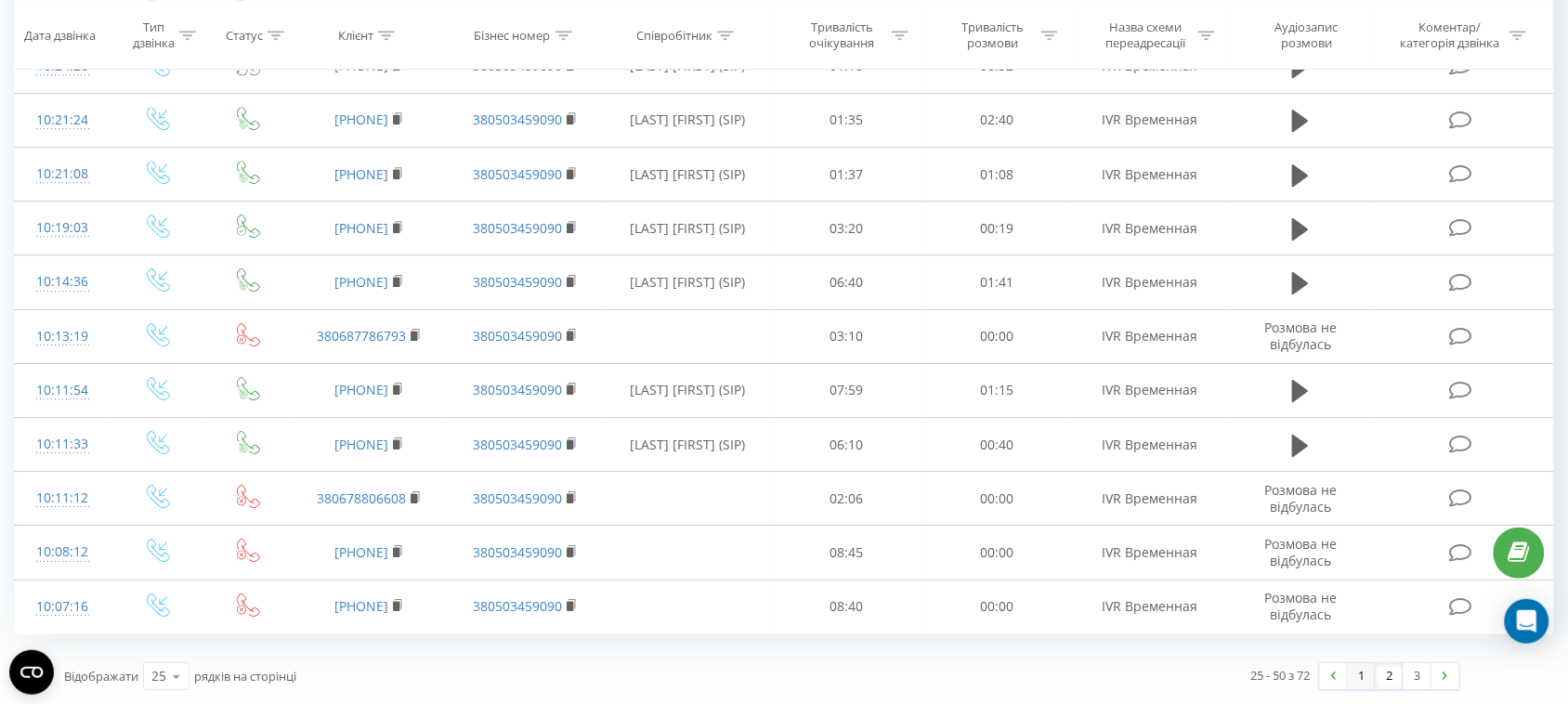 drag, startPoint x: 1359, startPoint y: 678, endPoint x: 1308, endPoint y: 685, distance: 51.478151 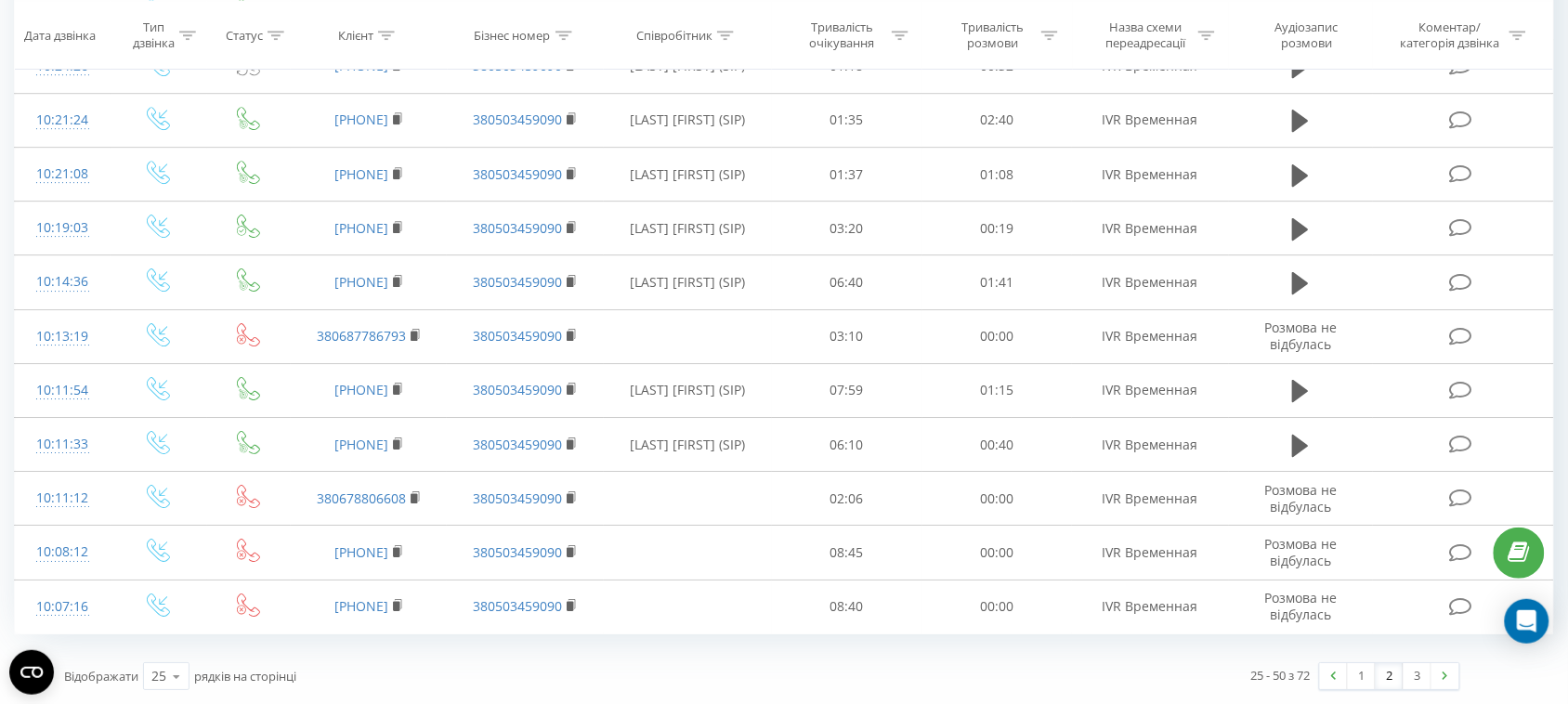 click on "1" at bounding box center [1362, 676] 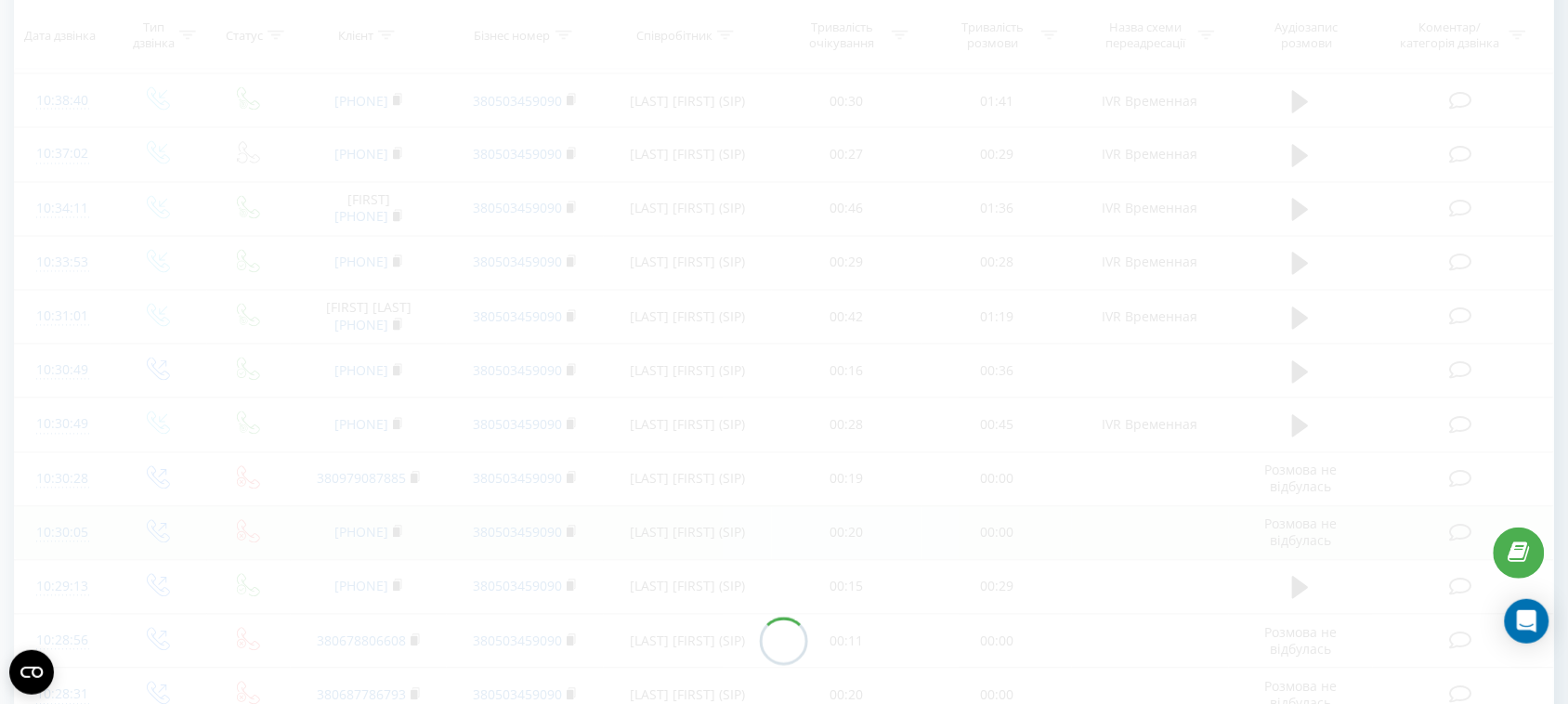 scroll, scrollTop: 755, scrollLeft: 0, axis: vertical 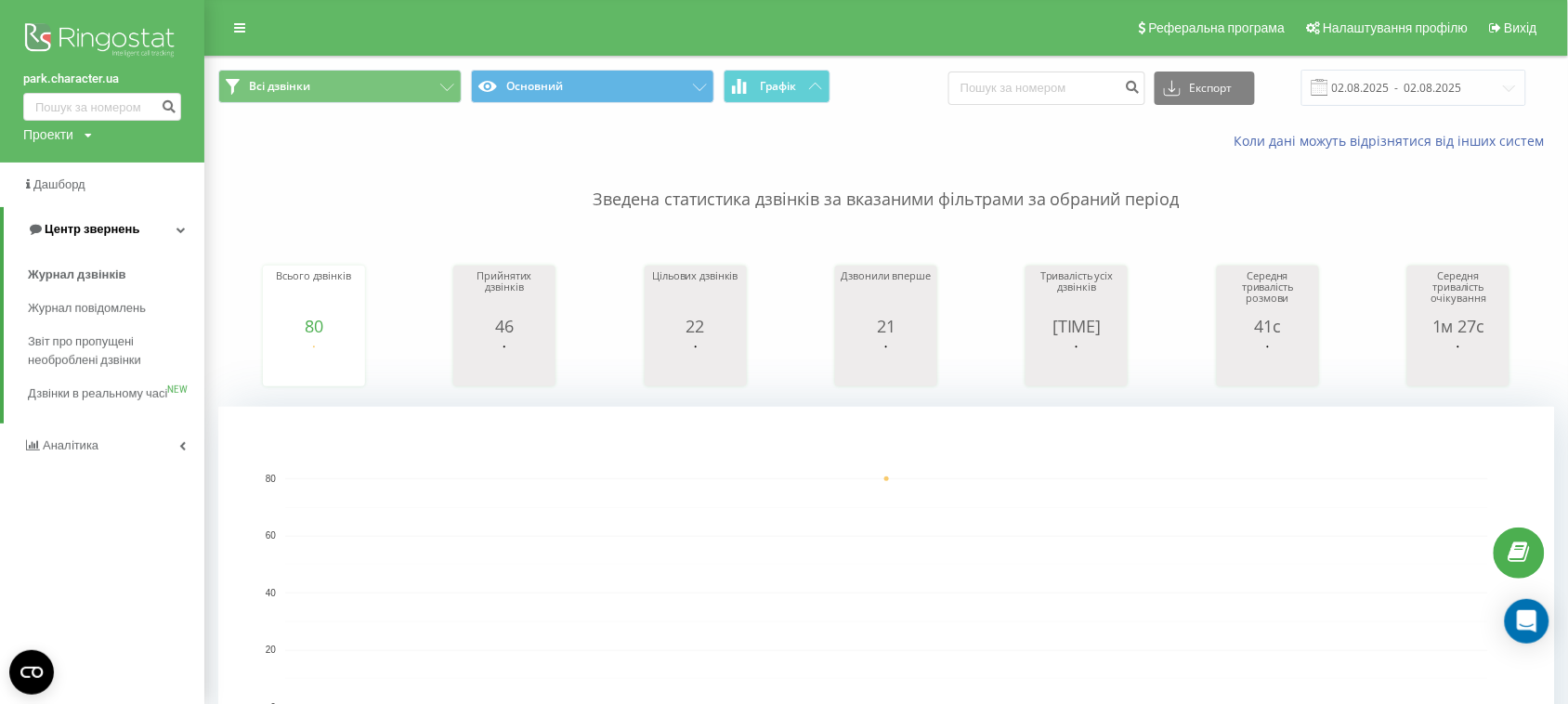 click on "Центр звернень" at bounding box center (92, 228) 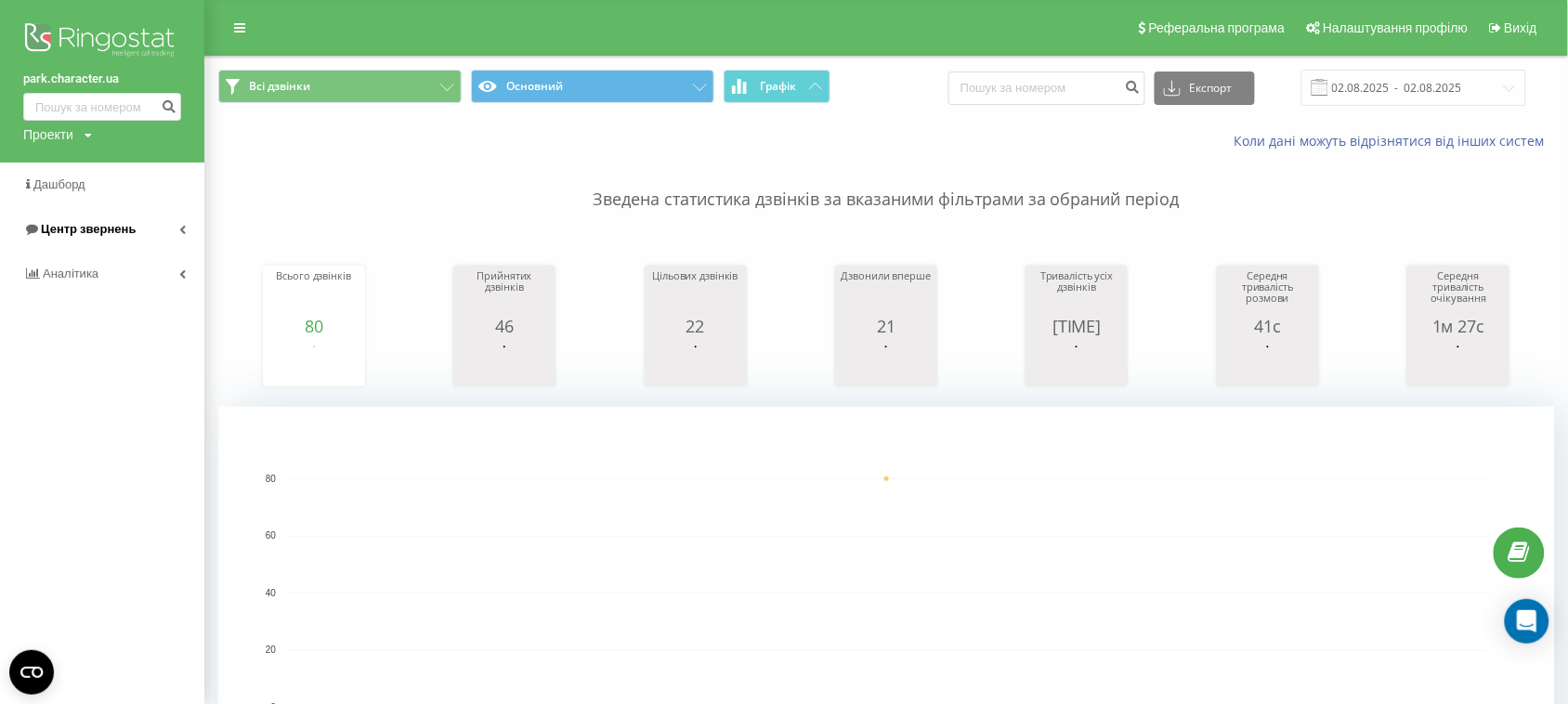 click on "Центр звернень" at bounding box center [88, 228] 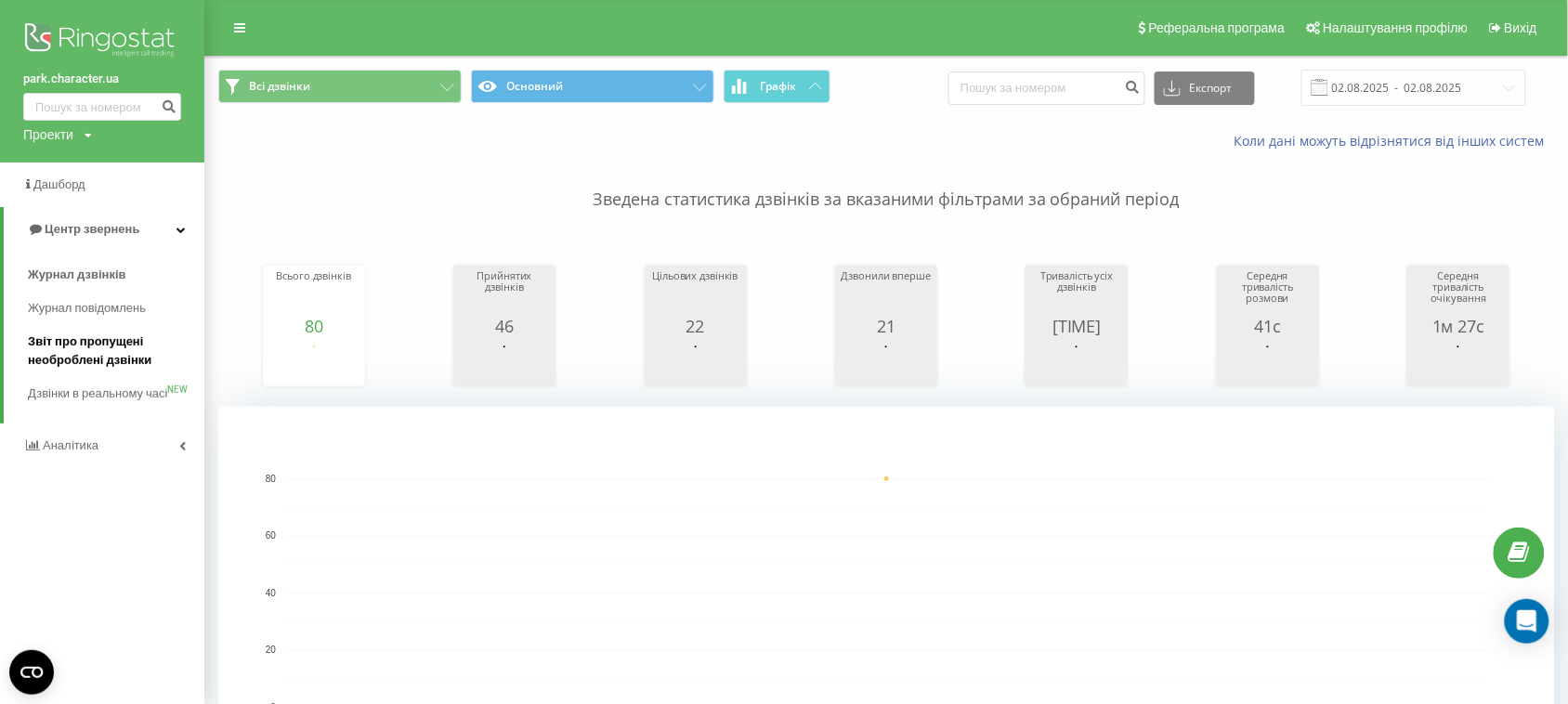 click on "Звіт про пропущені необроблені дзвінки" at bounding box center (111, 351) 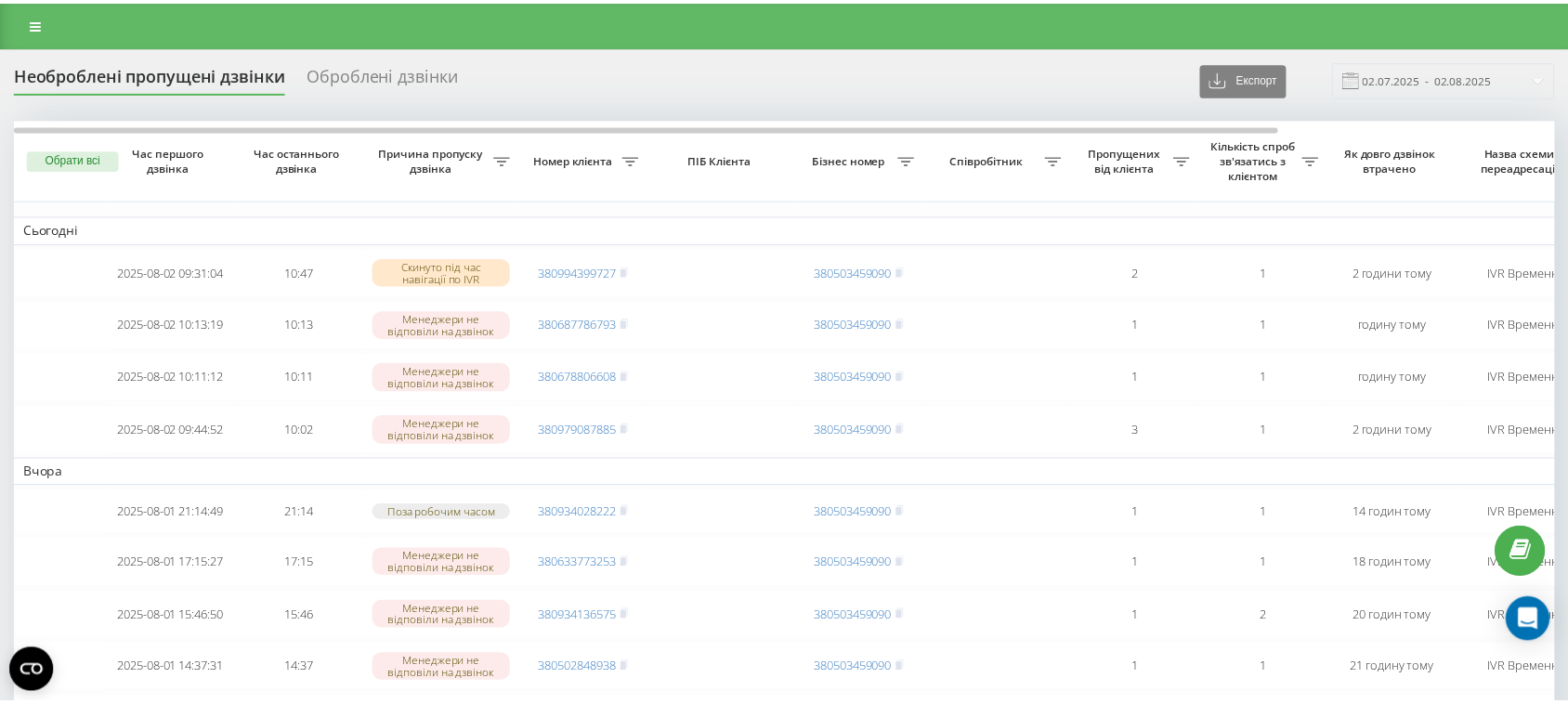 scroll, scrollTop: 0, scrollLeft: 0, axis: both 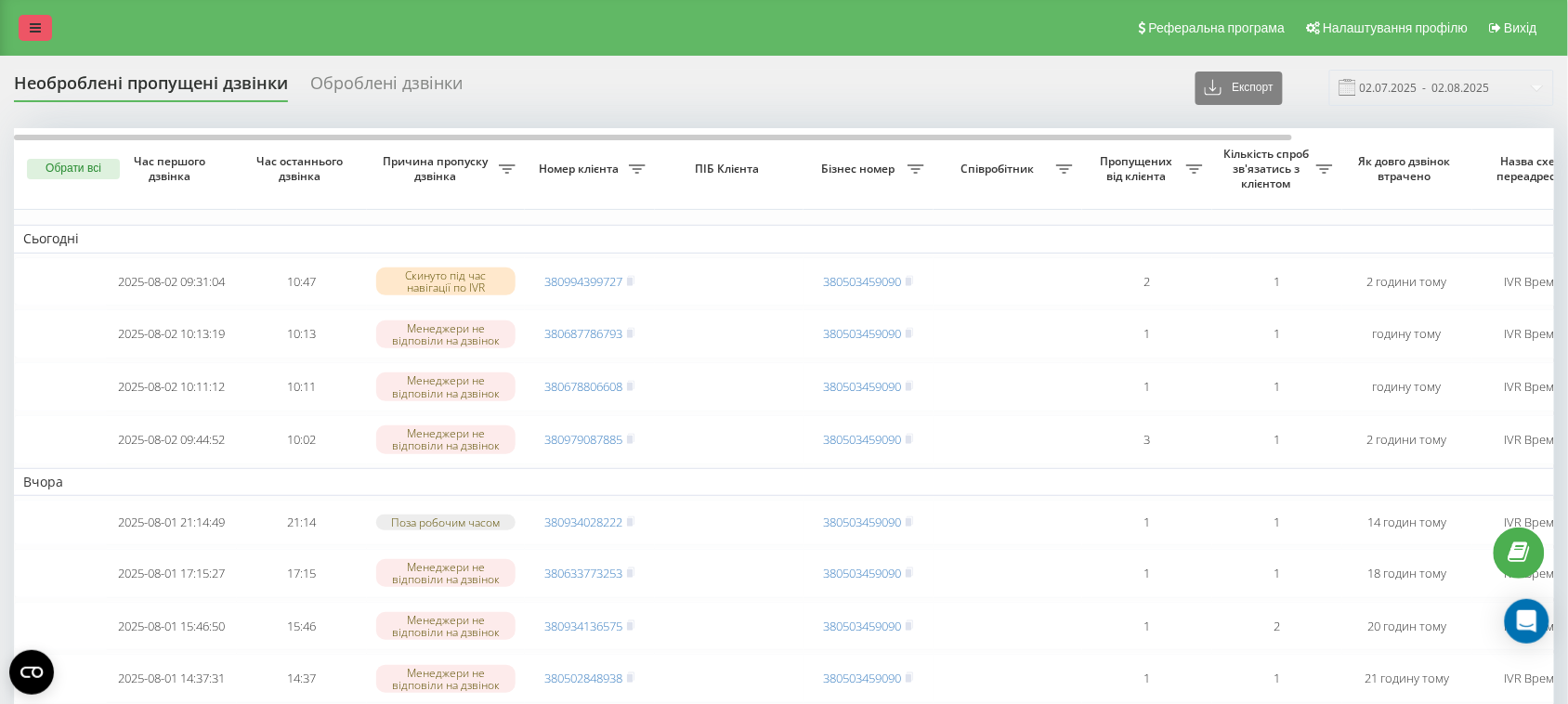 click at bounding box center [35, 28] 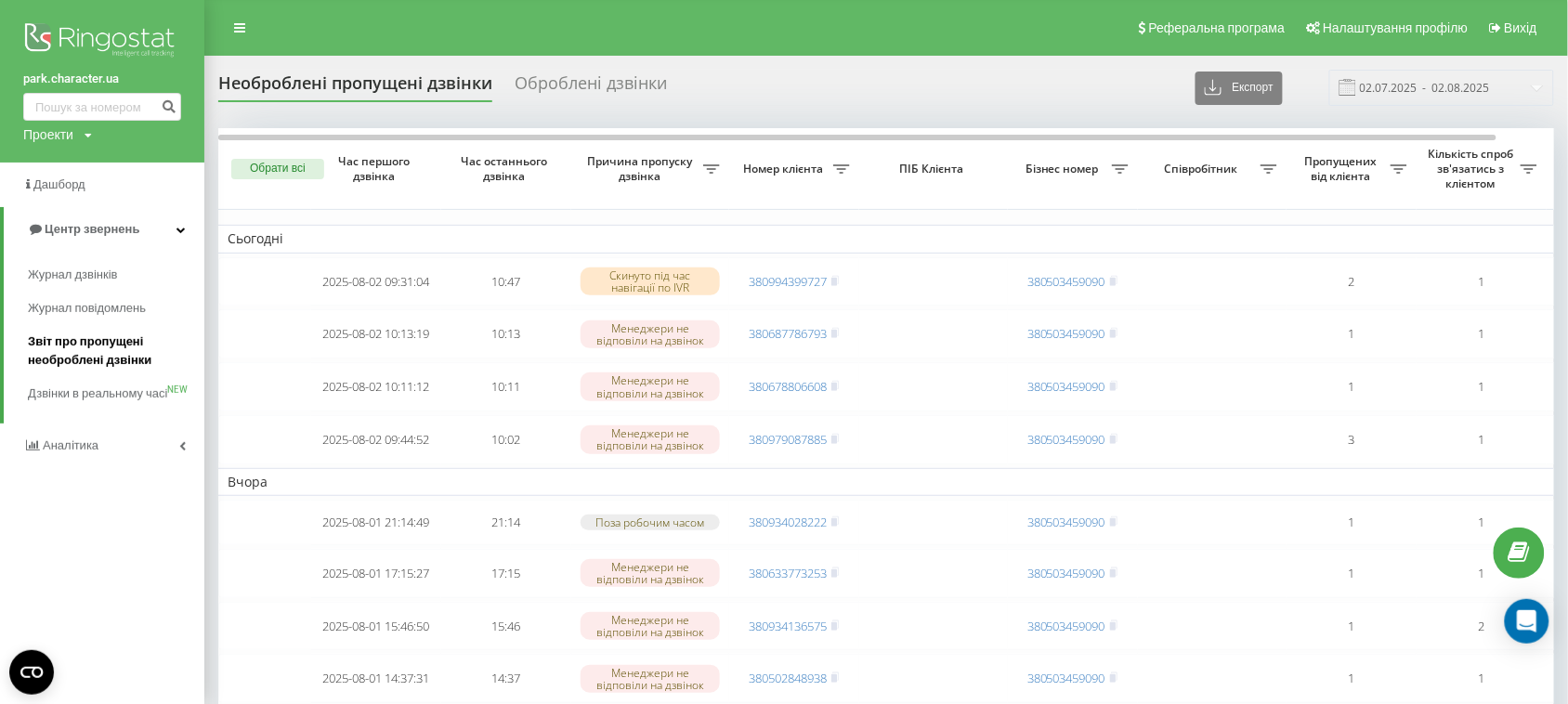 click on "Звіт про пропущені необроблені дзвінки" at bounding box center (111, 351) 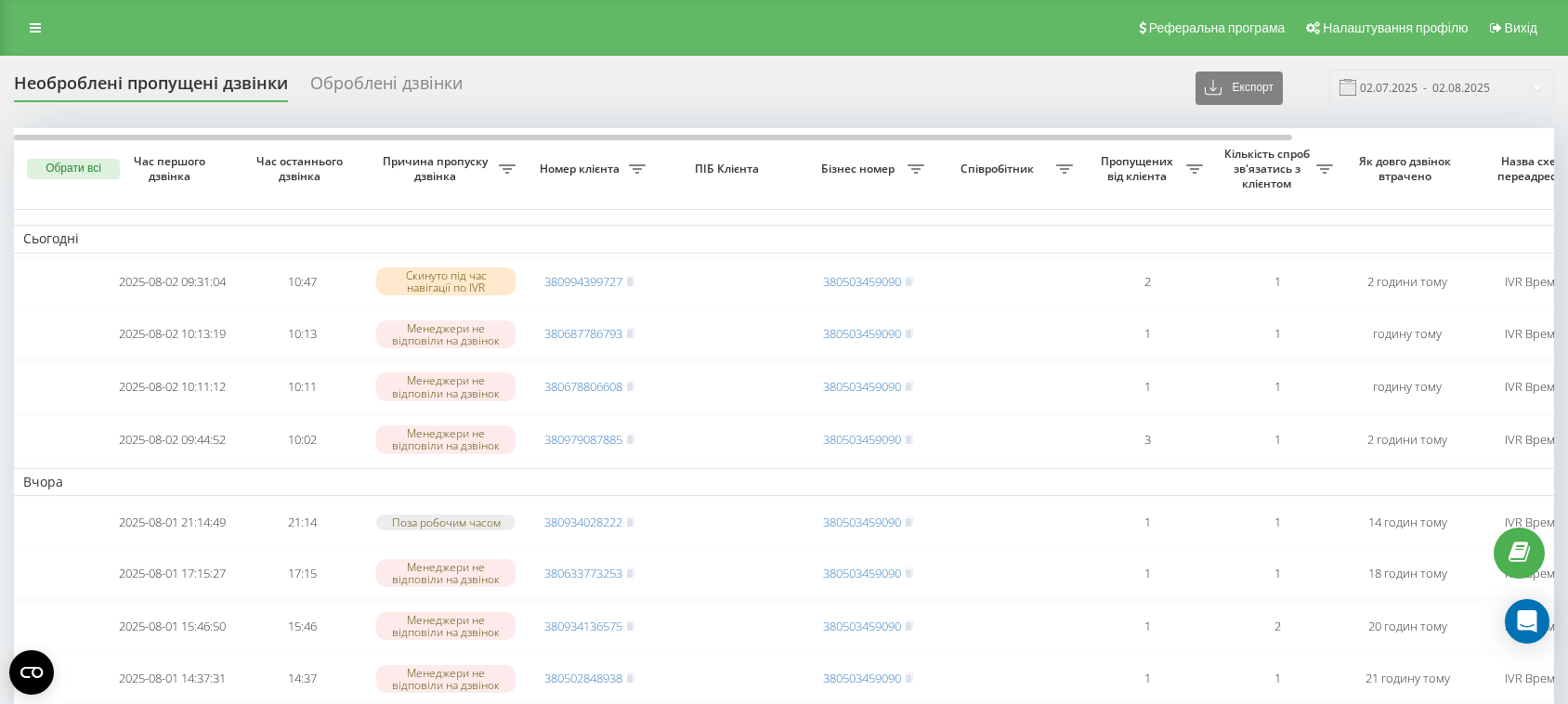 scroll, scrollTop: 0, scrollLeft: 0, axis: both 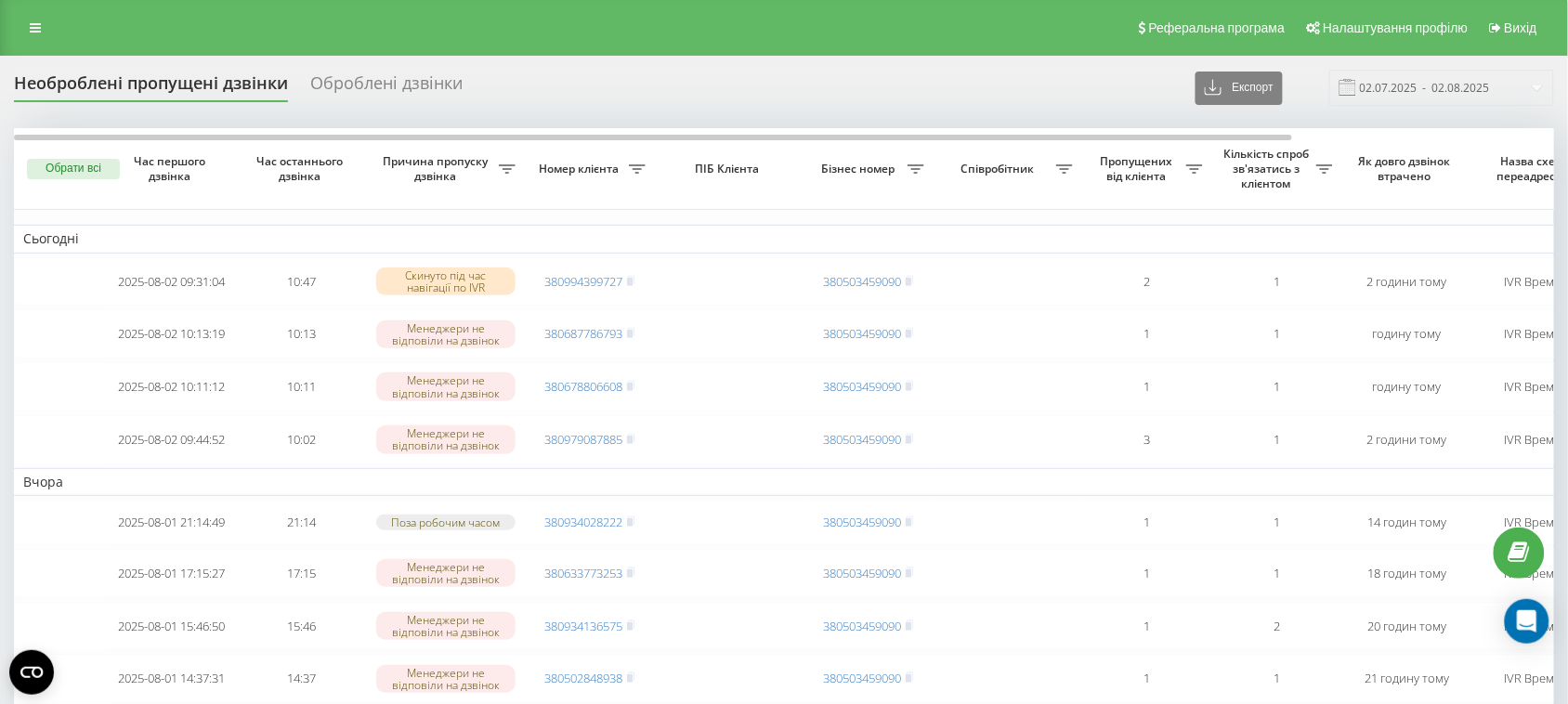 click on "Реферальна програма Налаштування профілю Вихід" at bounding box center (784, 28) 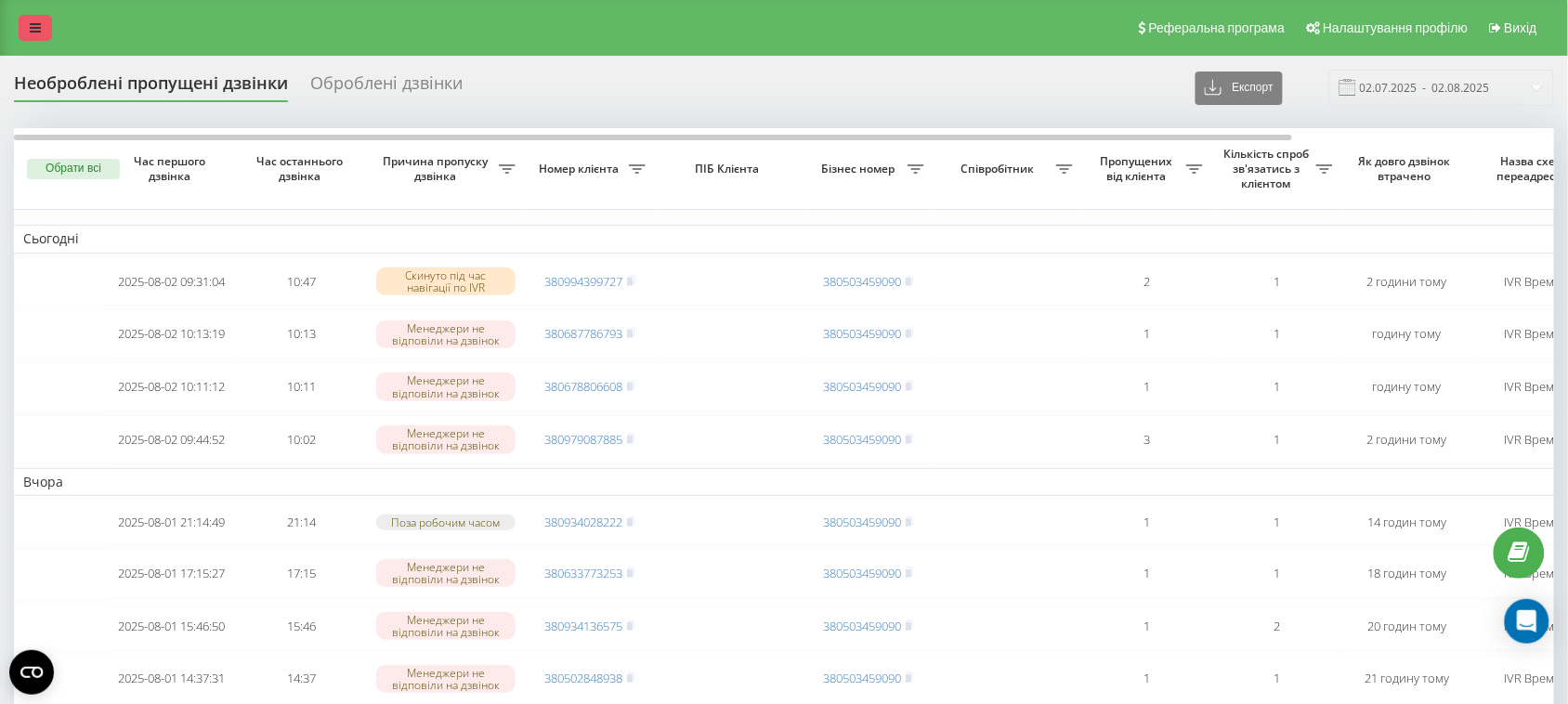 click at bounding box center [35, 28] 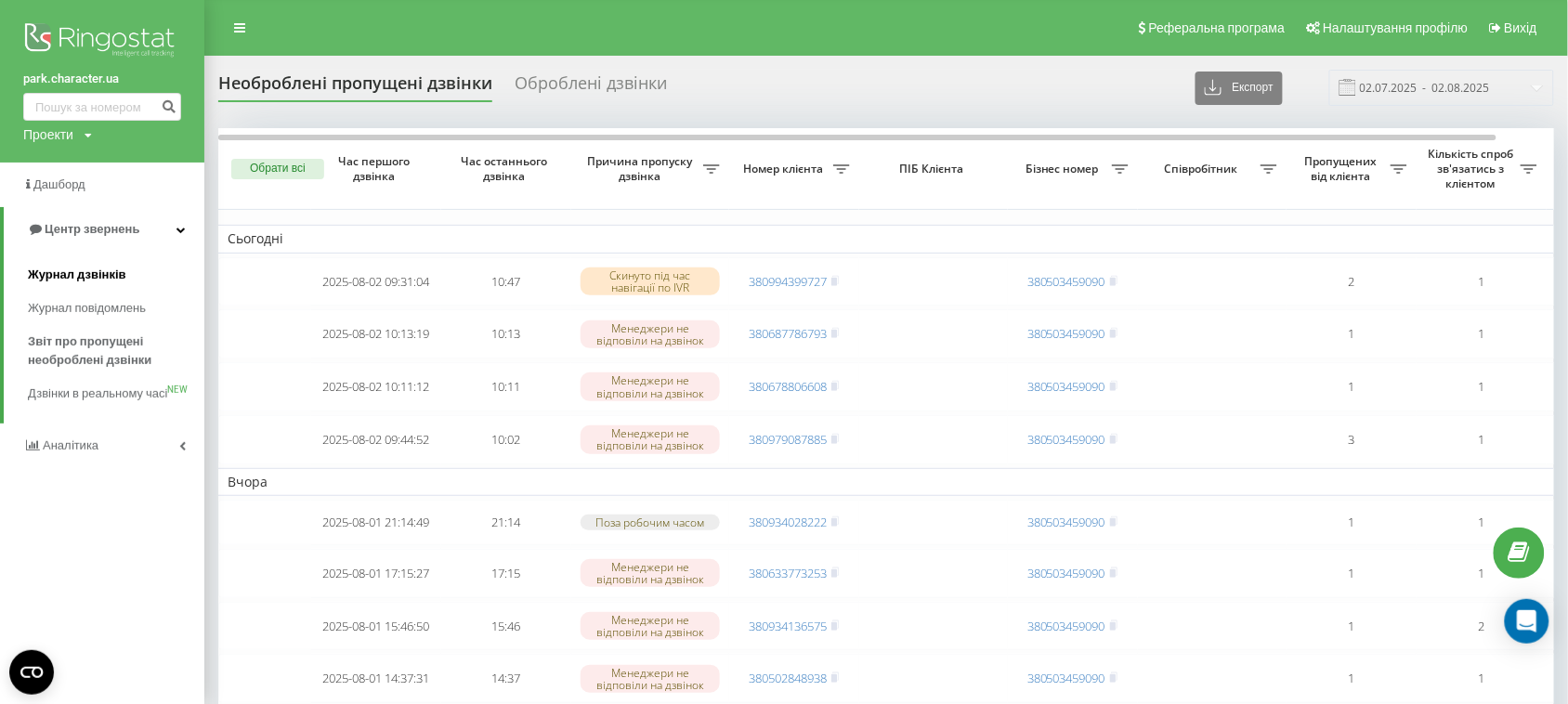 click on "Журнал дзвінків" at bounding box center [77, 275] 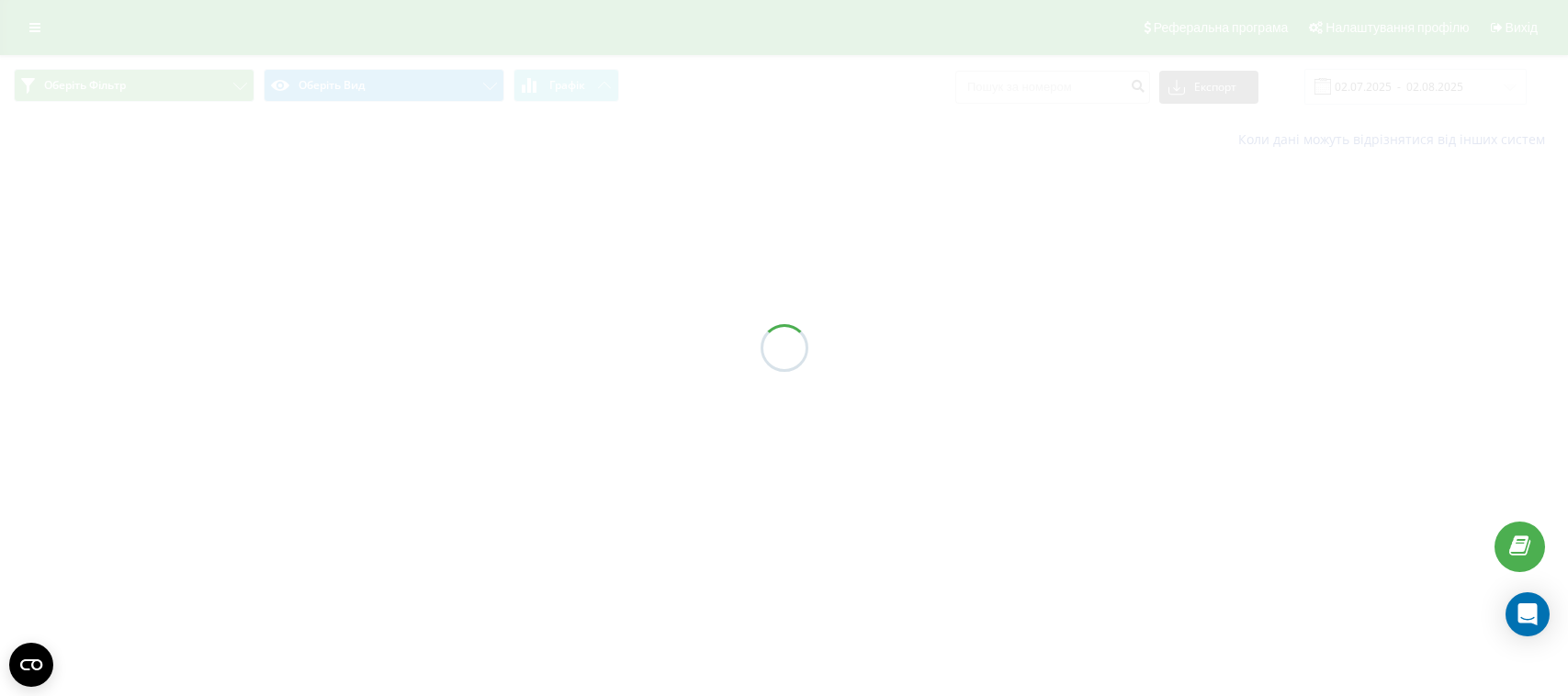 scroll, scrollTop: 0, scrollLeft: 0, axis: both 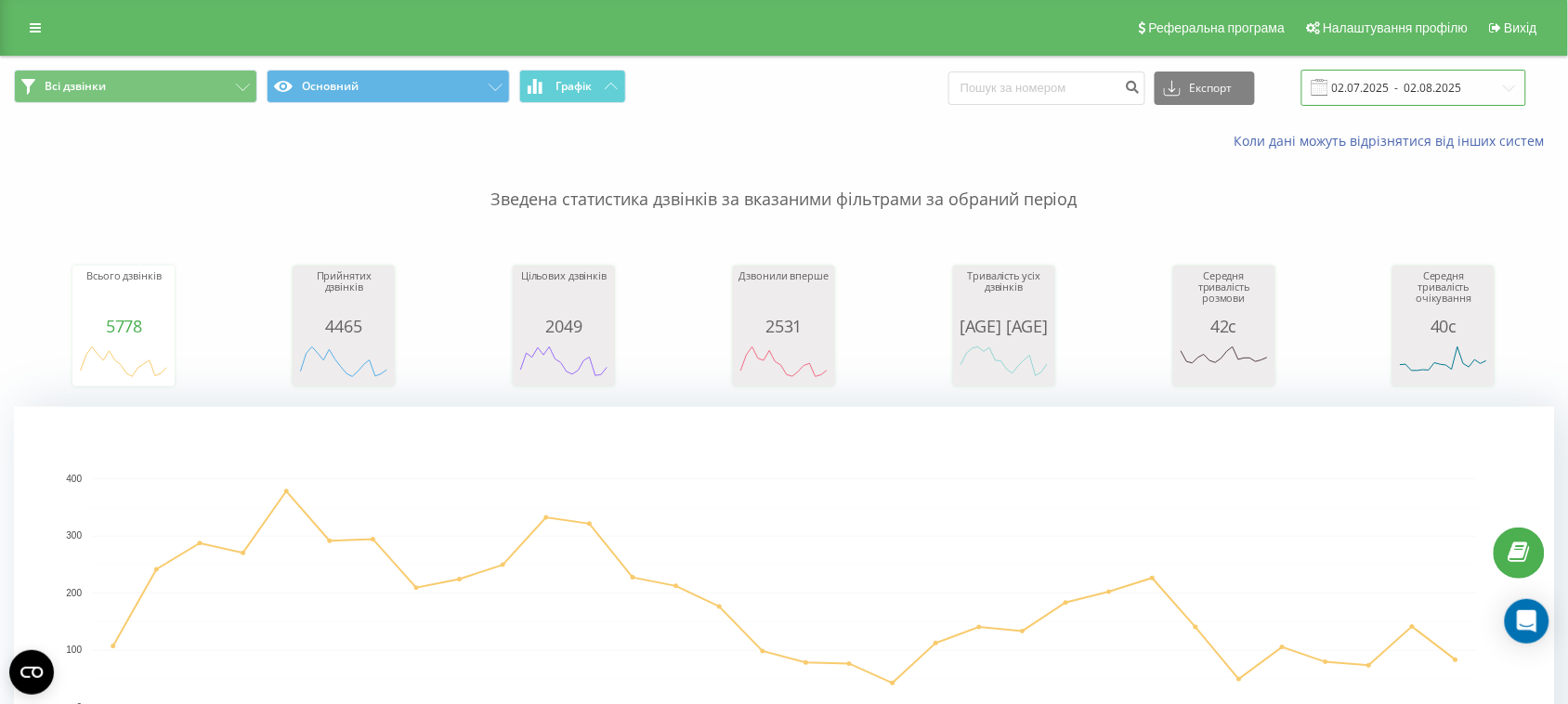 click on "02.07.2025  -  02.08.2025" at bounding box center (1414, 87) 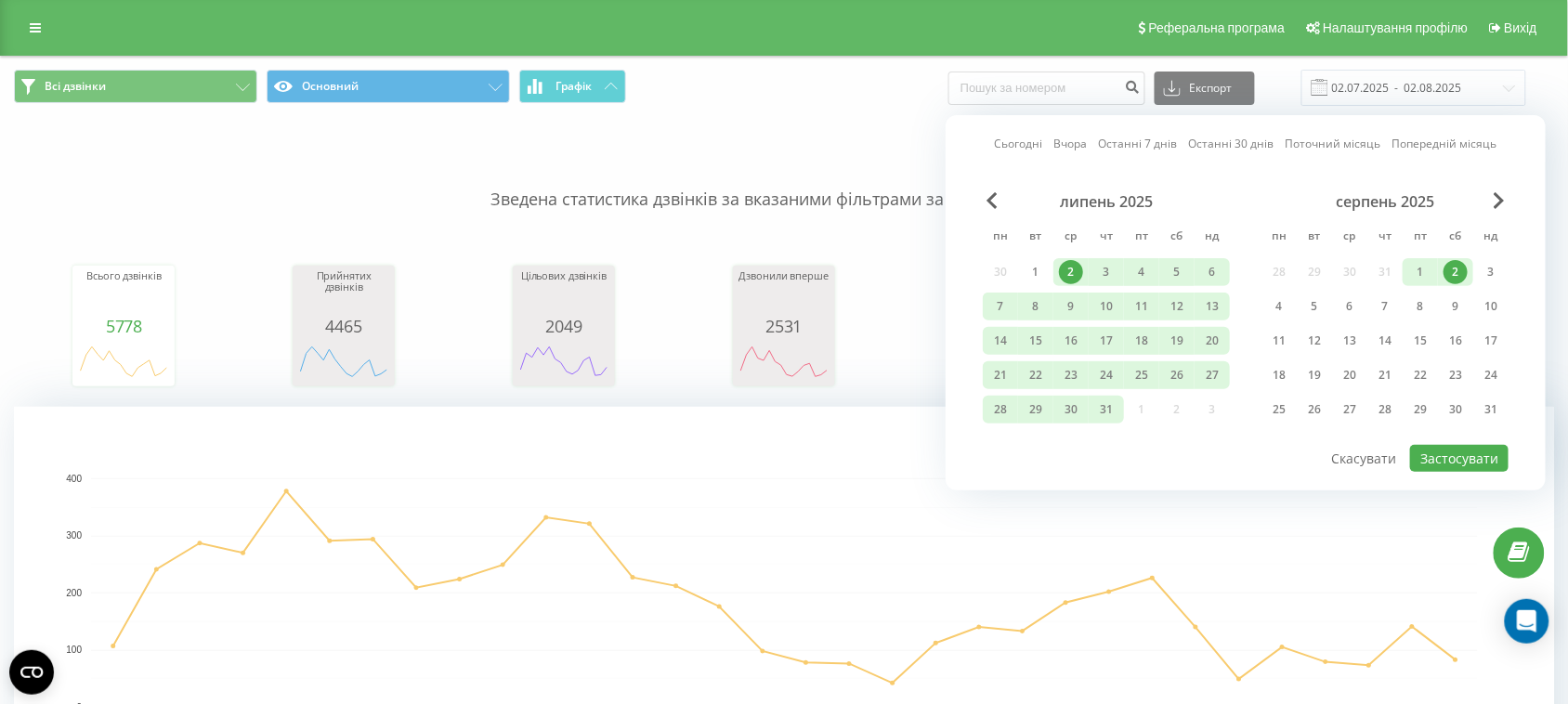 click on "2" at bounding box center (1456, 272) 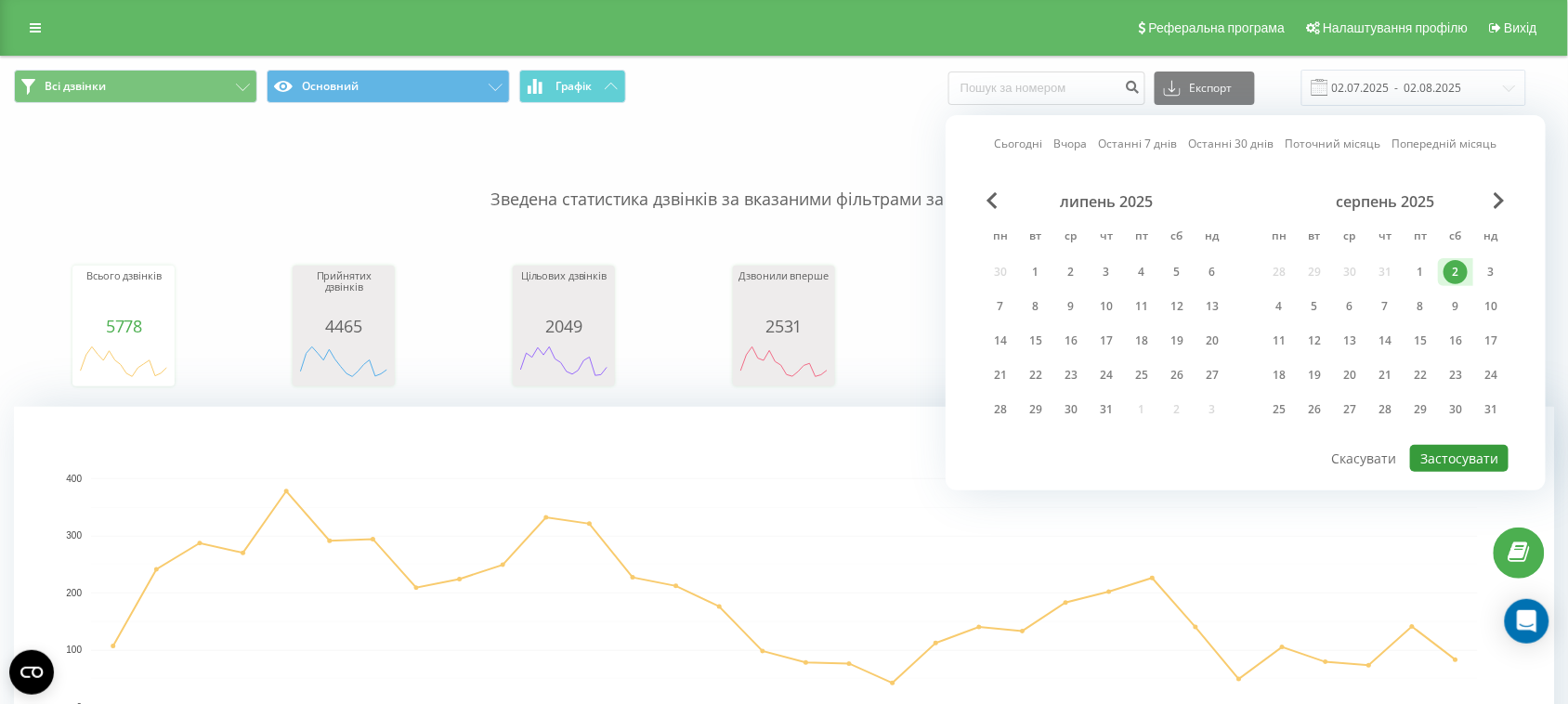 click on "Застосувати" at bounding box center (1459, 458) 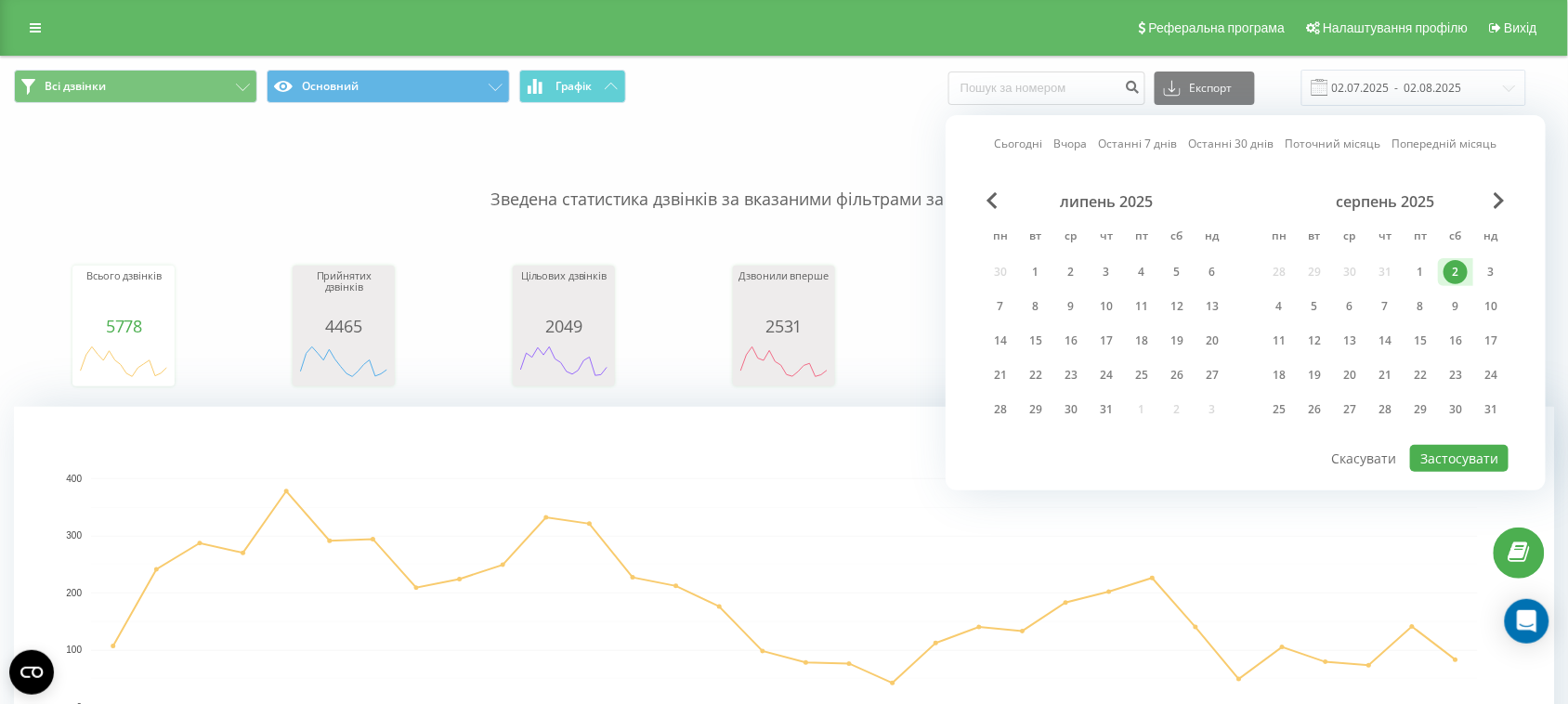 type on "02.08.2025  -  02.08.2025" 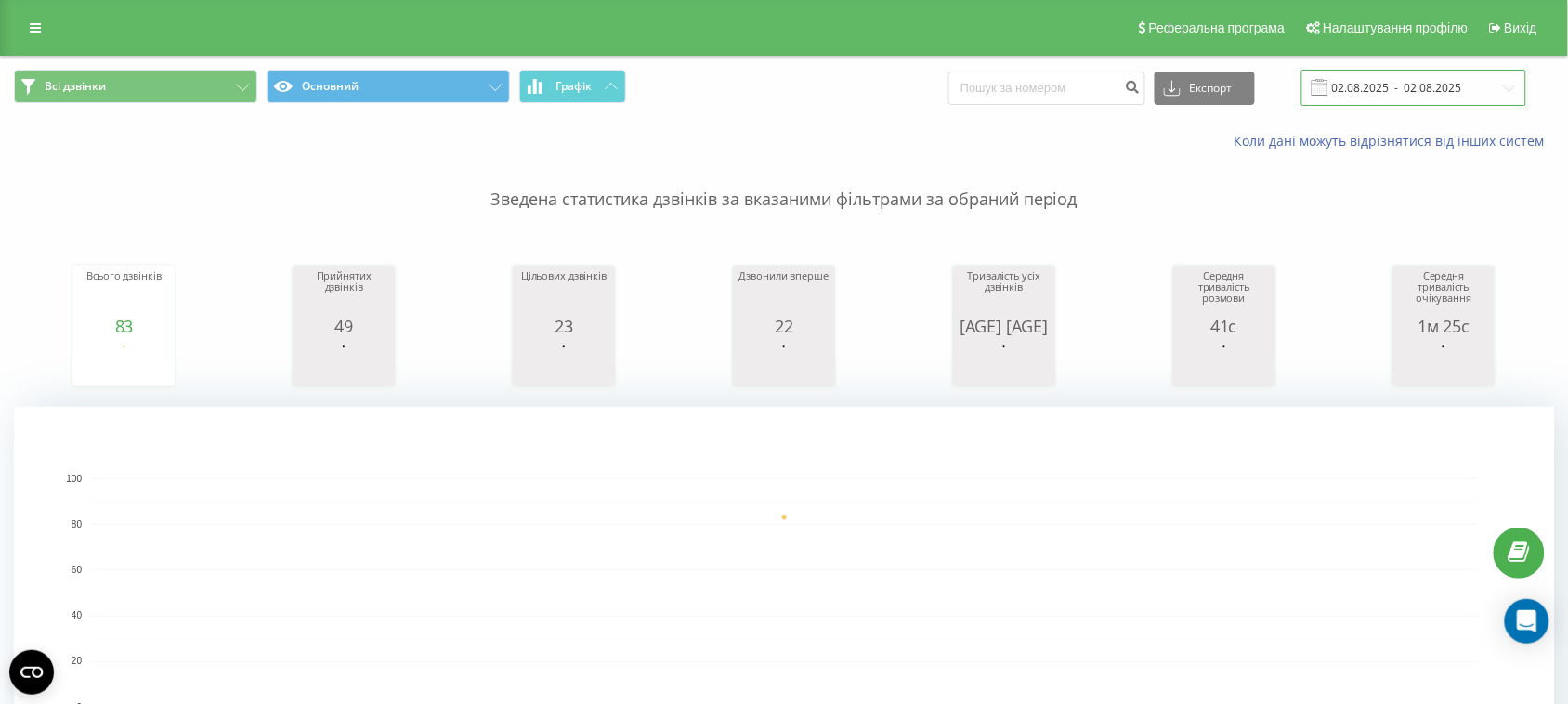 click on "02.08.2025  -  02.08.2025" at bounding box center [1414, 87] 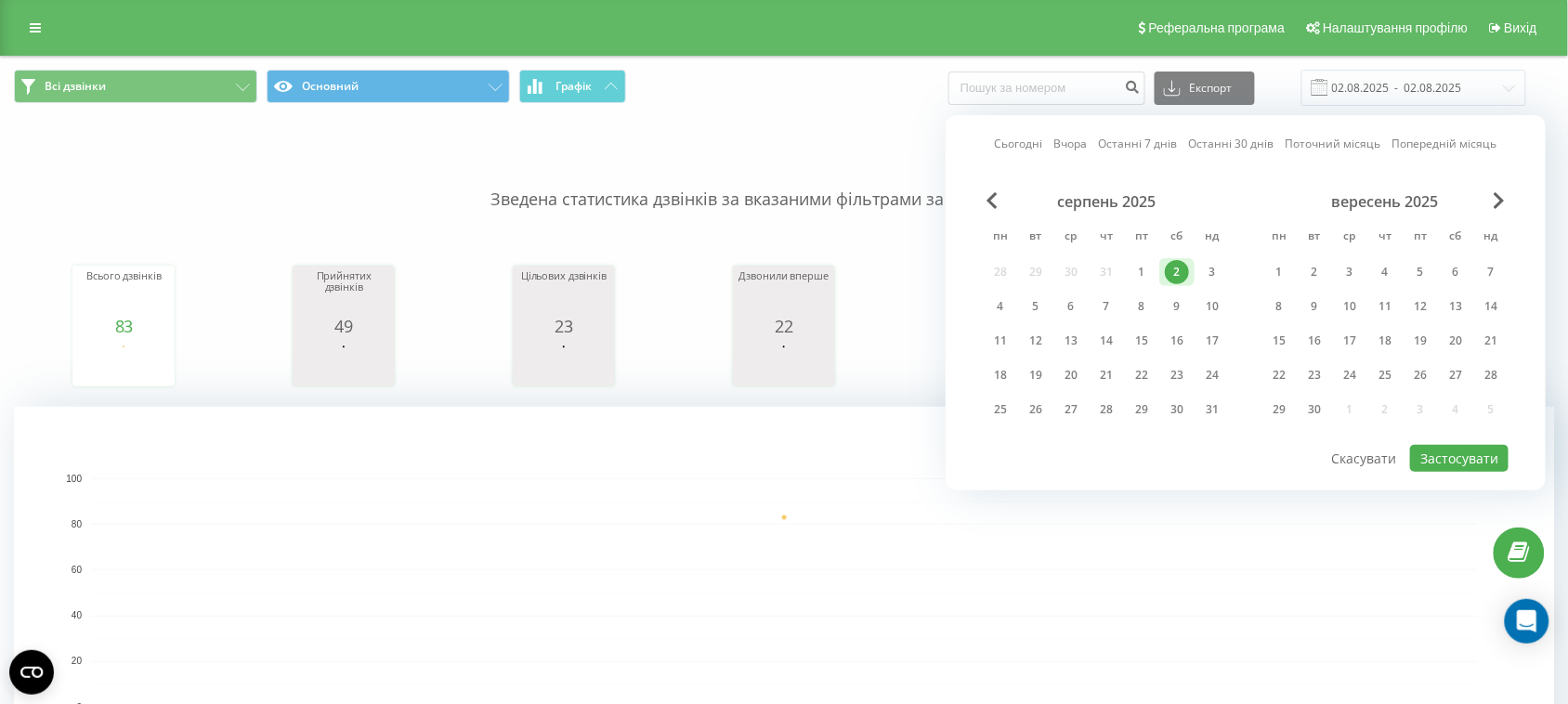 click on "2" at bounding box center (1177, 272) 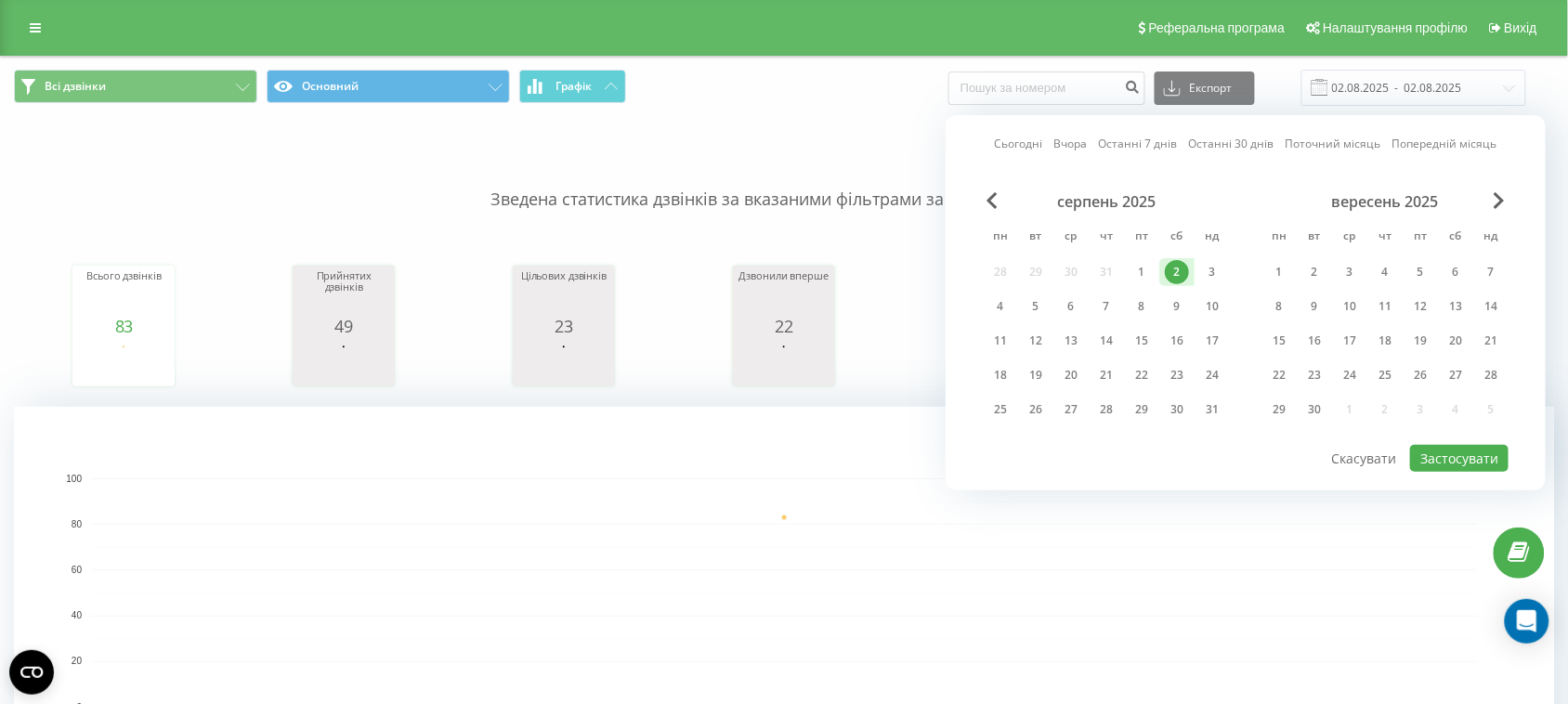 click 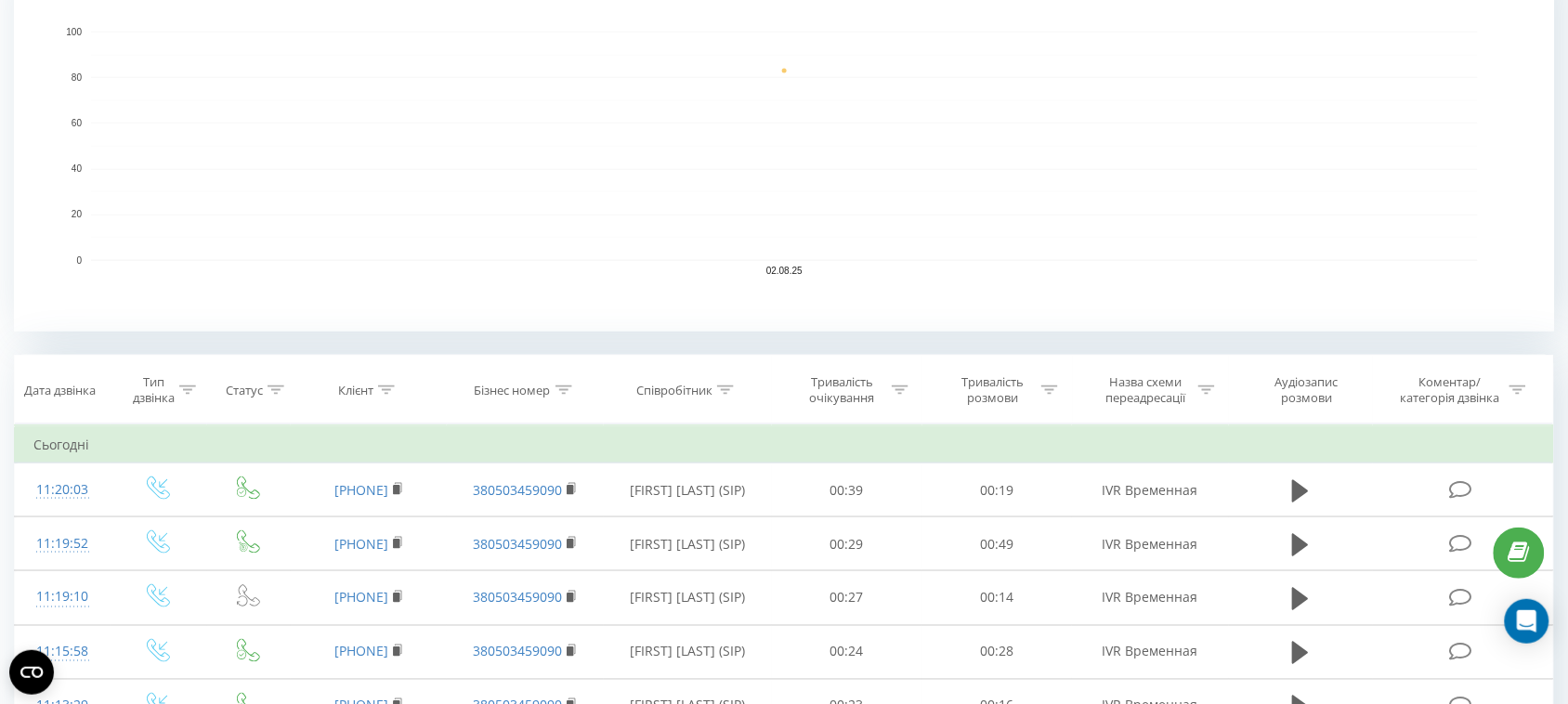 scroll, scrollTop: 0, scrollLeft: 0, axis: both 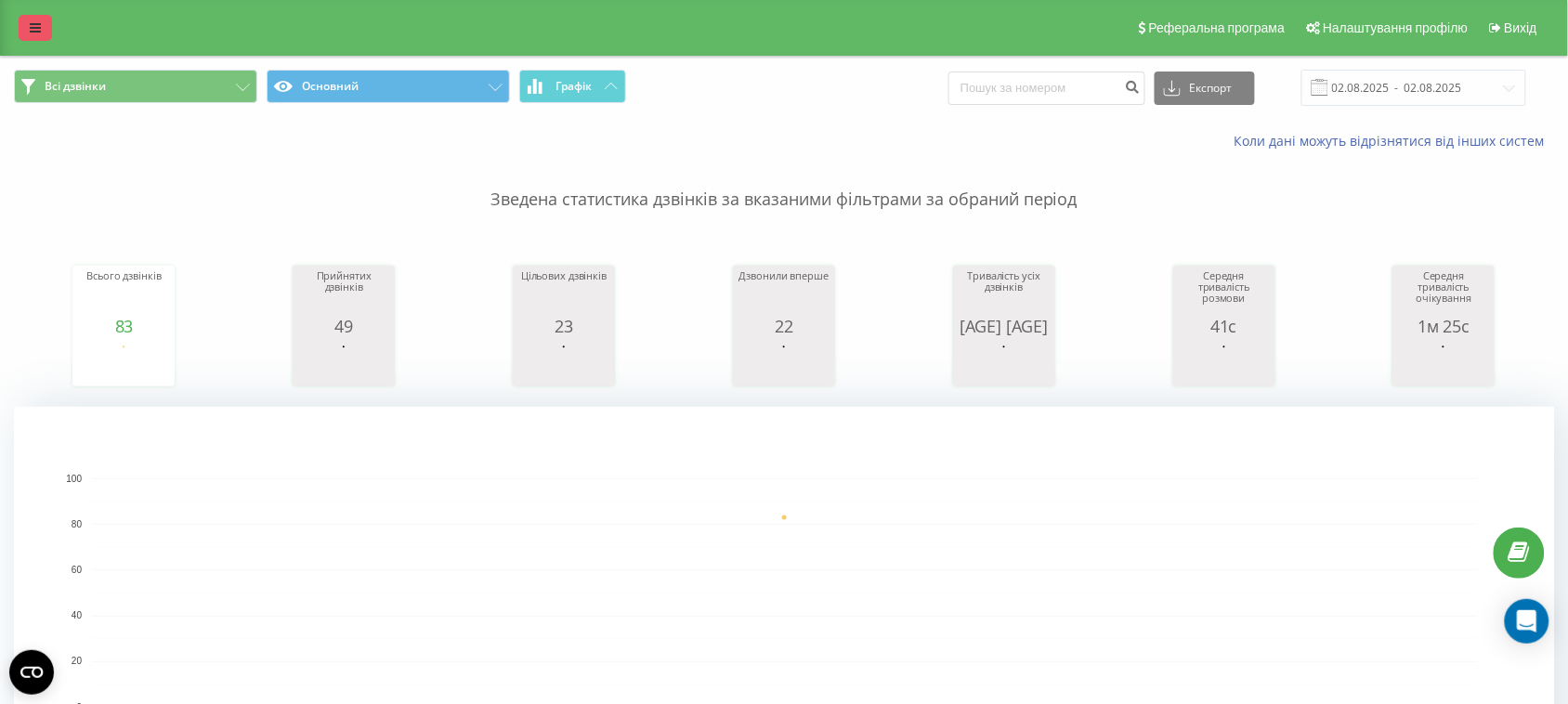 click at bounding box center [35, 28] 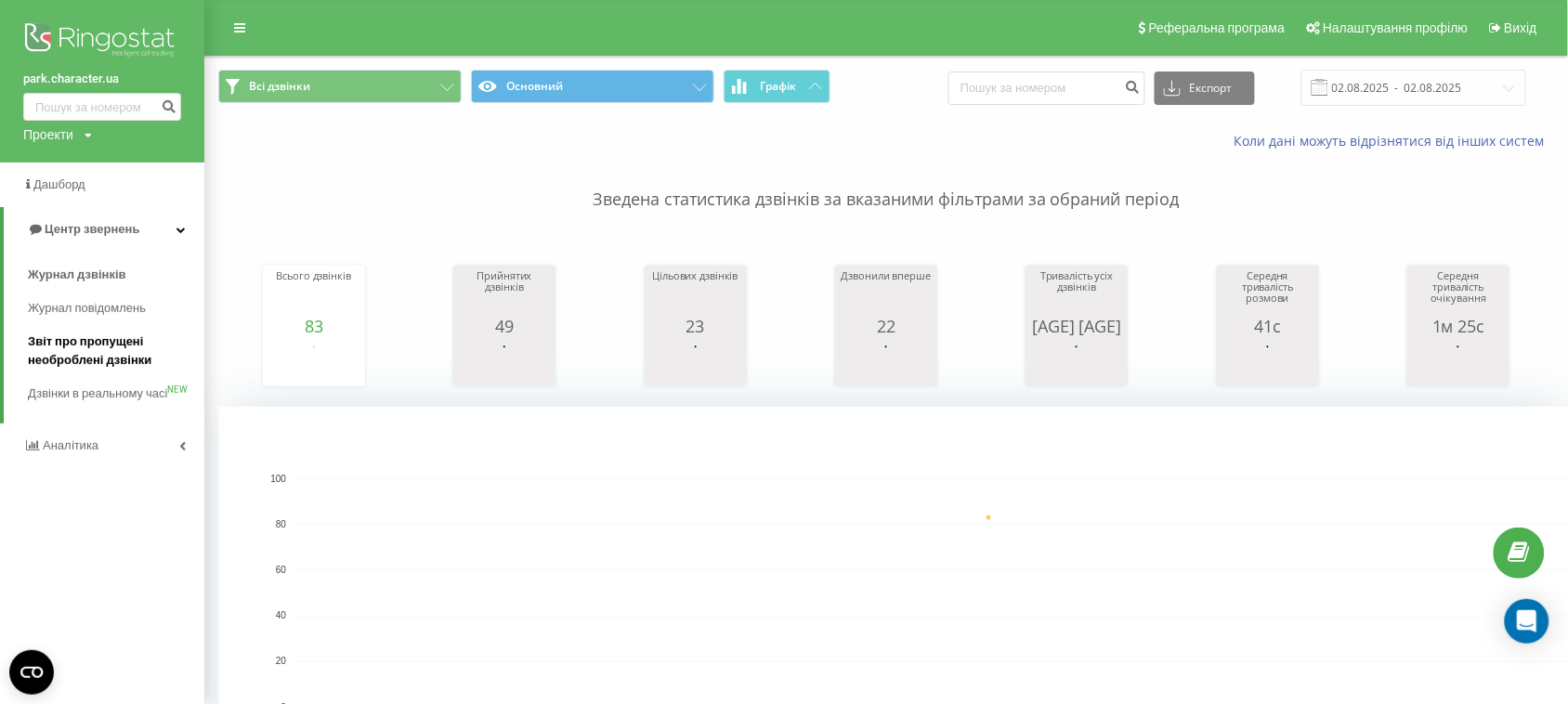 click on "Звіт про пропущені необроблені дзвінки" at bounding box center [111, 351] 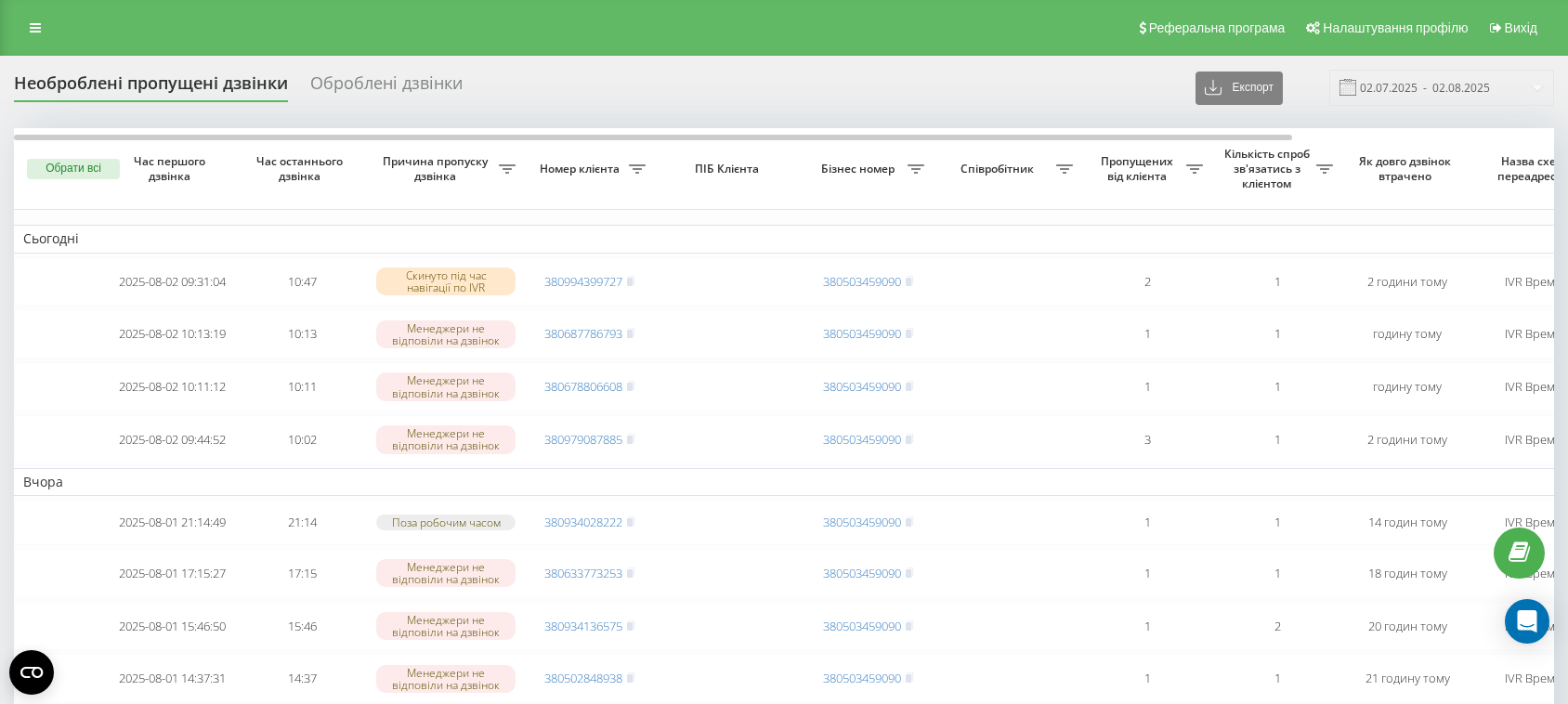 scroll, scrollTop: 0, scrollLeft: 0, axis: both 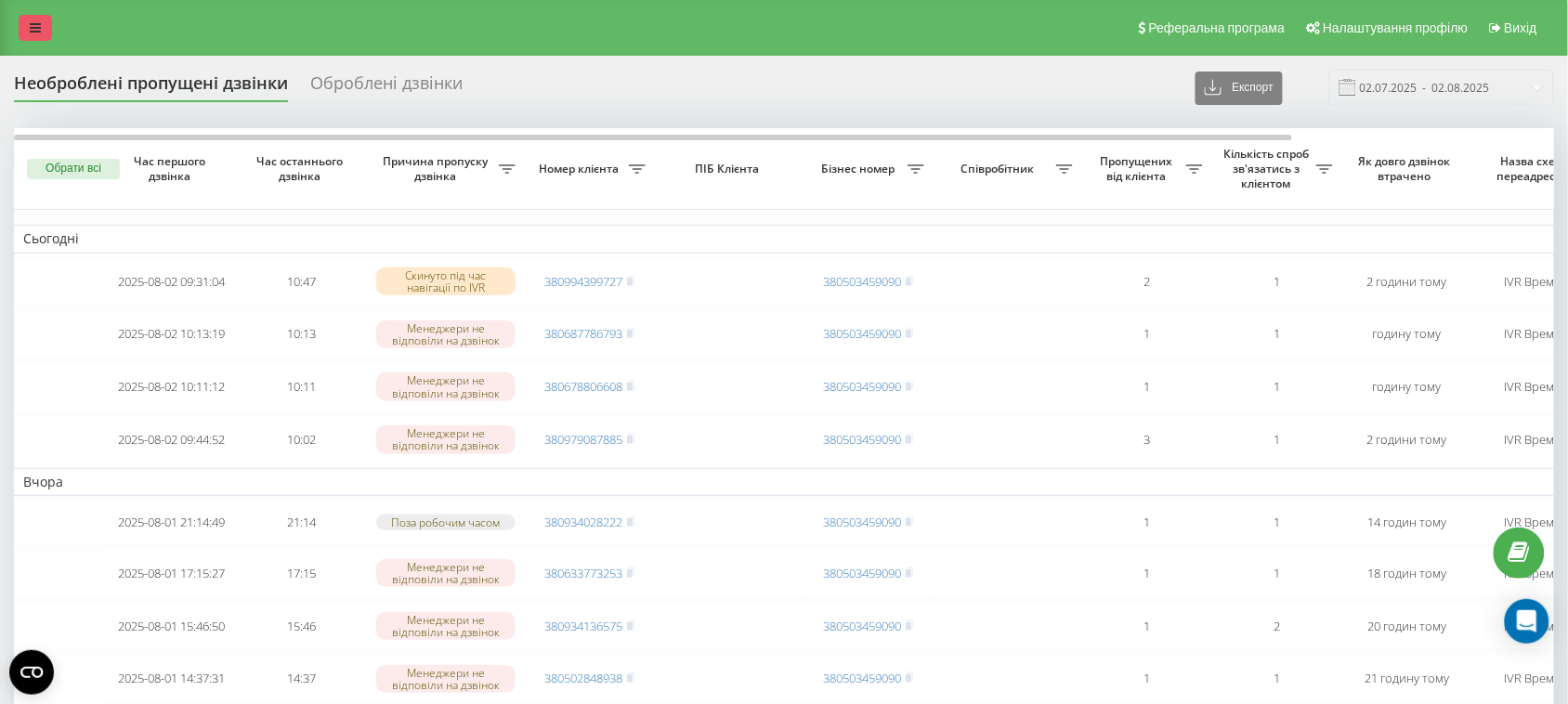 click at bounding box center (35, 28) 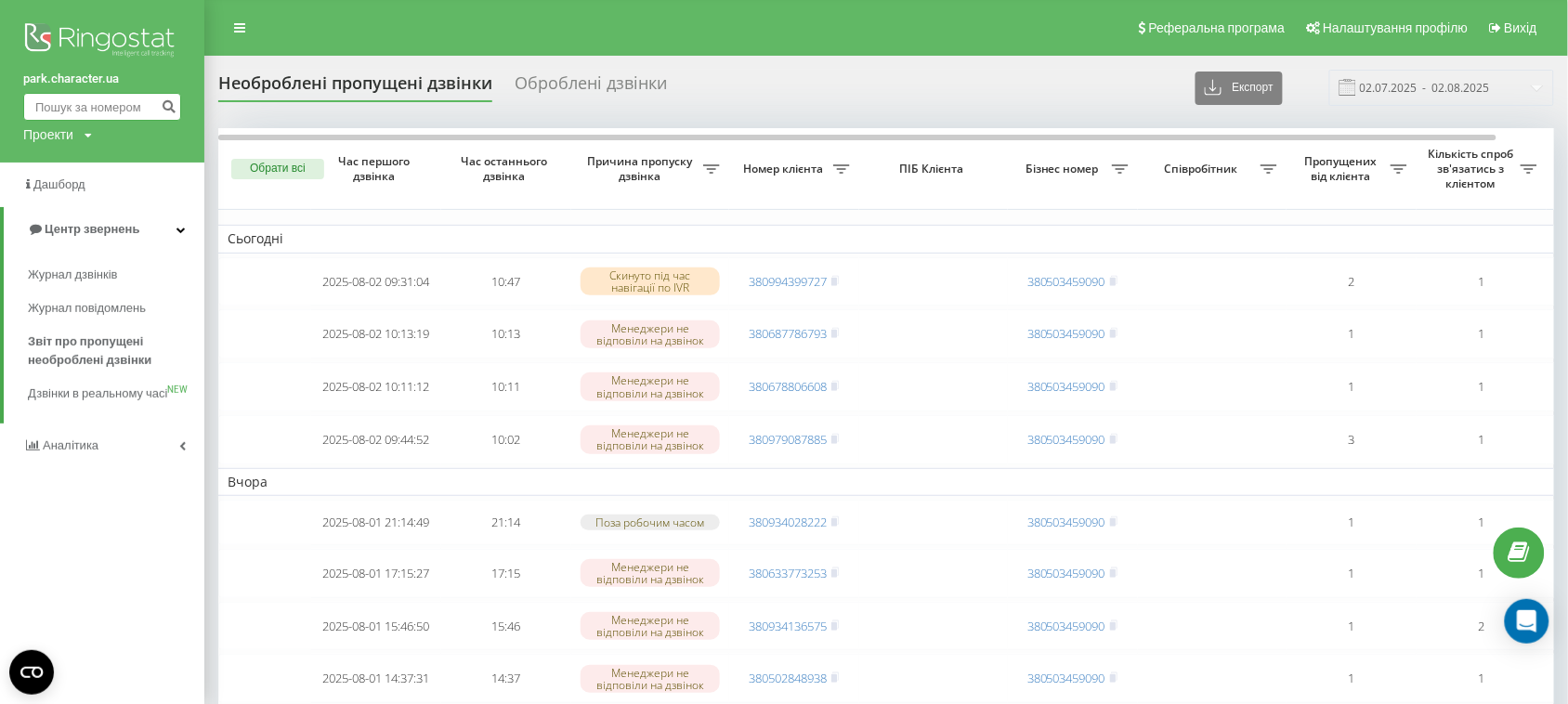 click at bounding box center (102, 107) 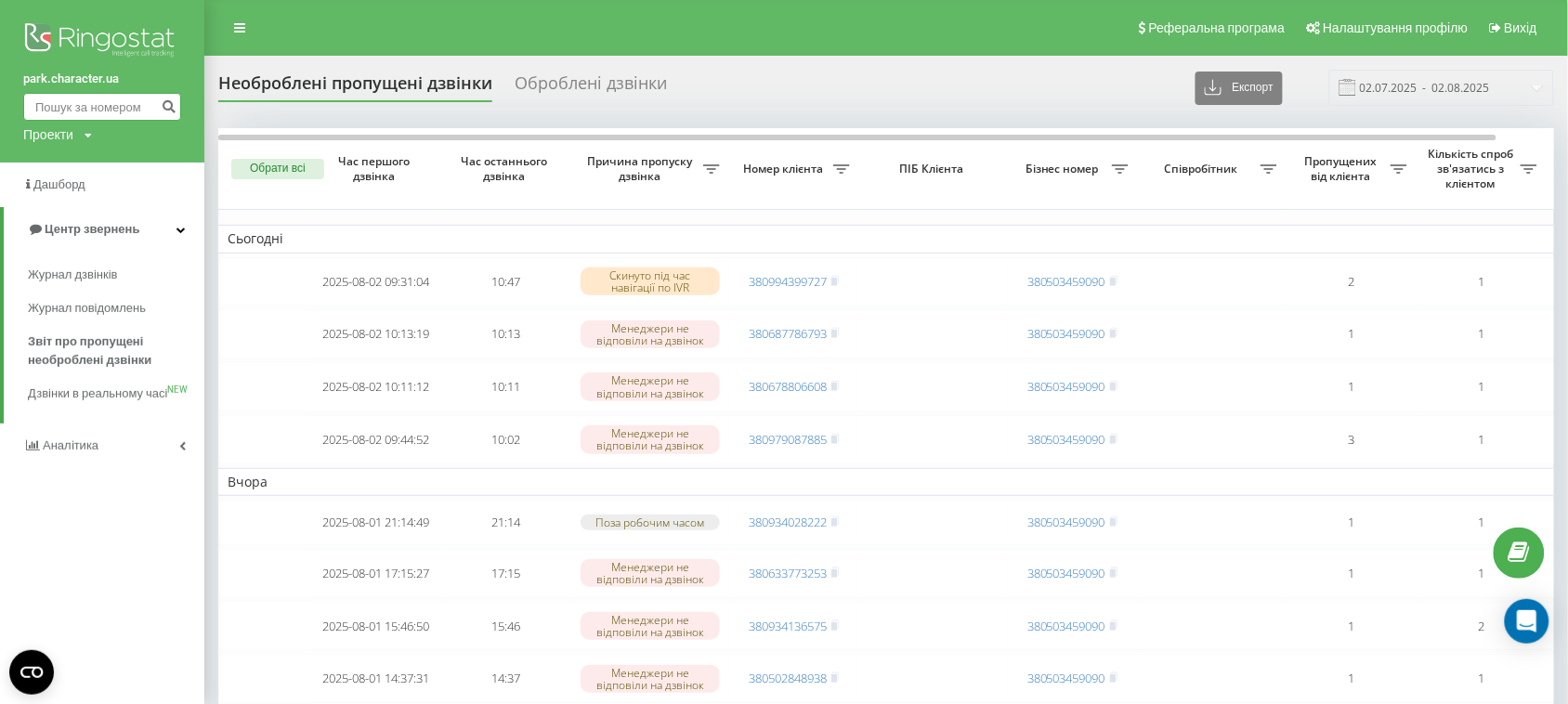 paste on "[PHONE]" 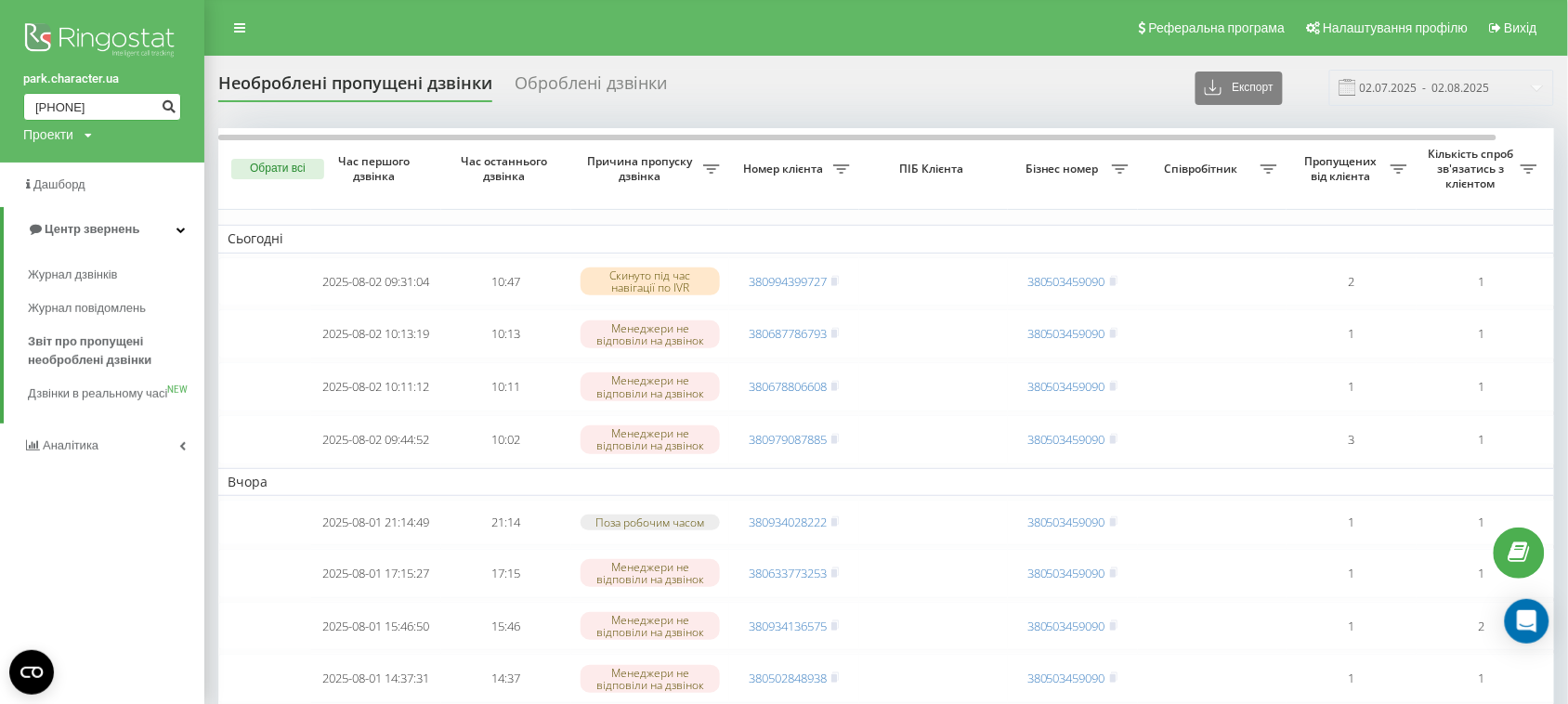 type on "380631951886" 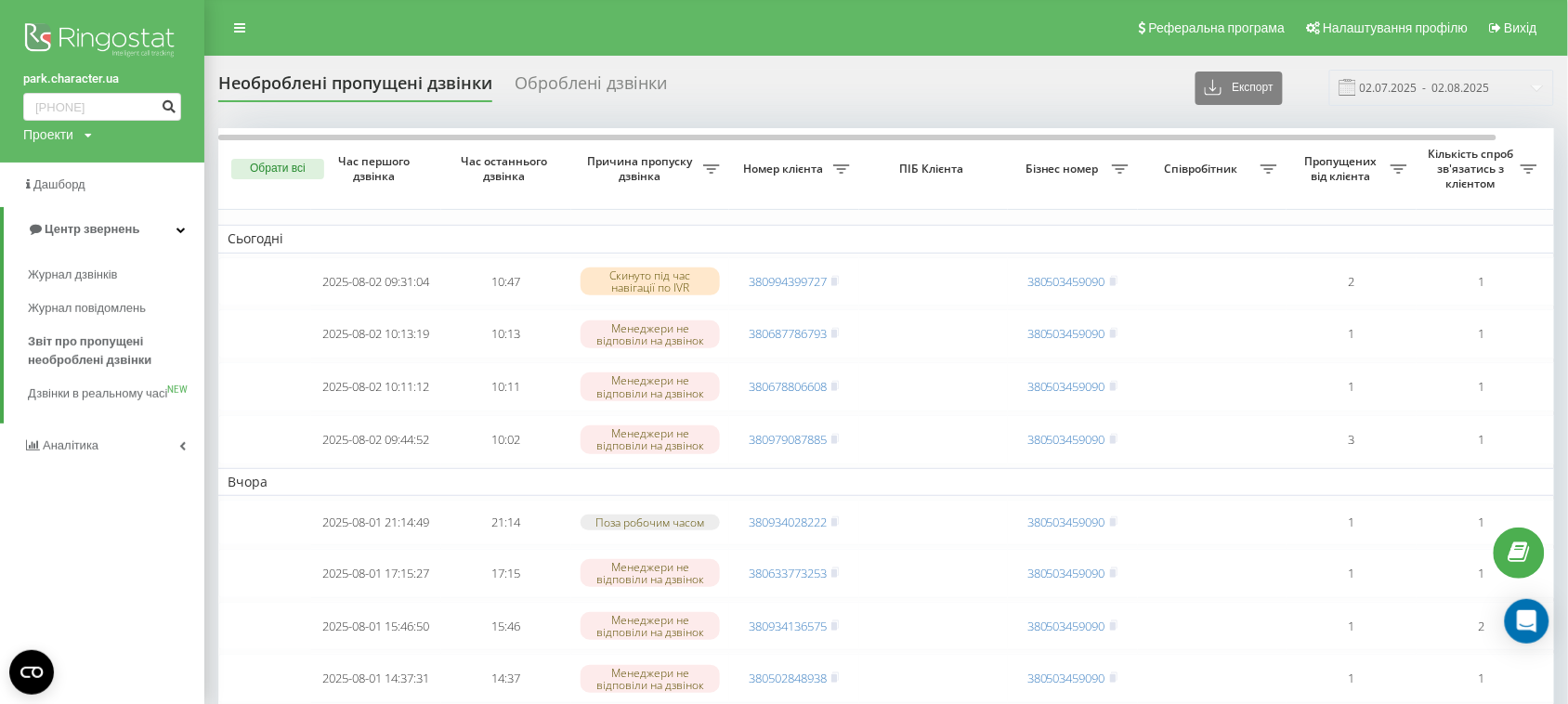 click at bounding box center (168, 104) 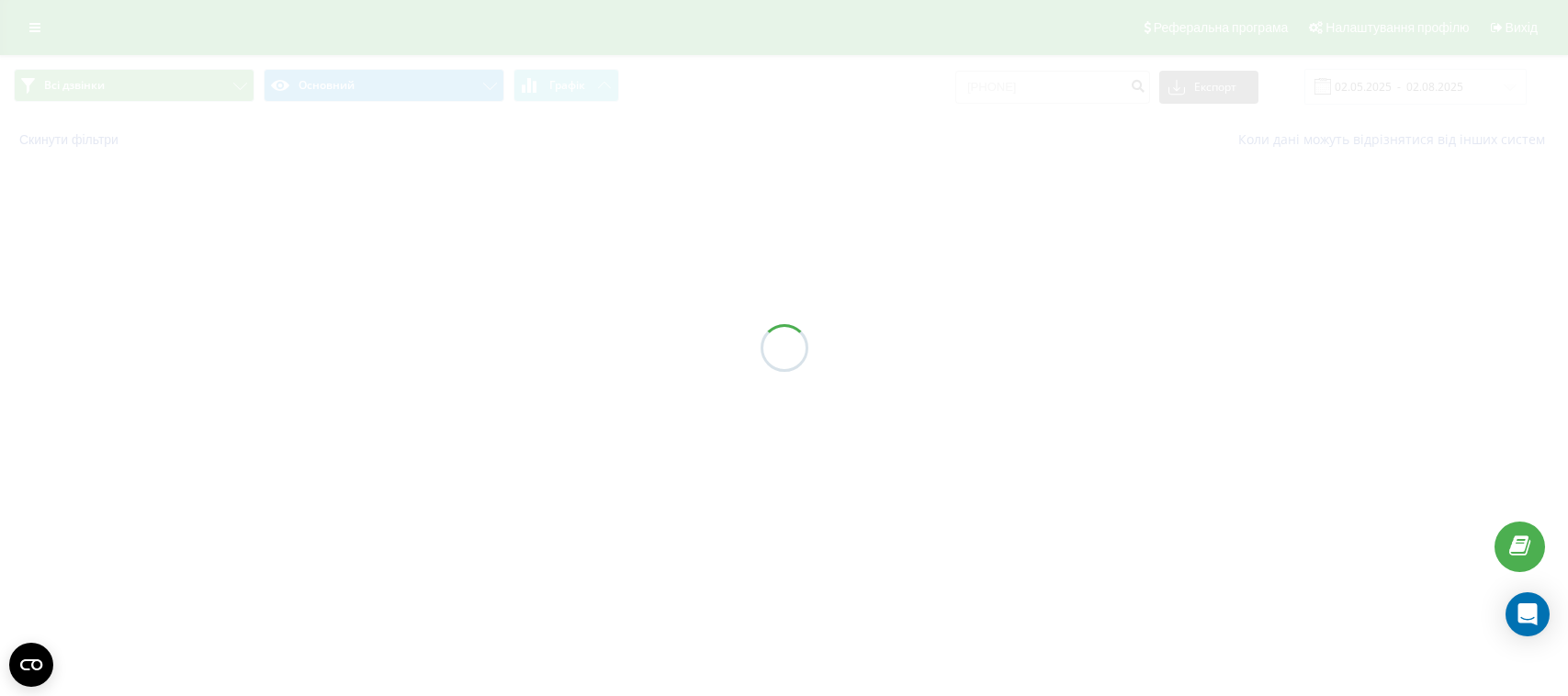 scroll, scrollTop: 0, scrollLeft: 0, axis: both 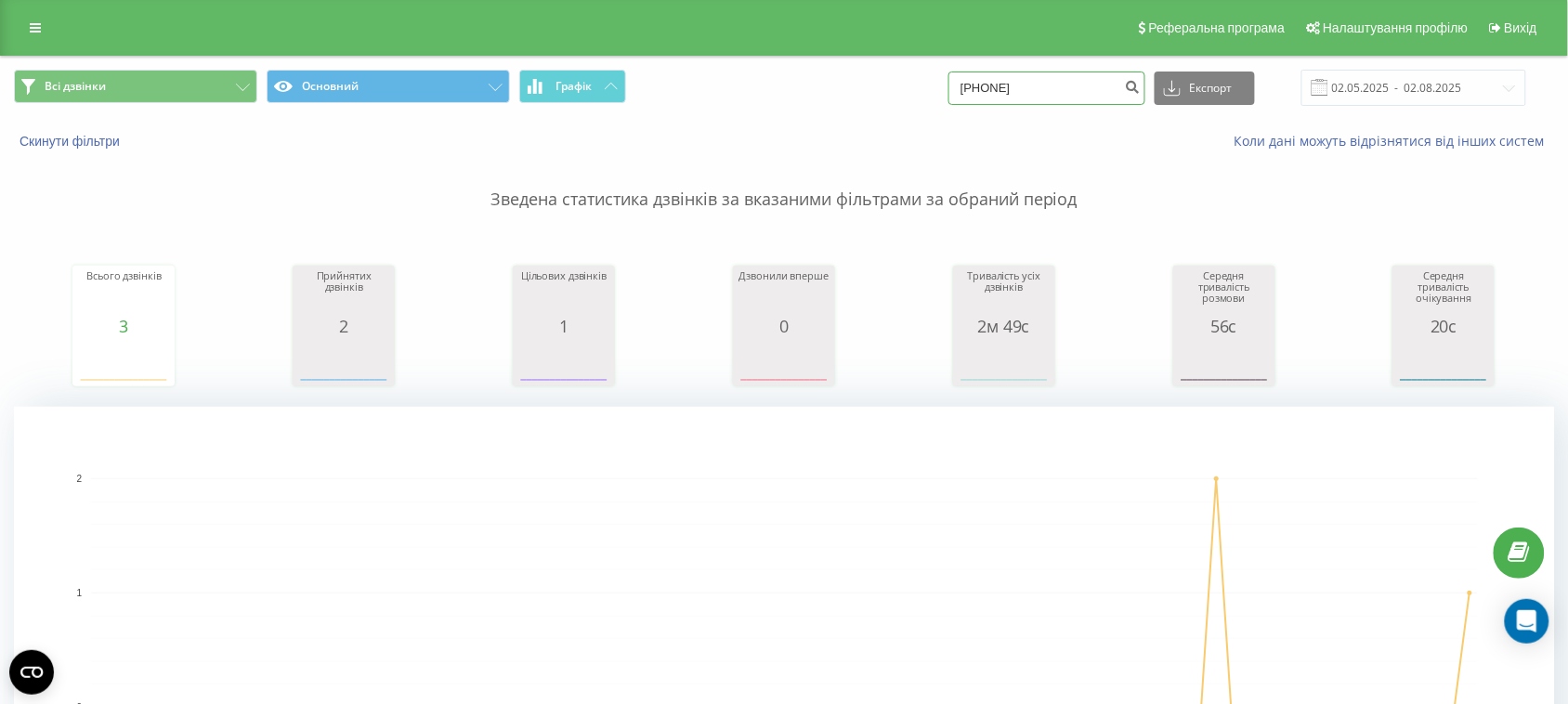click on "380631951886" at bounding box center (1047, 88) 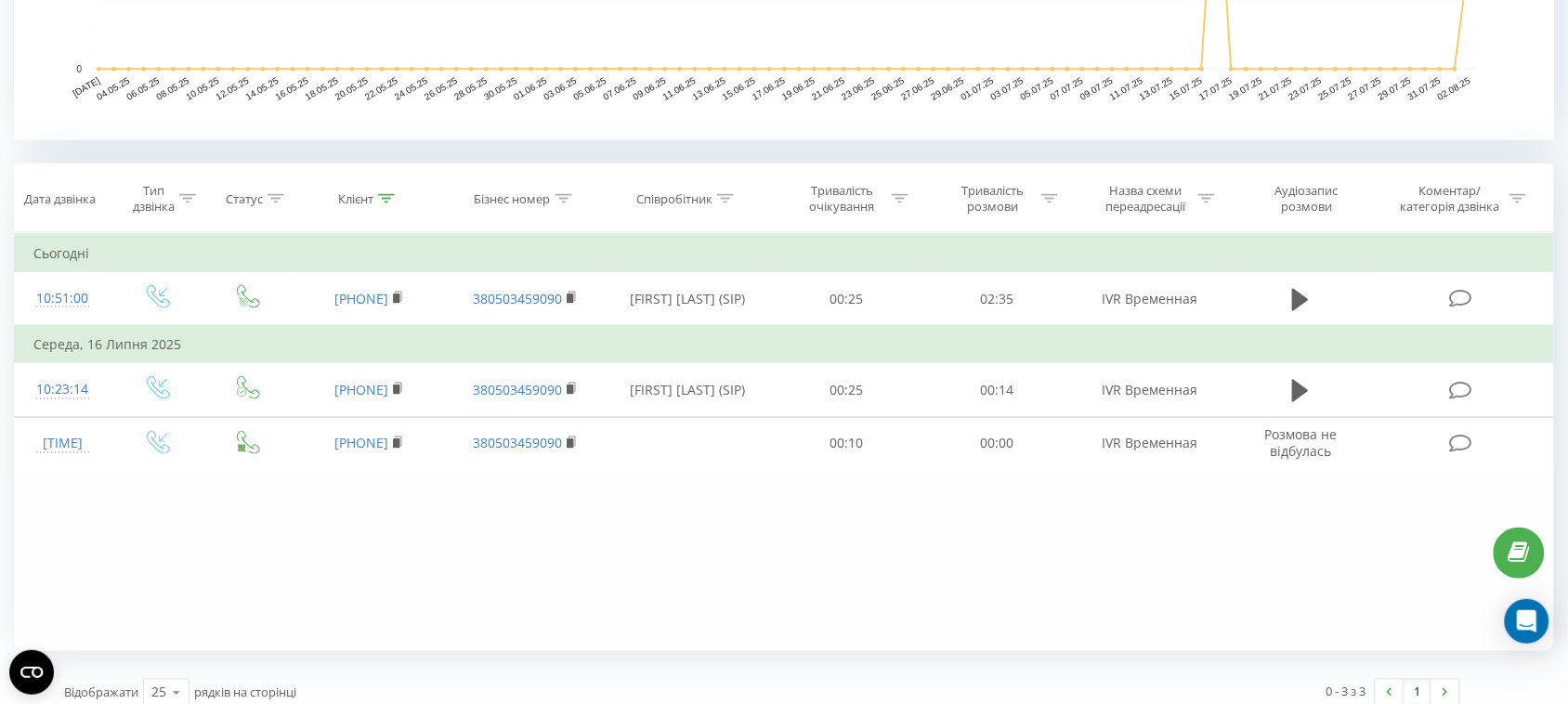 scroll, scrollTop: 655, scrollLeft: 0, axis: vertical 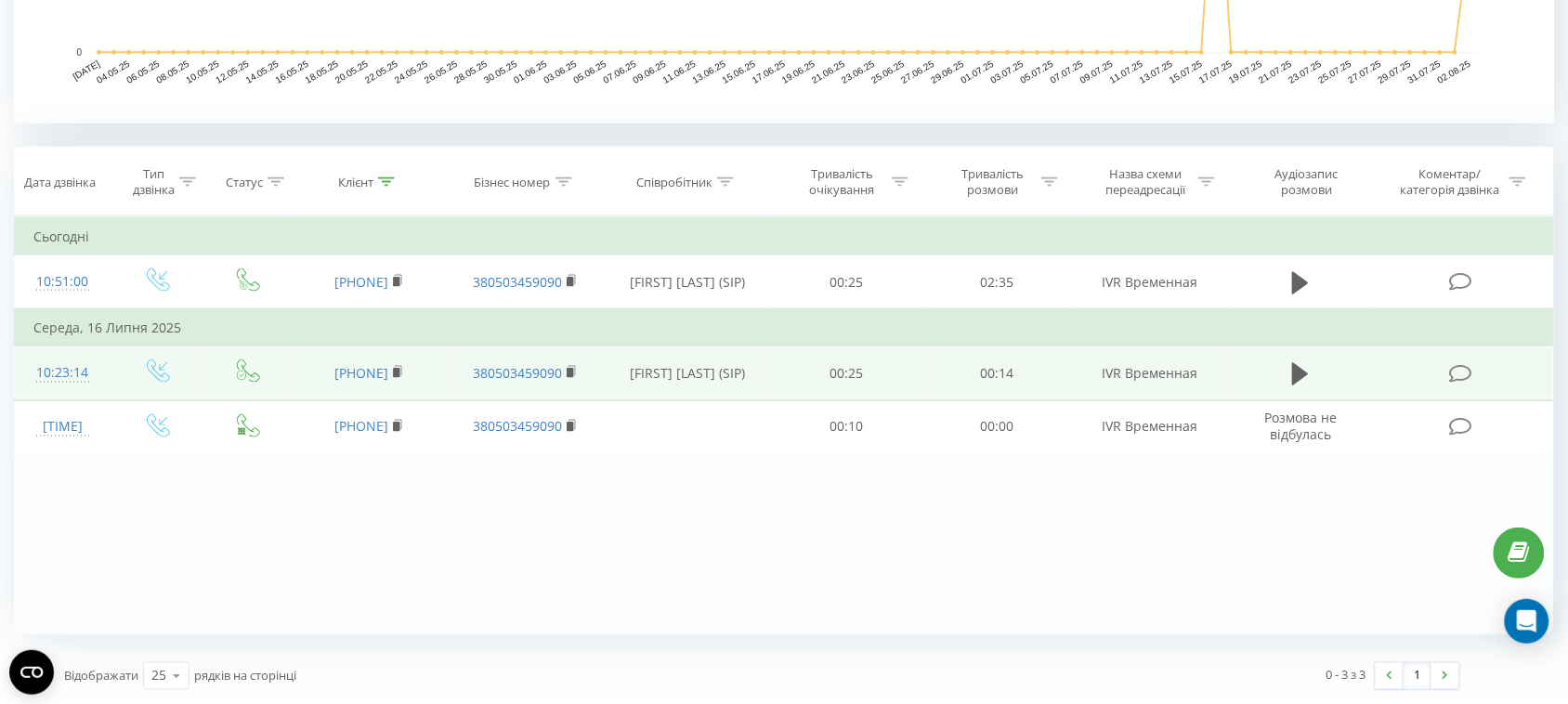 click at bounding box center [1300, 373] 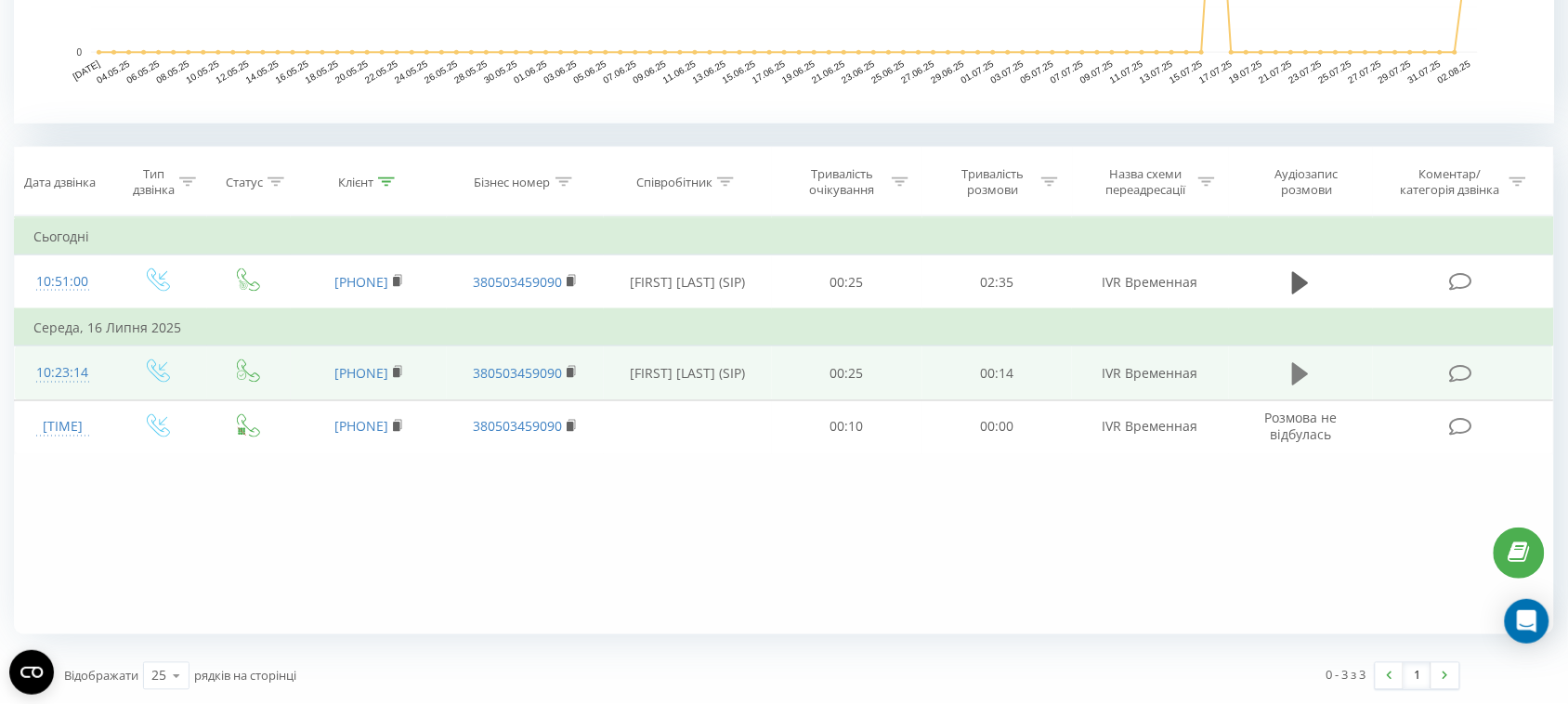 click 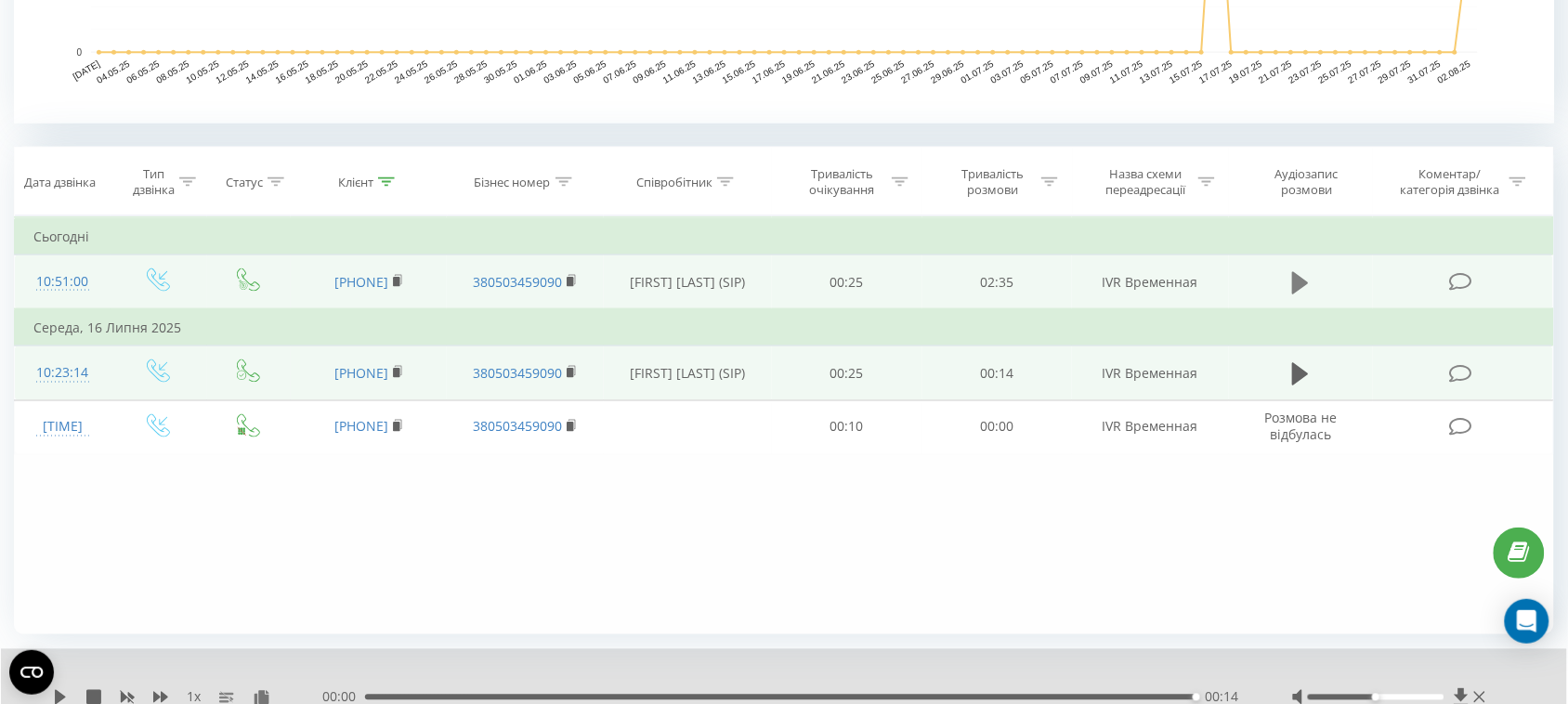click 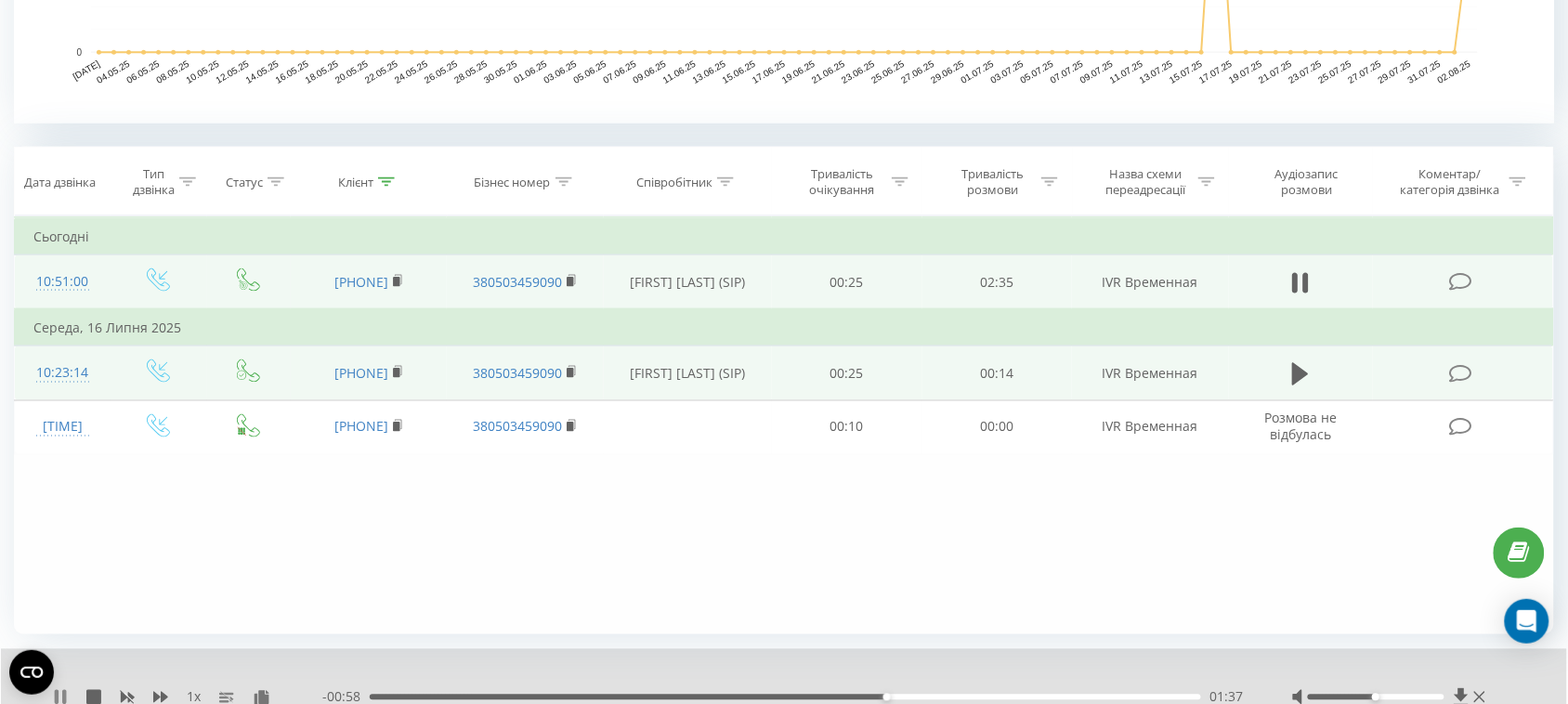 click 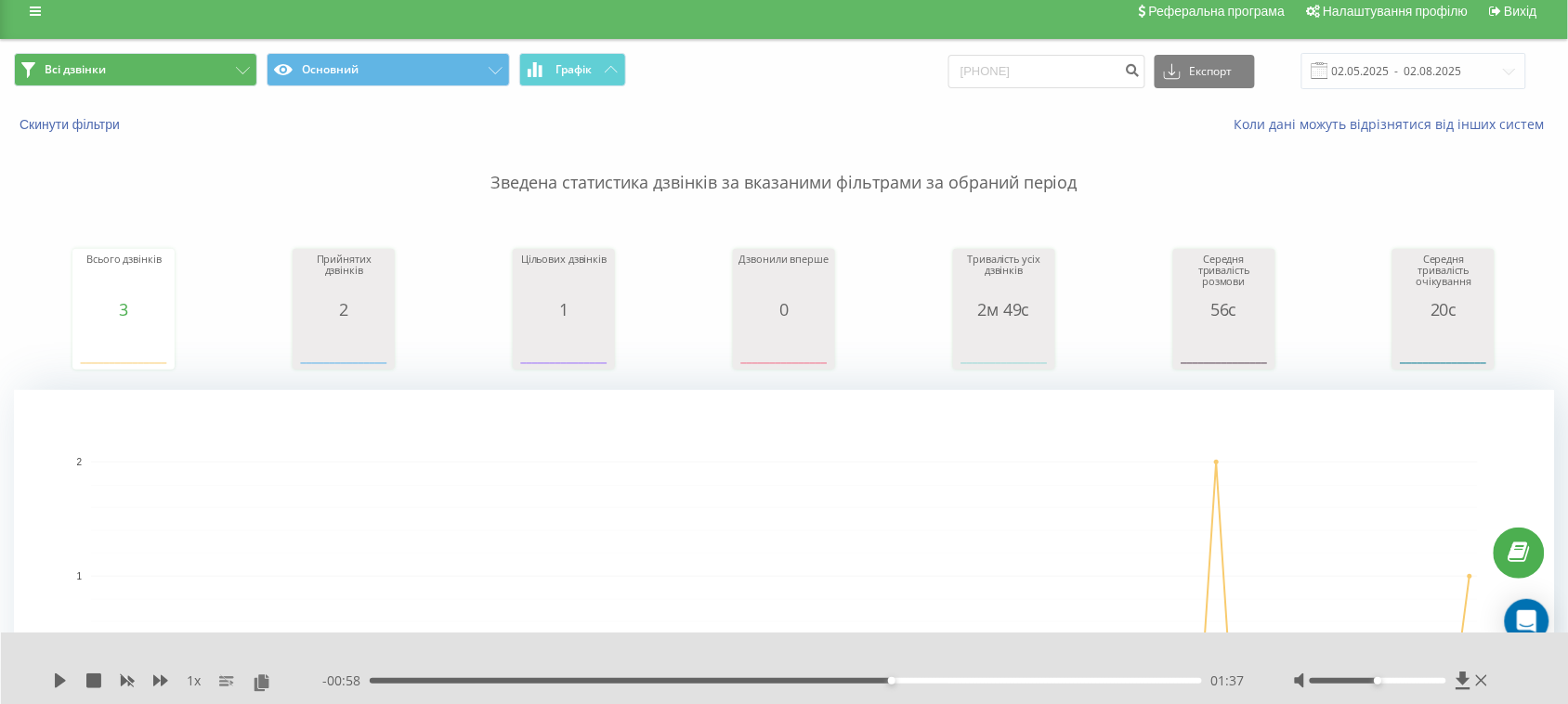 scroll, scrollTop: 0, scrollLeft: 0, axis: both 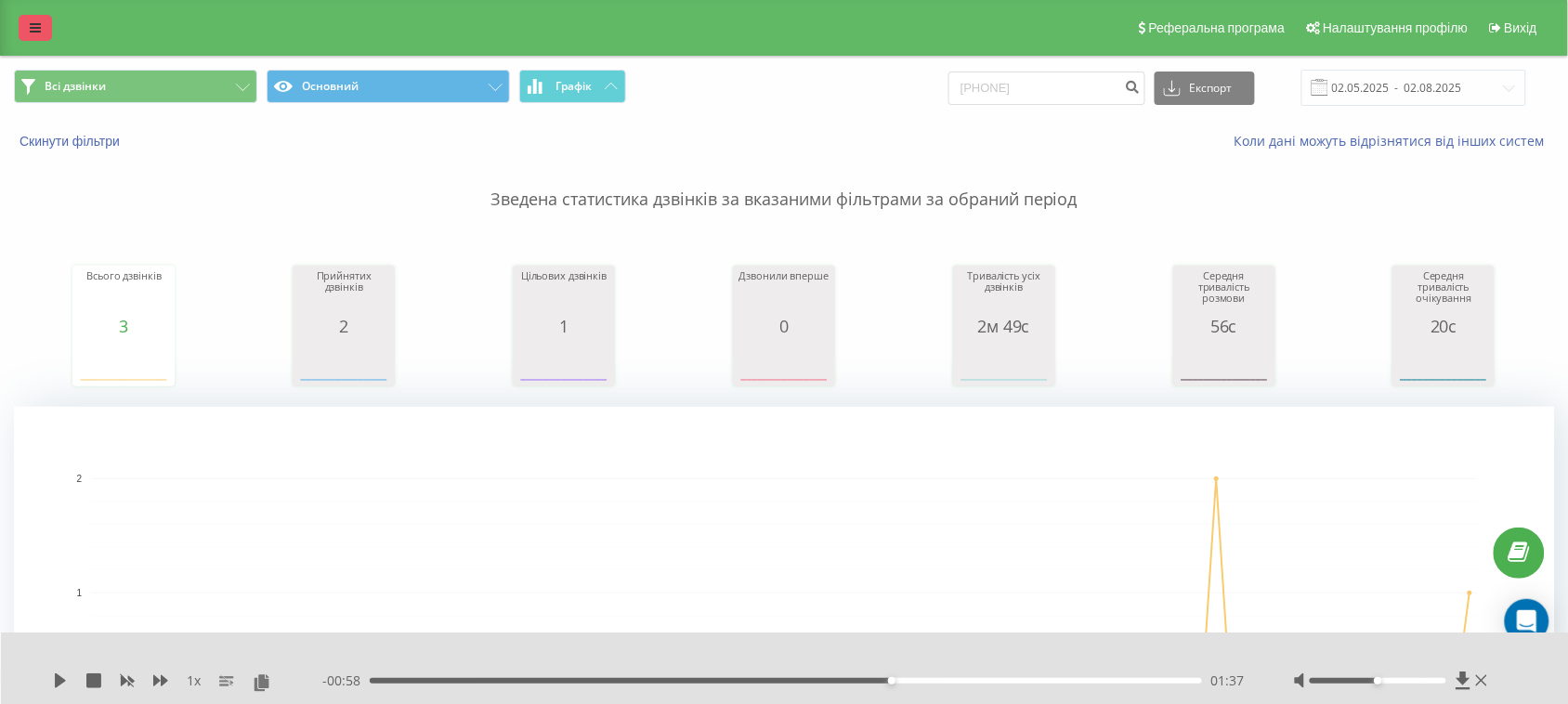 click at bounding box center (35, 28) 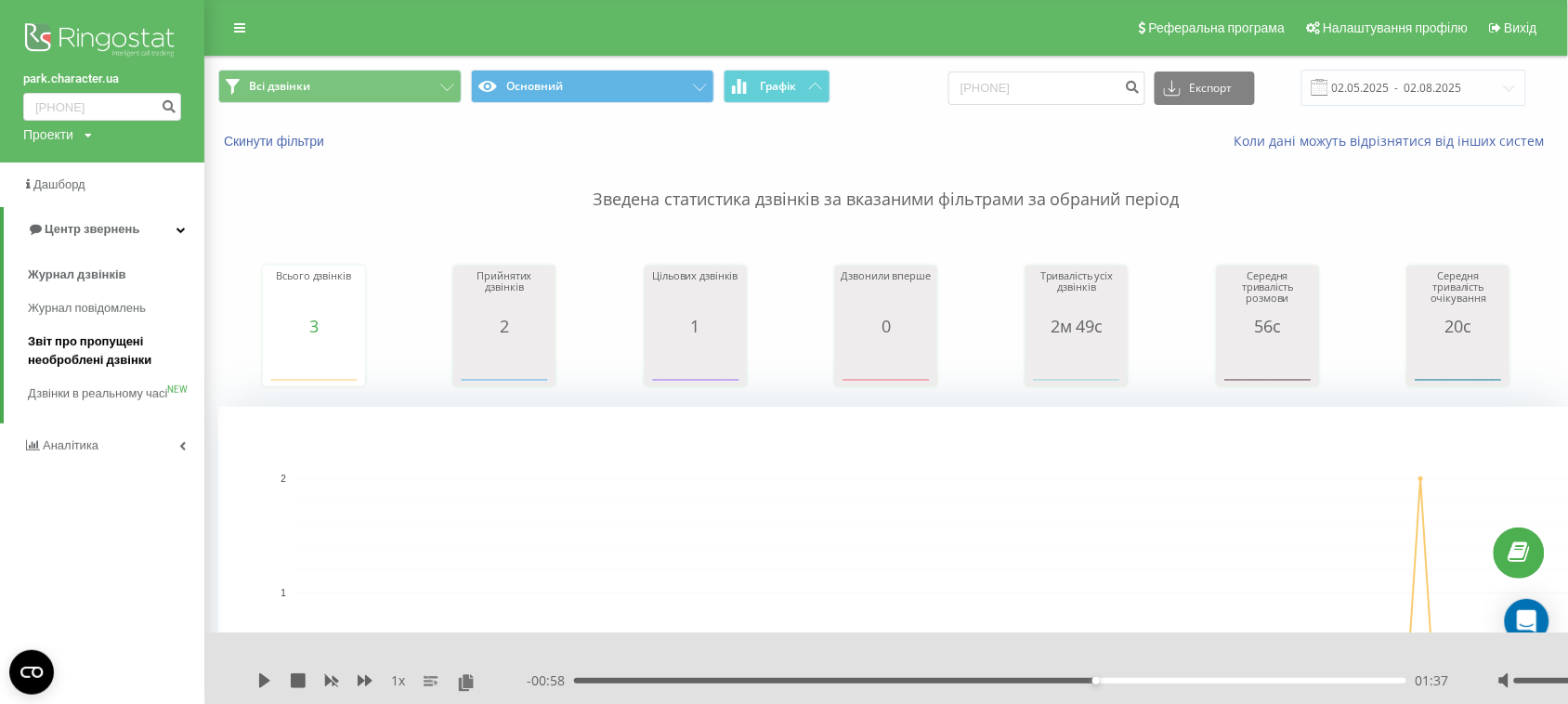 click on "Звіт про пропущені необроблені дзвінки" at bounding box center (111, 351) 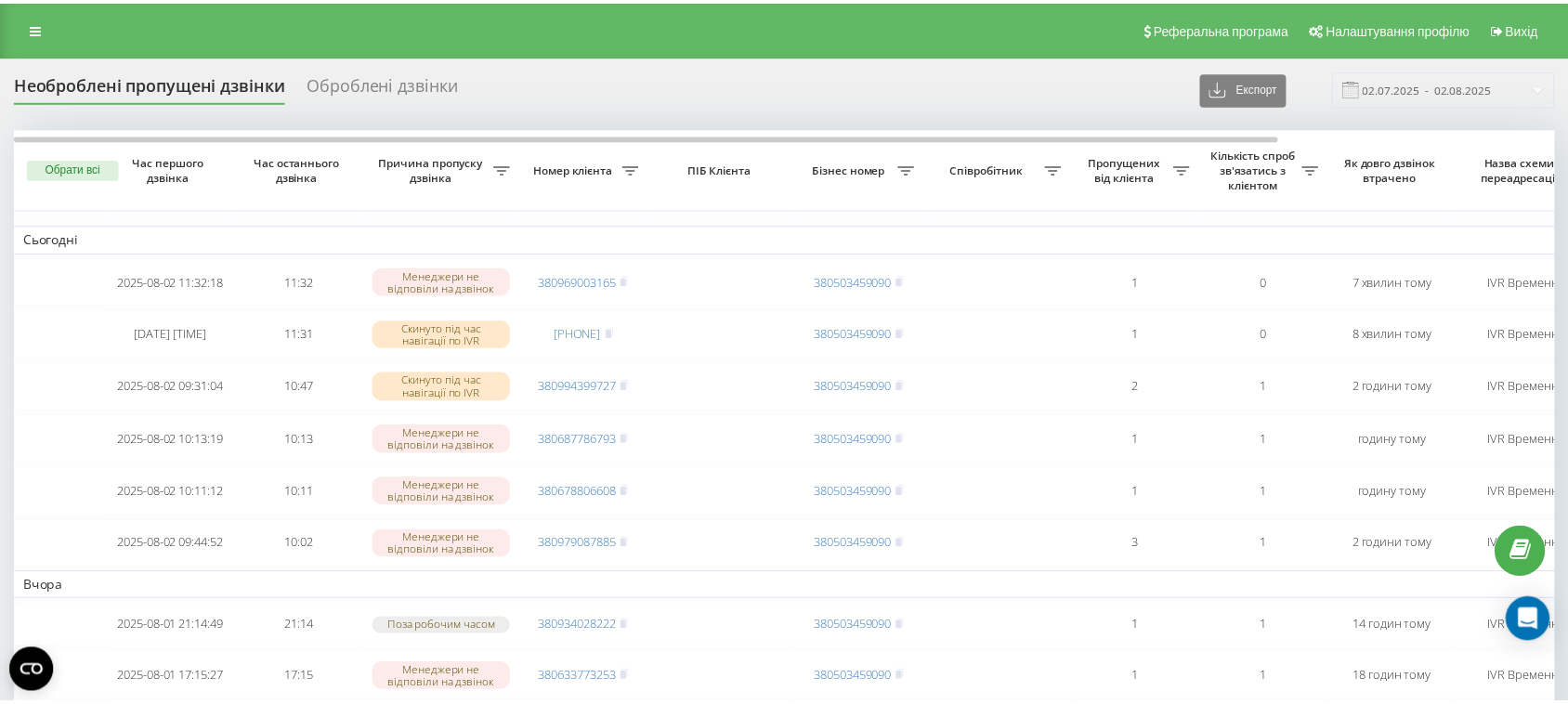 scroll, scrollTop: 0, scrollLeft: 0, axis: both 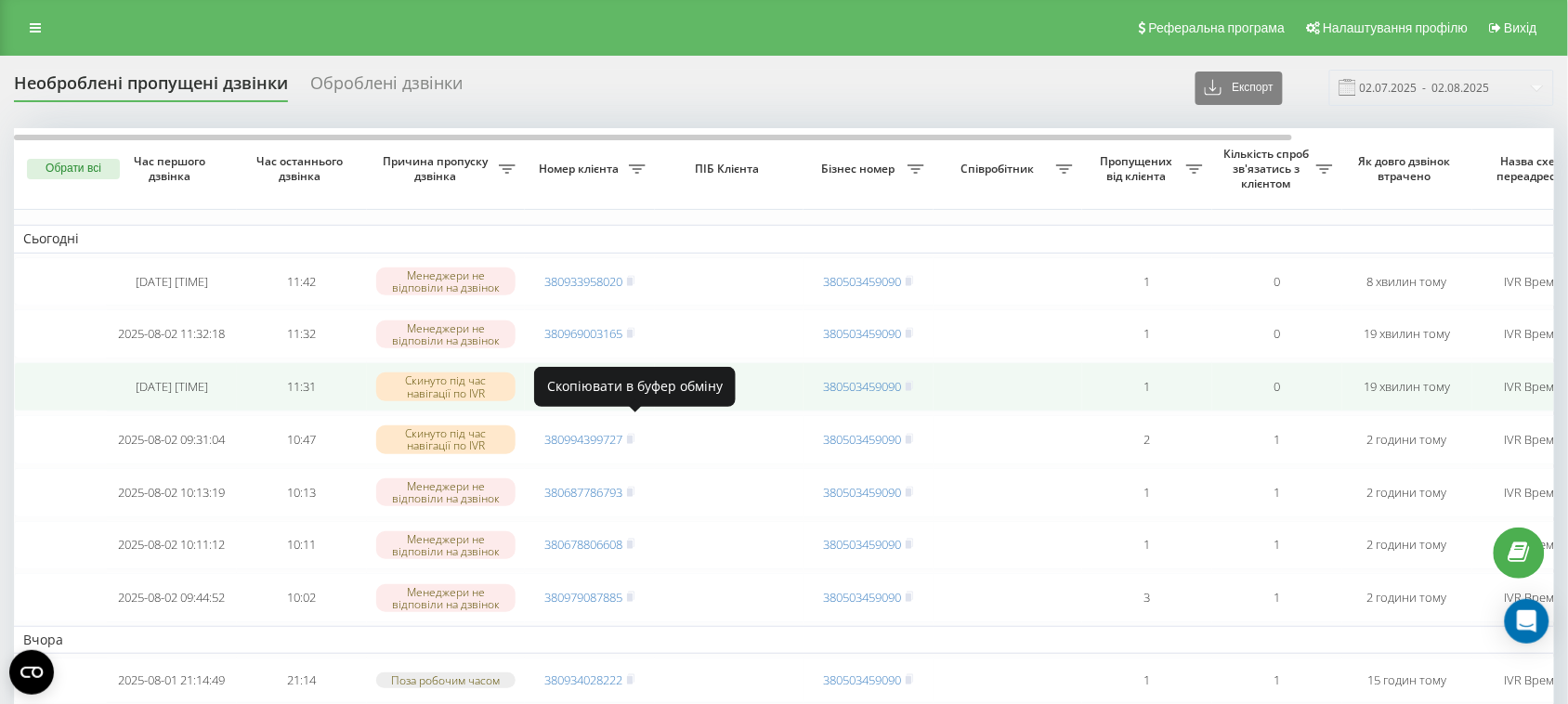 click 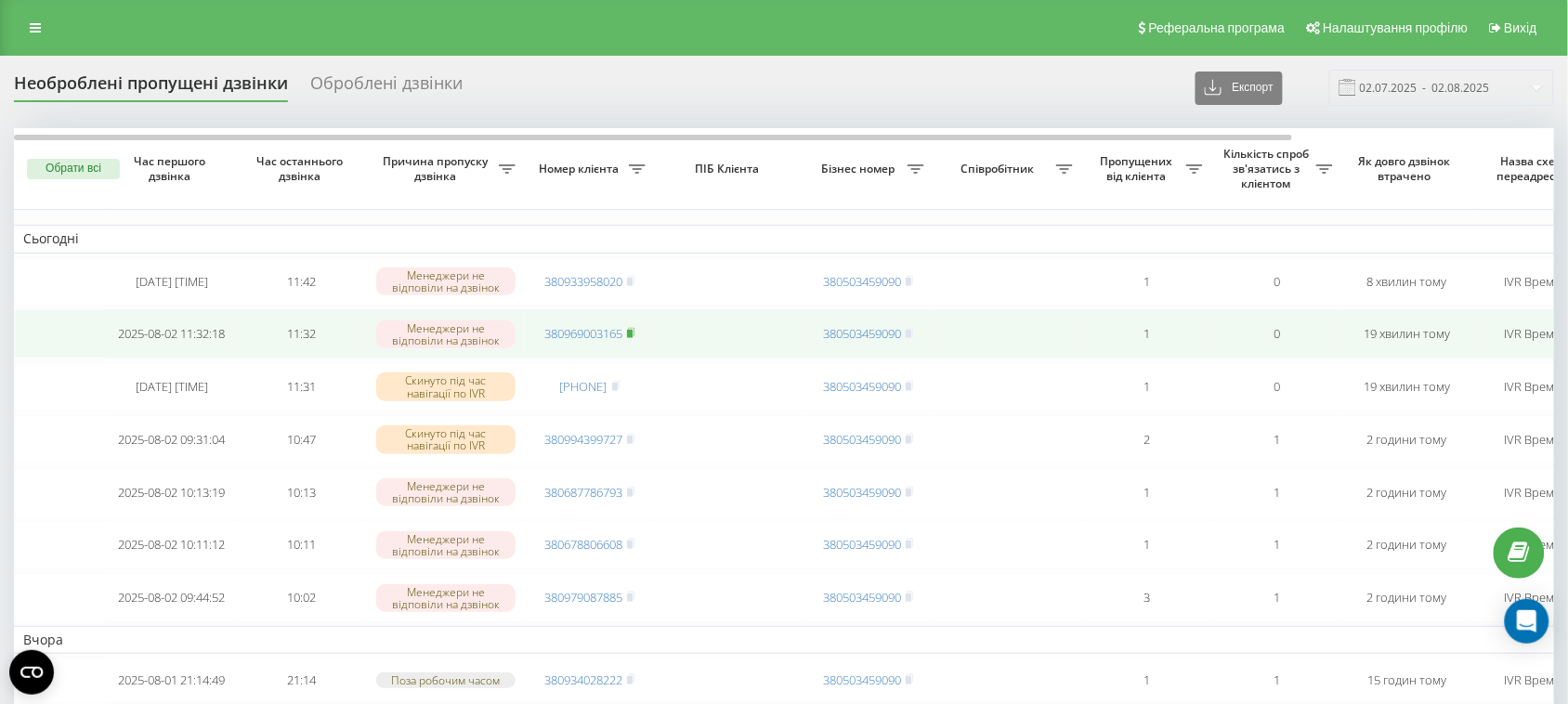 click 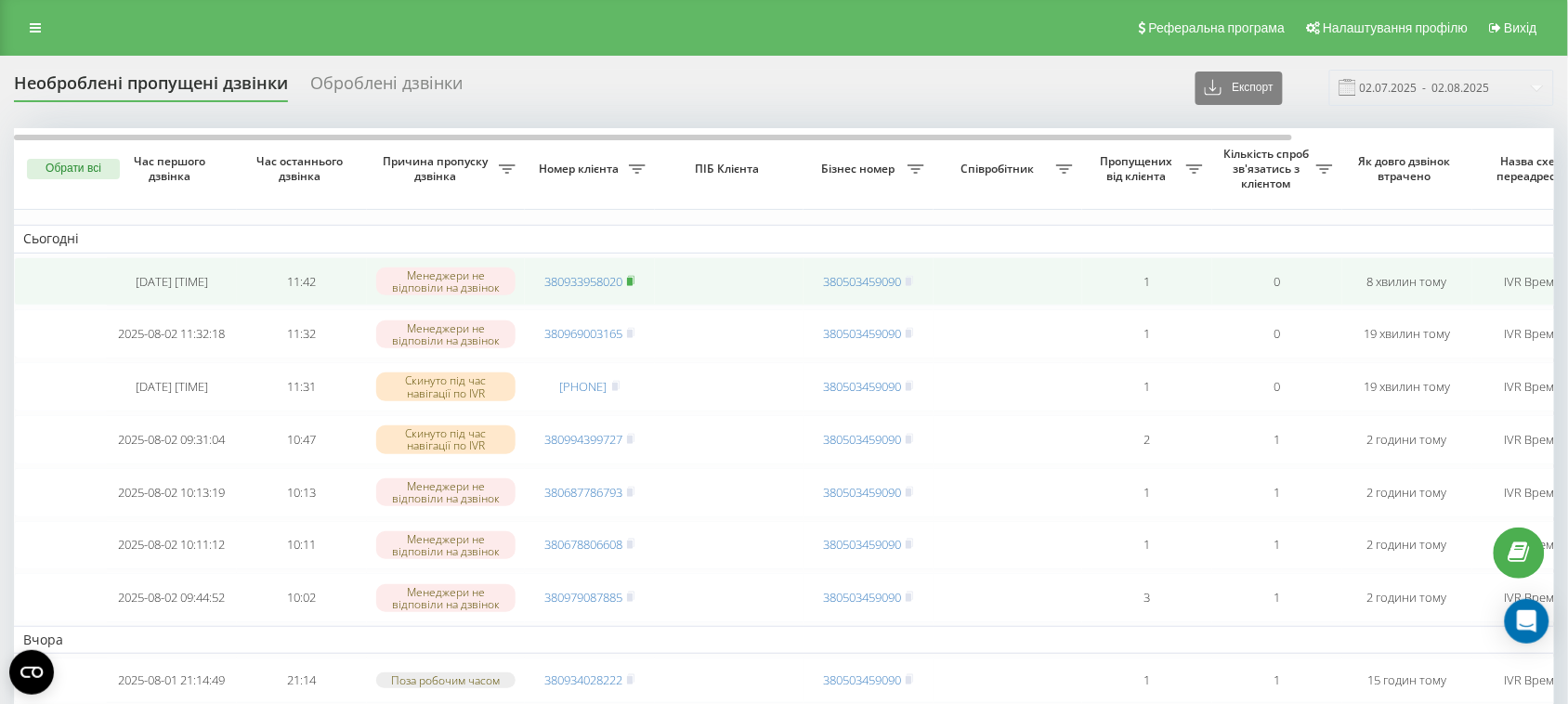 click 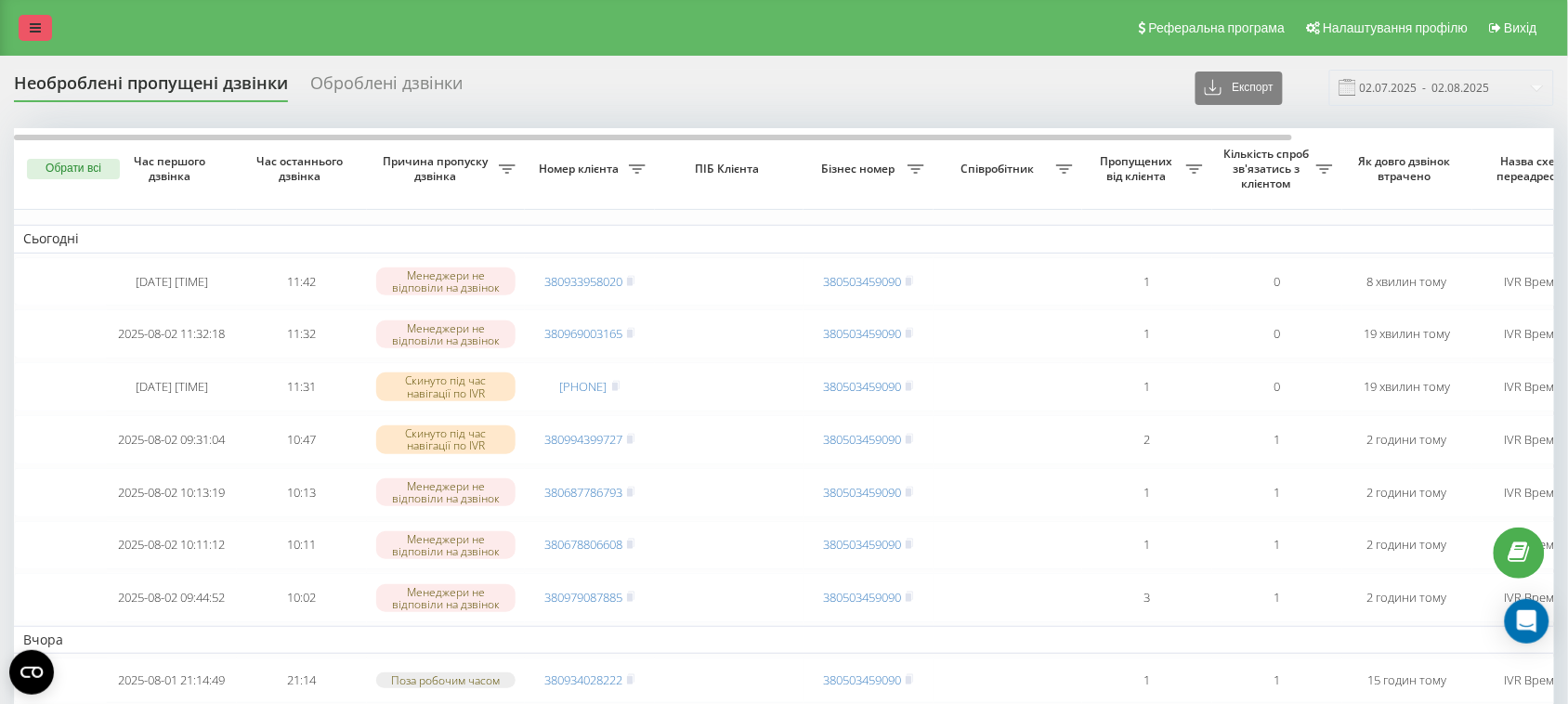 click at bounding box center (35, 28) 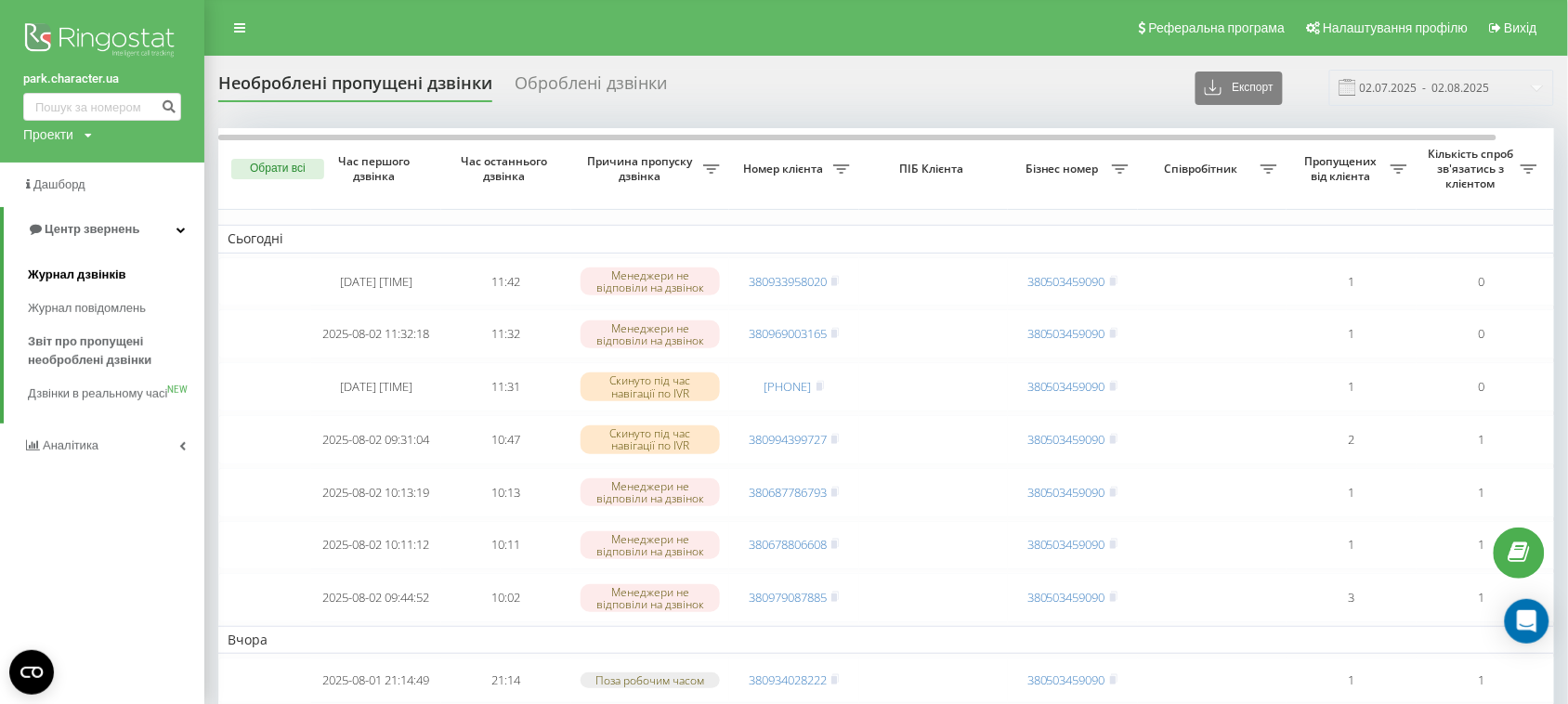 click on "Журнал дзвінків" at bounding box center (77, 275) 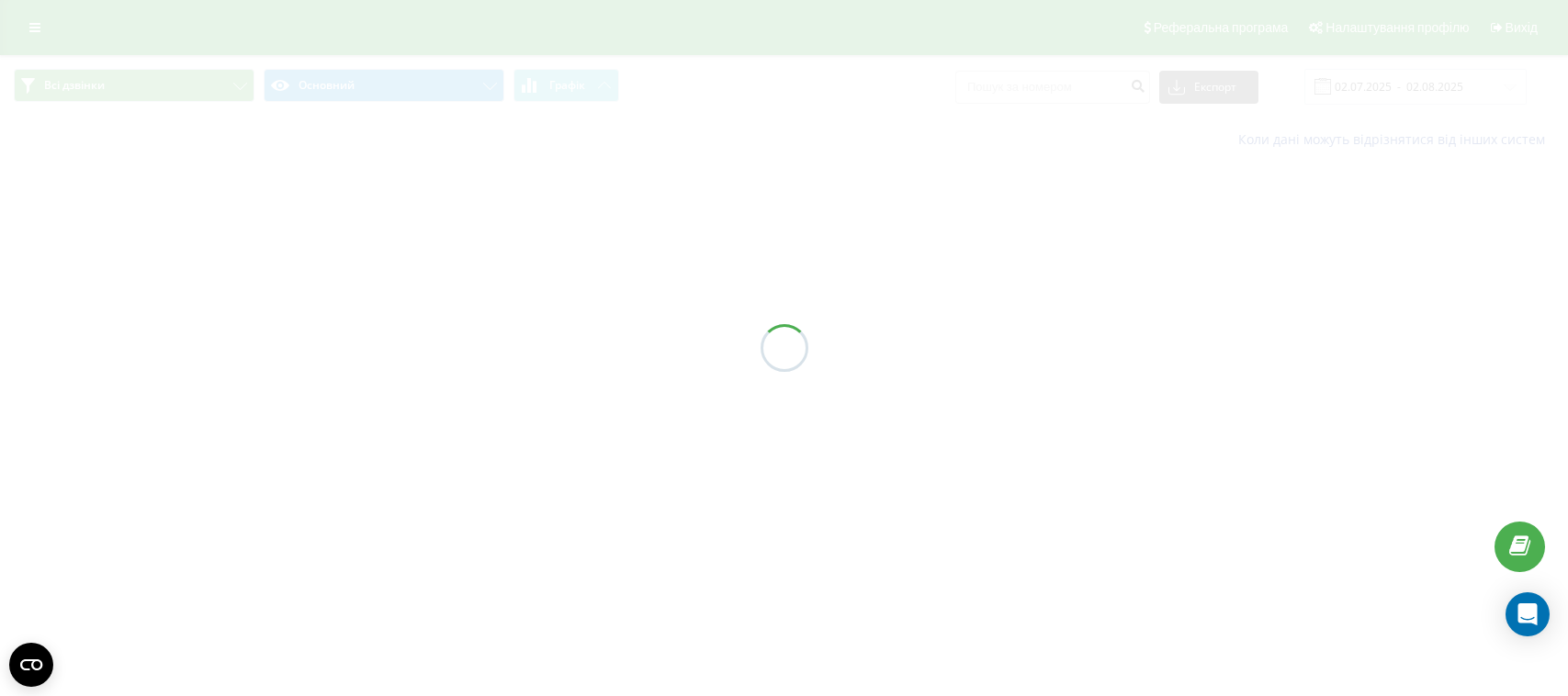scroll, scrollTop: 0, scrollLeft: 0, axis: both 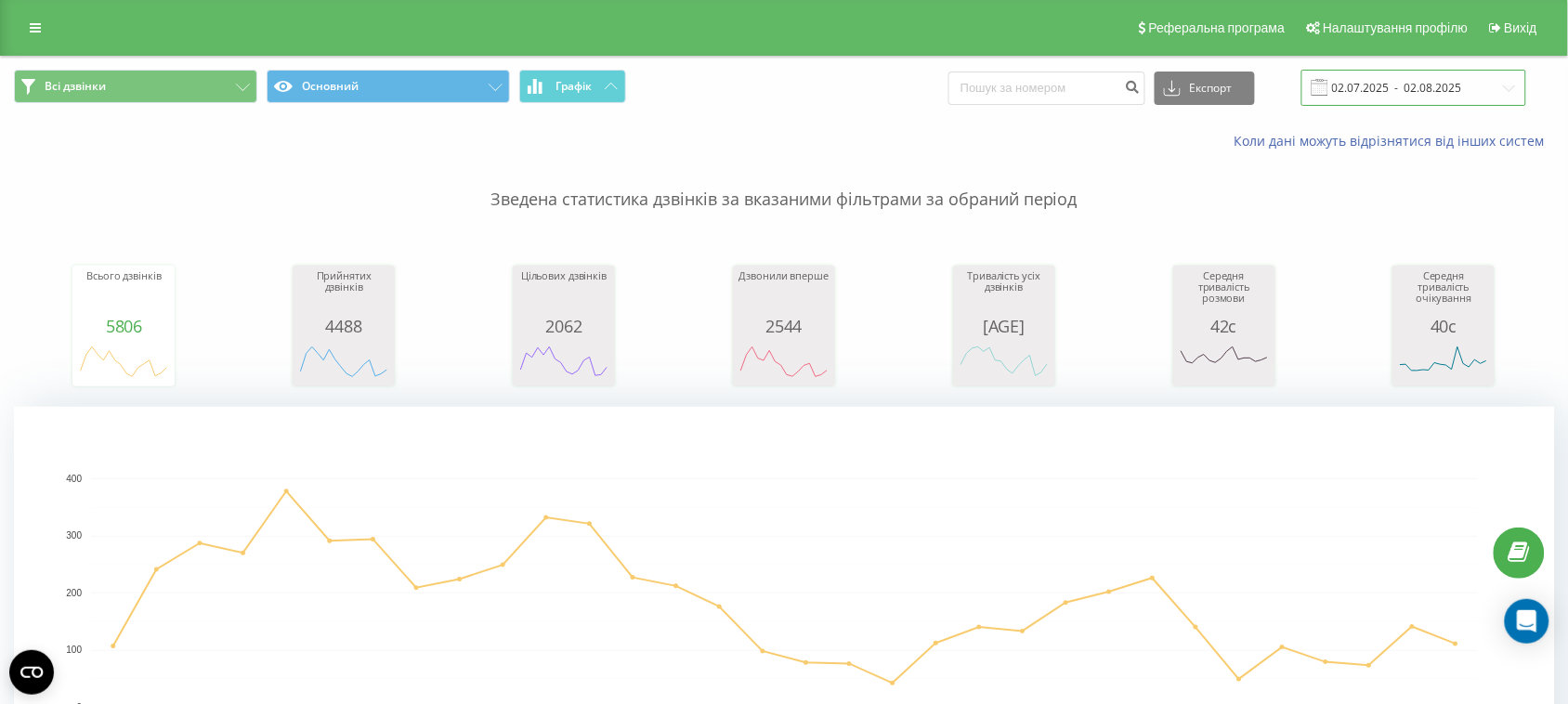 click on "02.07.2025  -  02.08.2025" at bounding box center [1414, 87] 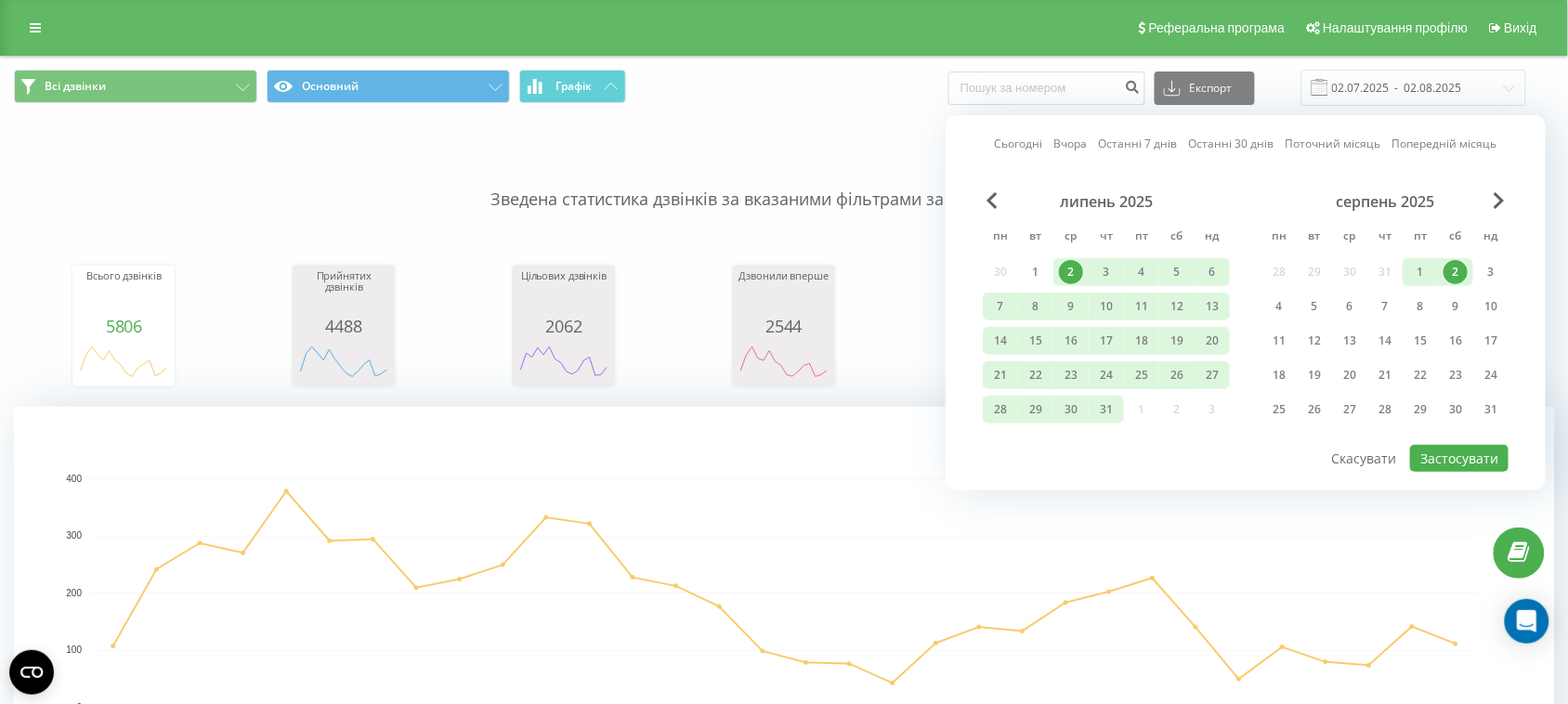 click on "2" at bounding box center (1456, 272) 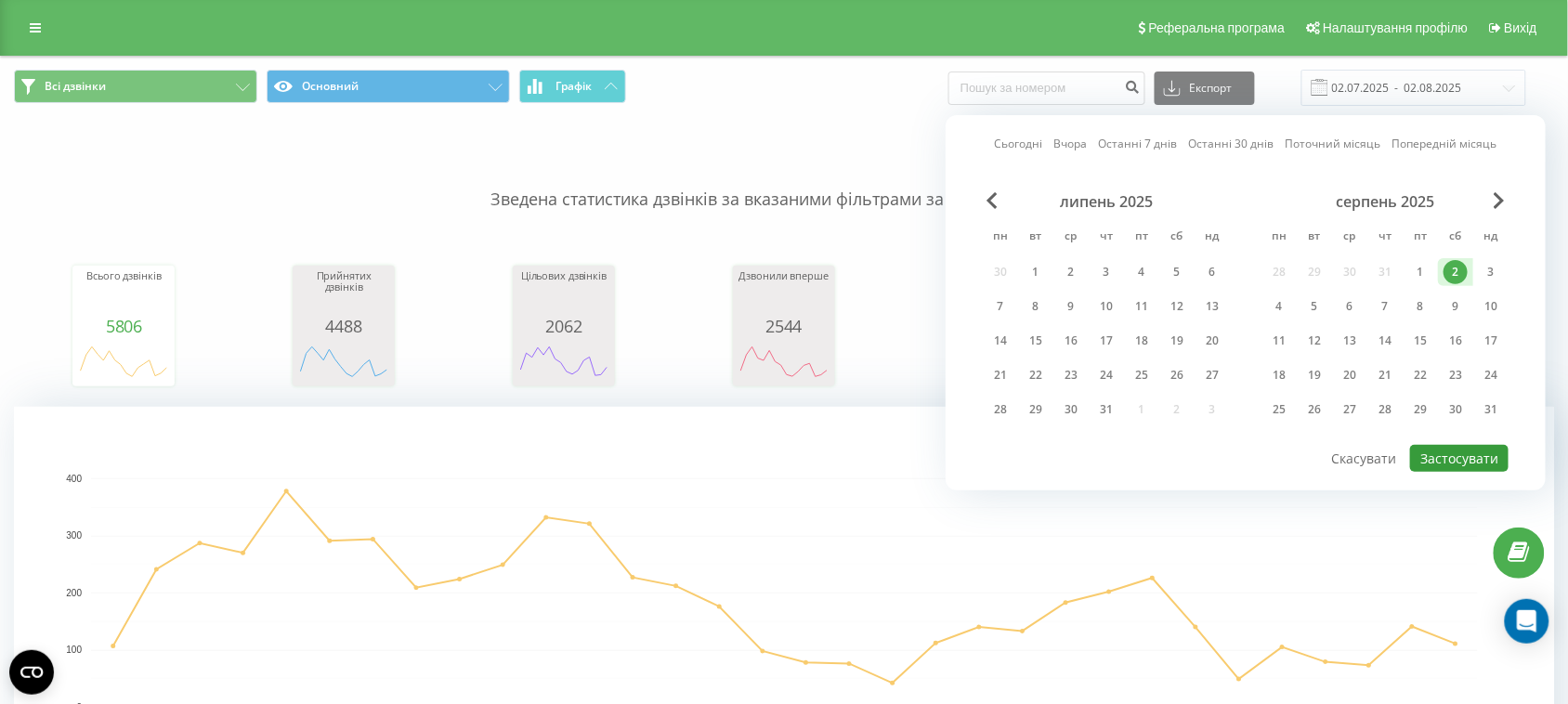 click on "Застосувати" at bounding box center (1459, 458) 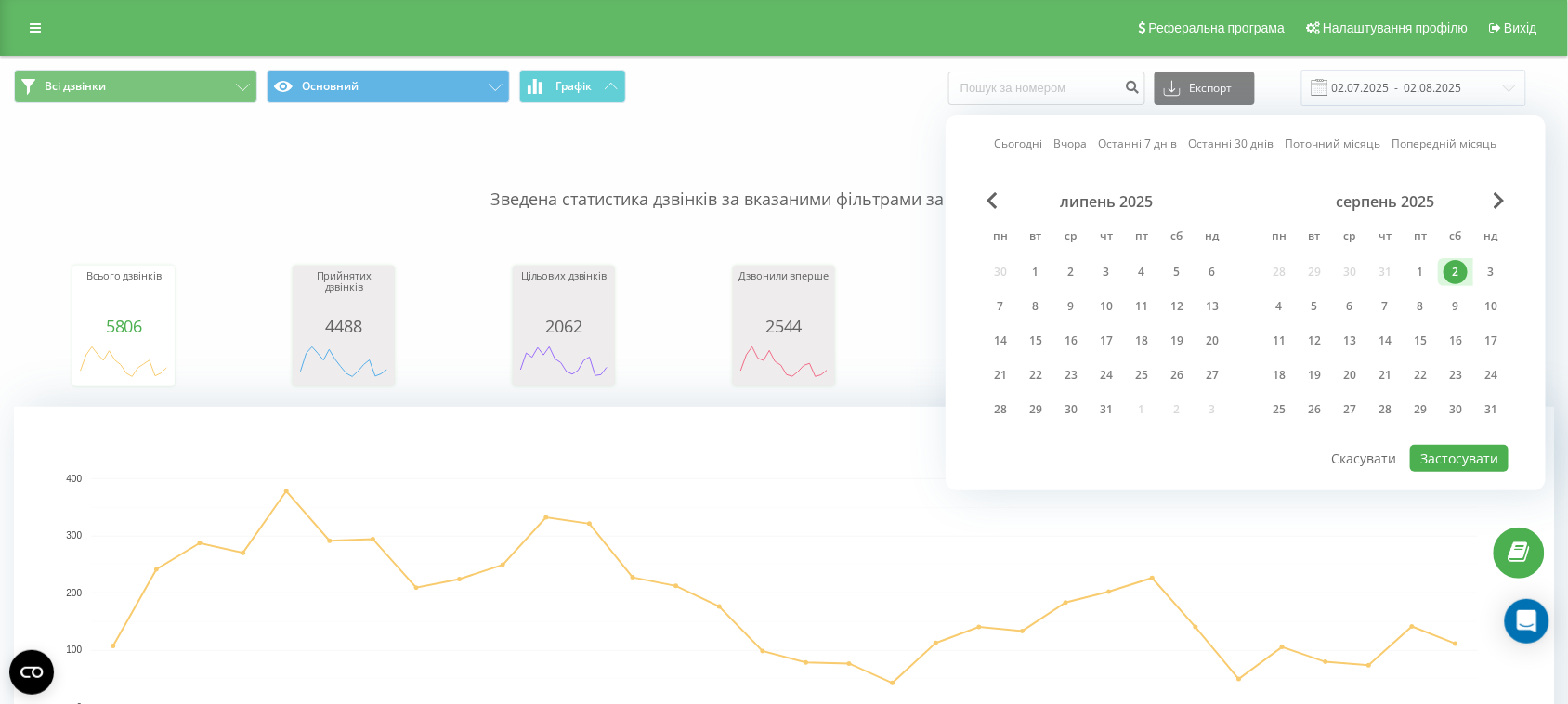 type on "02.08.2025  -  02.08.2025" 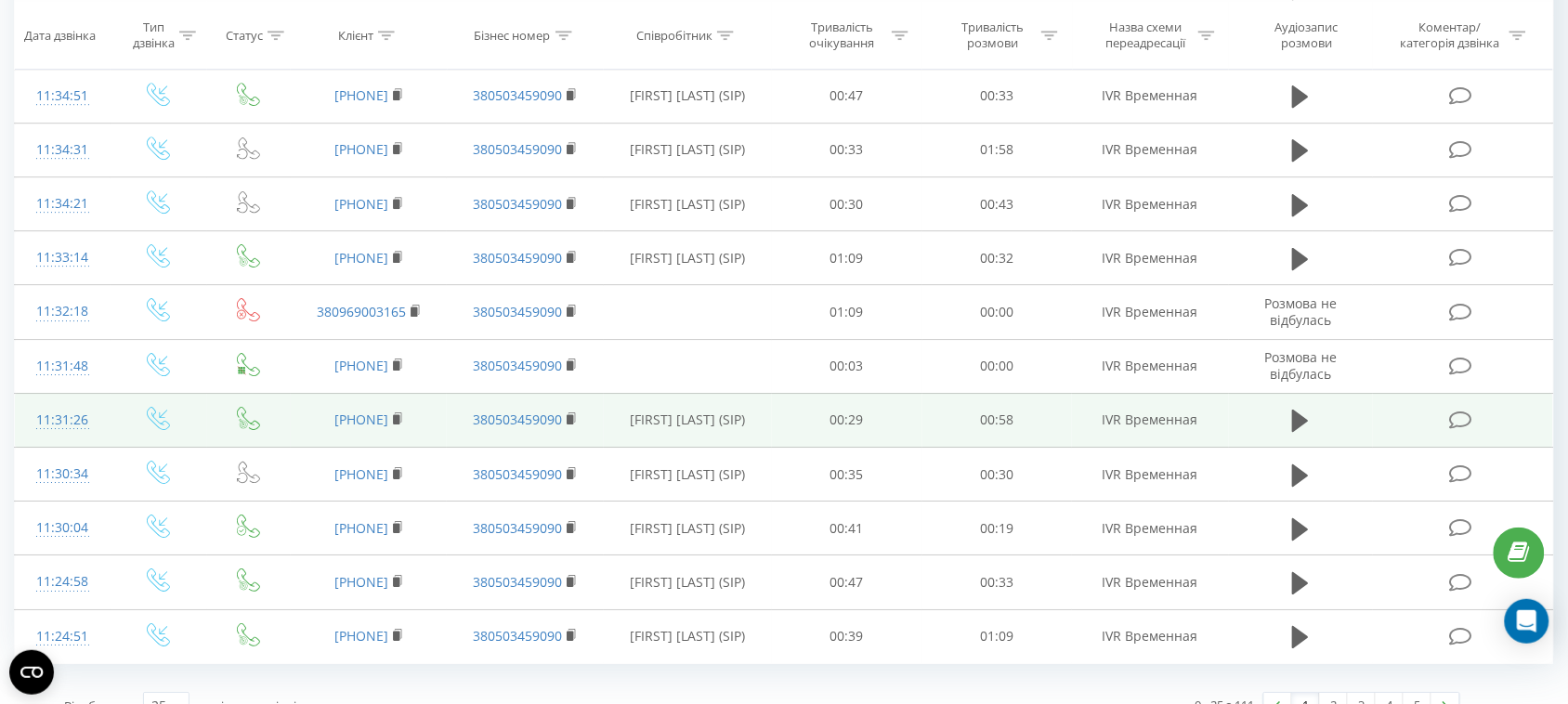 scroll, scrollTop: 1632, scrollLeft: 0, axis: vertical 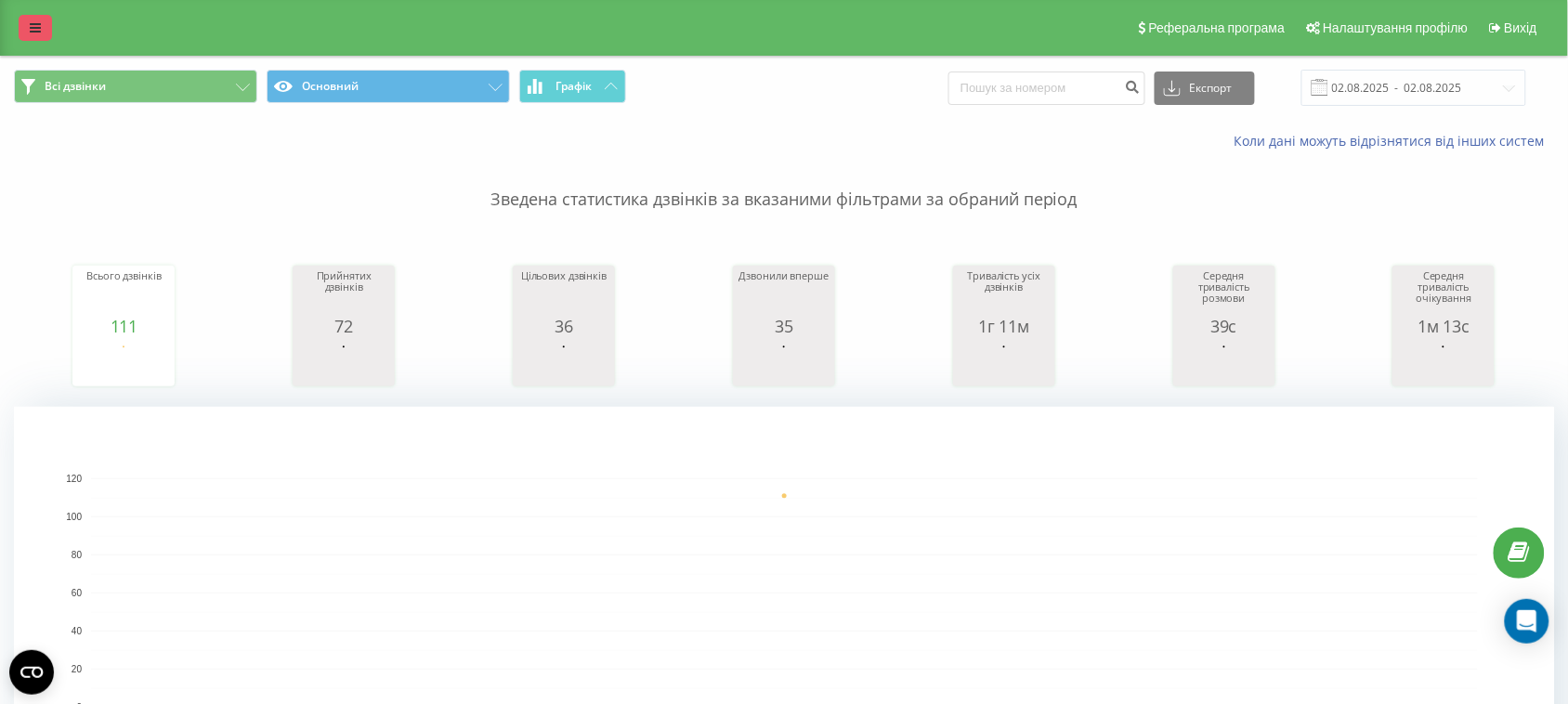 click at bounding box center [35, 28] 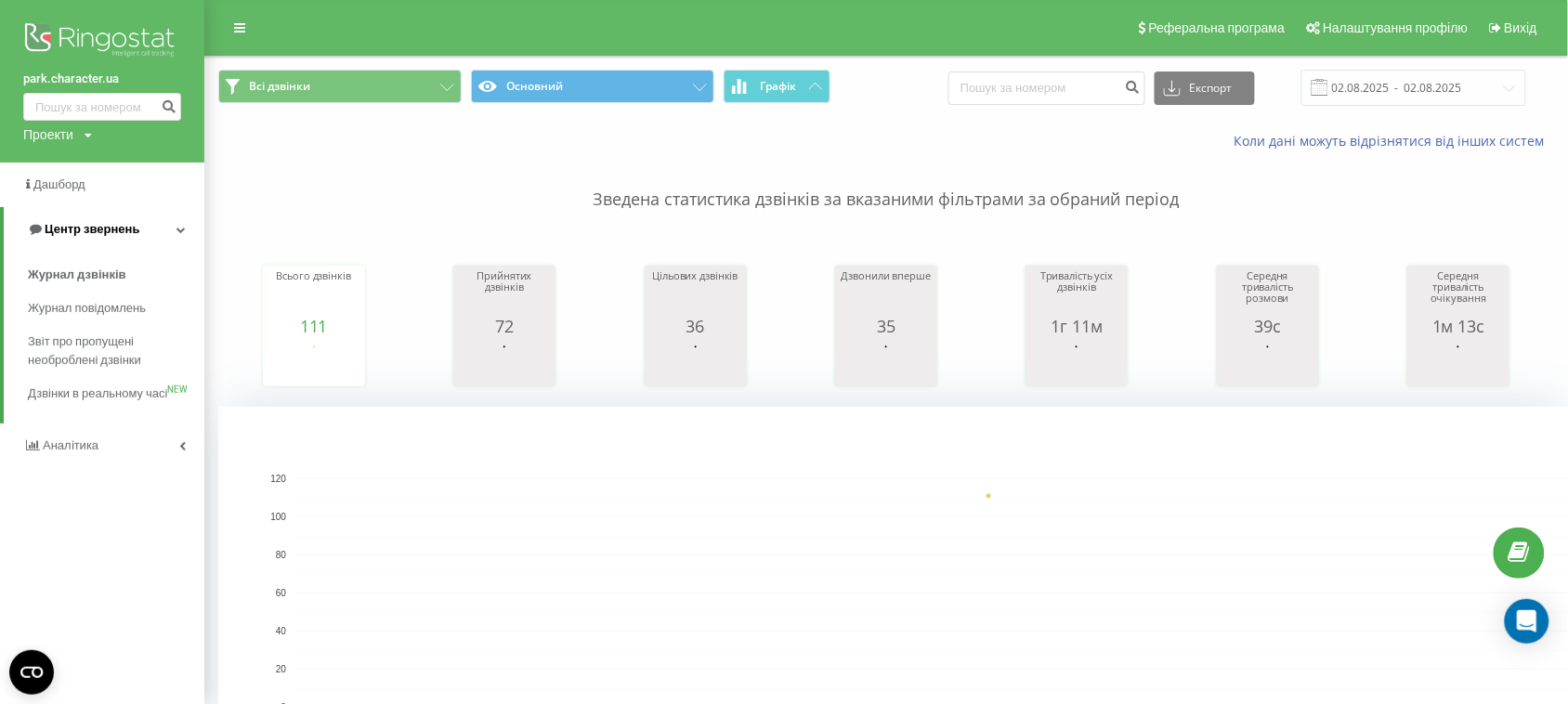 click on "Центр звернень" at bounding box center [92, 228] 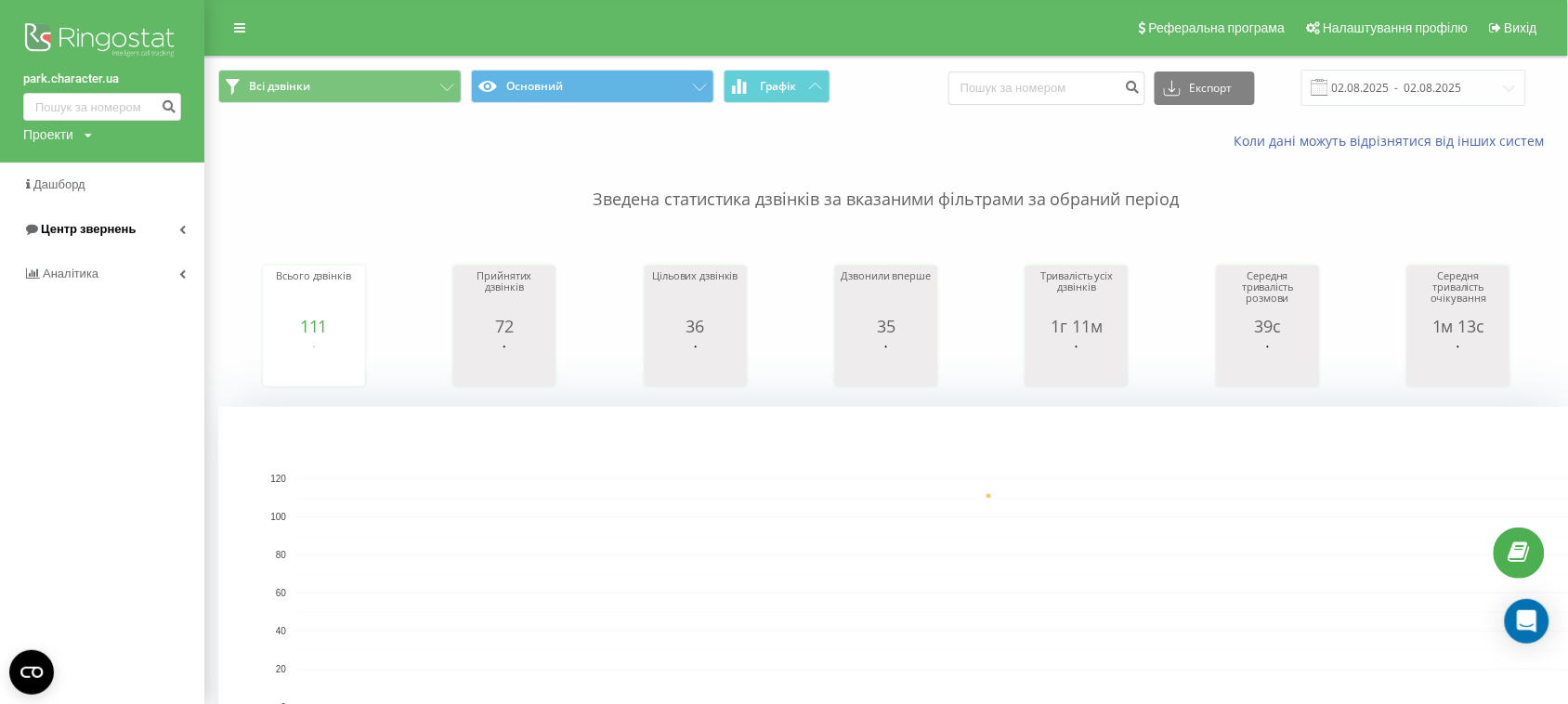 click on "Центр звернень" at bounding box center [88, 228] 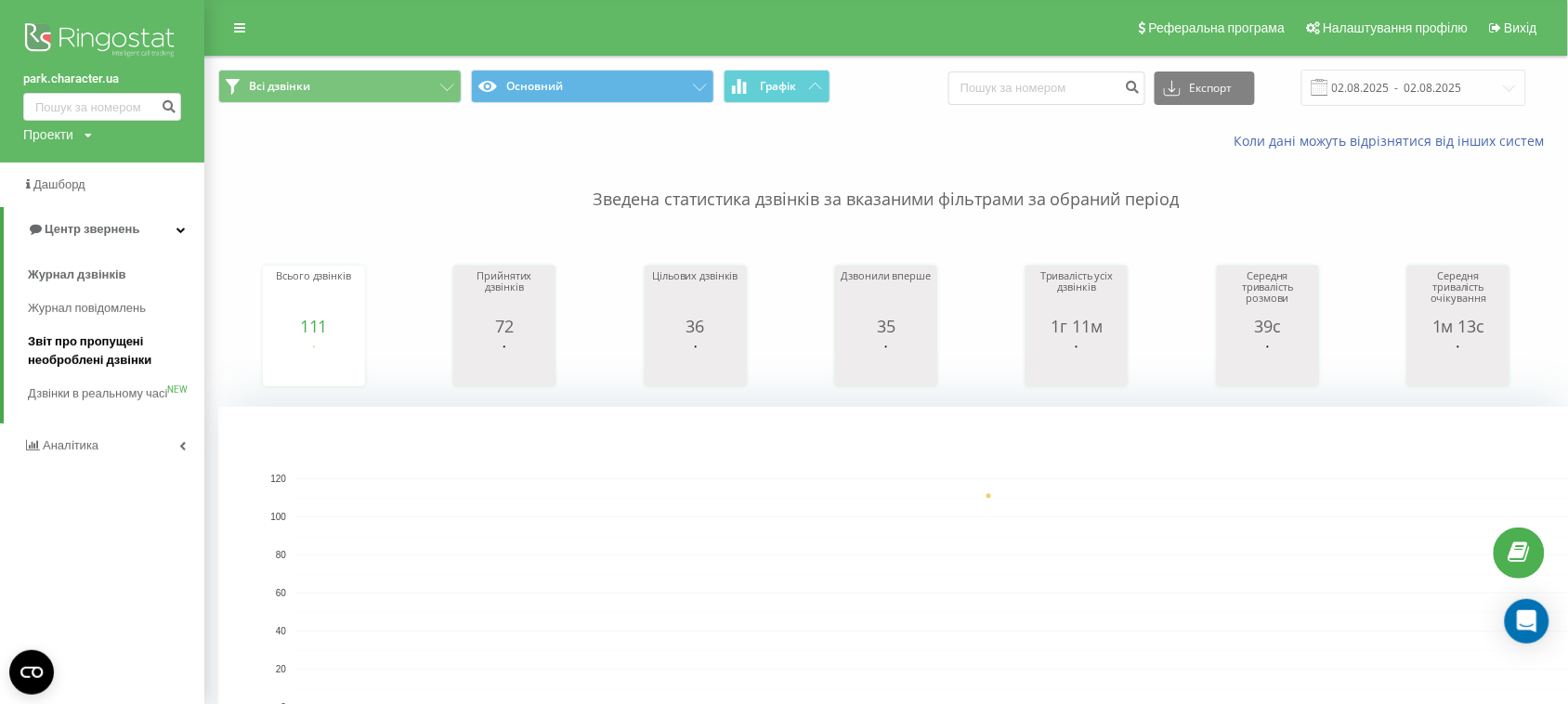 click on "Звіт про пропущені необроблені дзвінки" at bounding box center [111, 351] 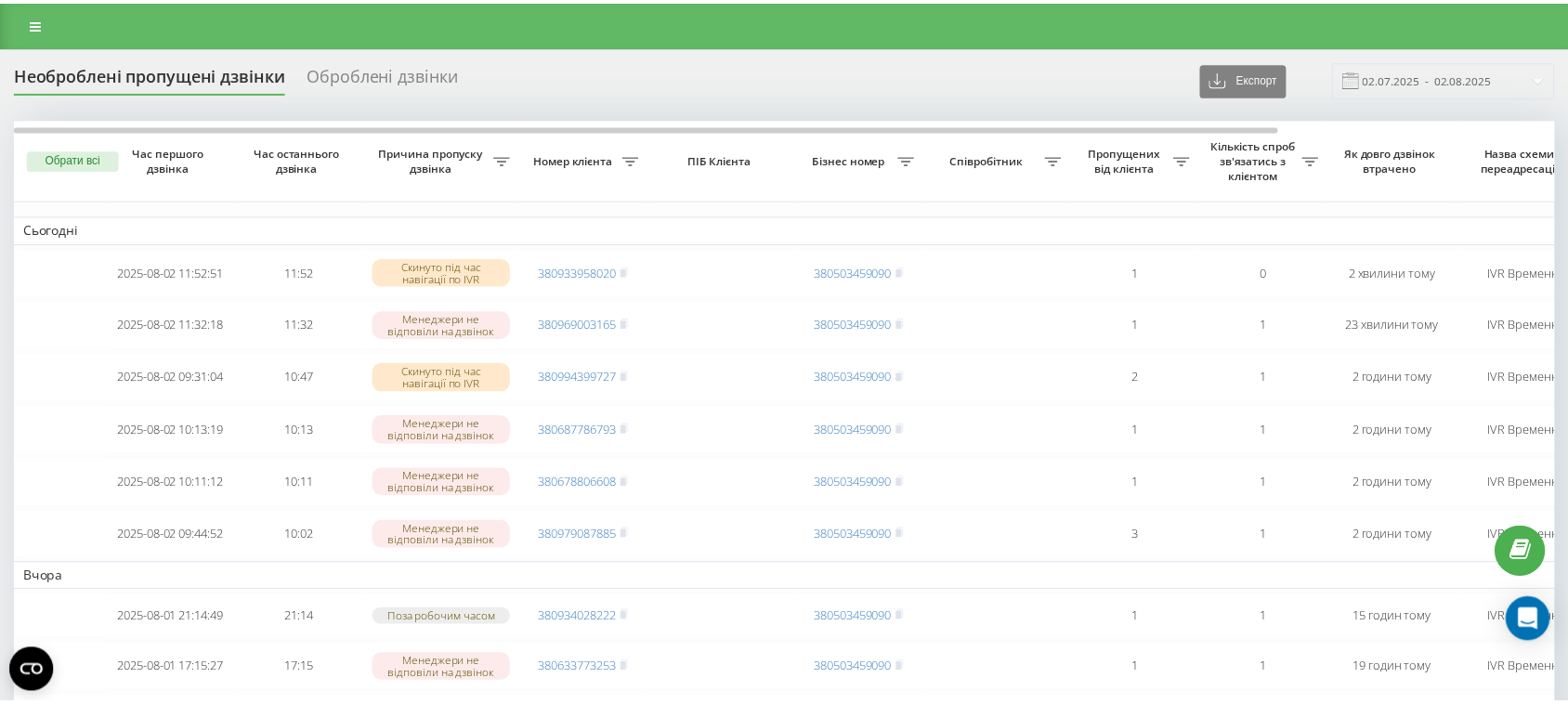 scroll, scrollTop: 0, scrollLeft: 0, axis: both 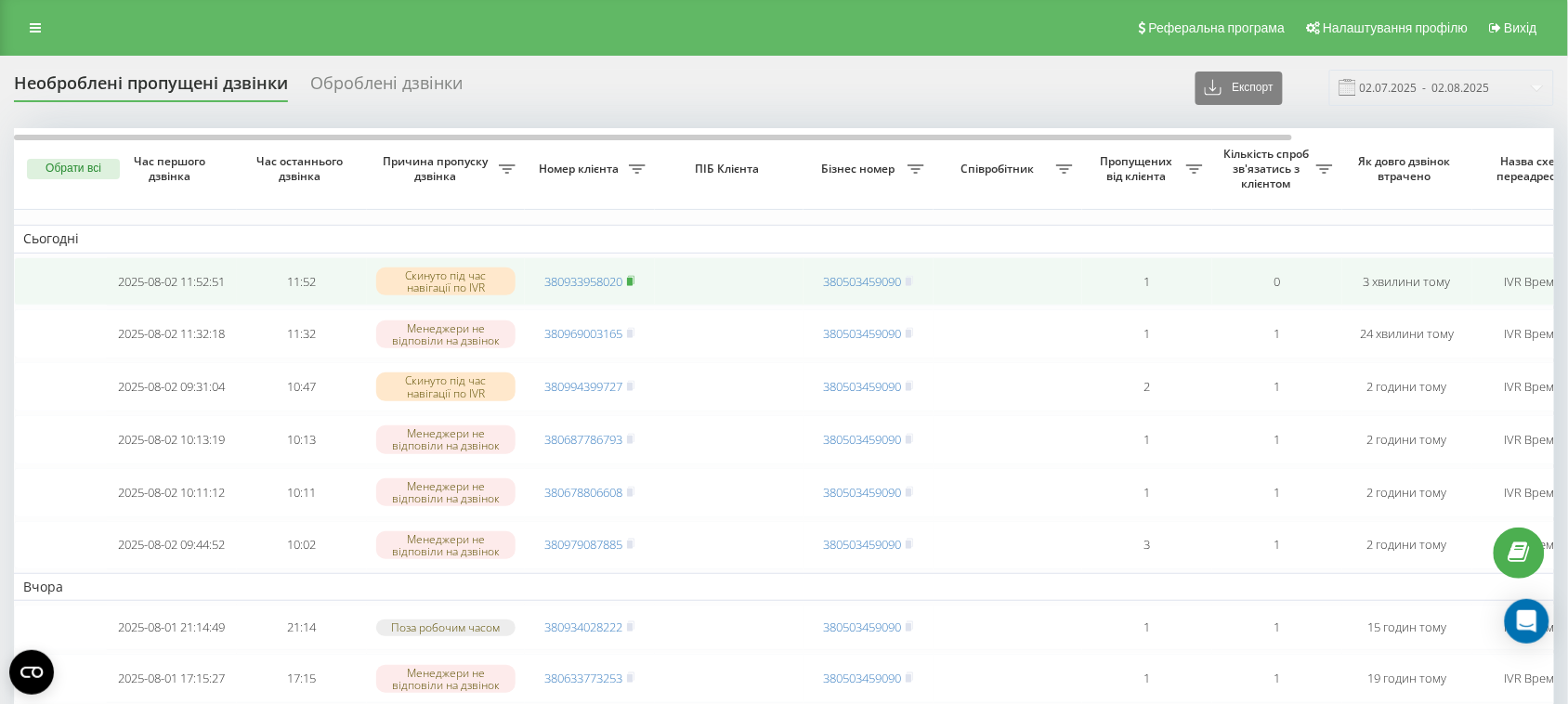 click 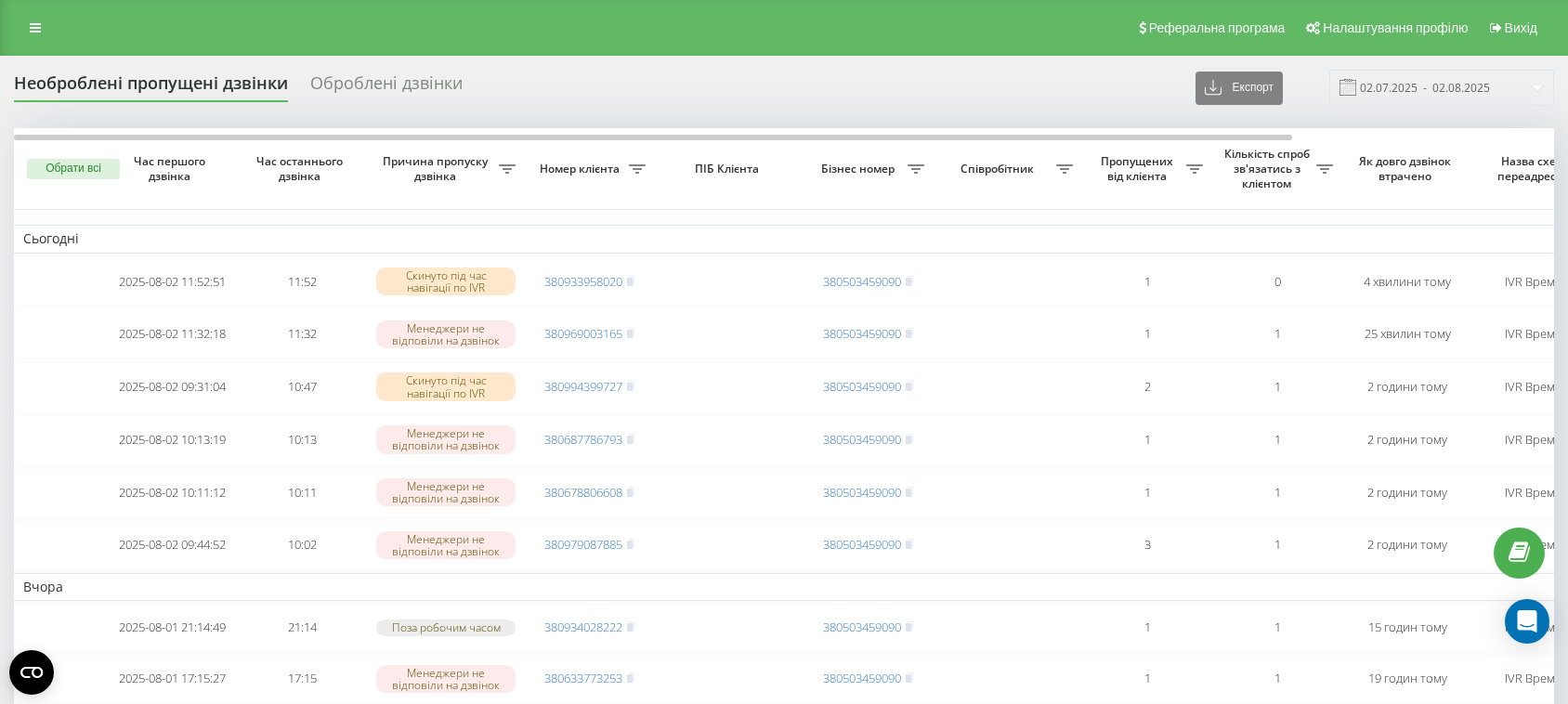 scroll, scrollTop: 0, scrollLeft: 0, axis: both 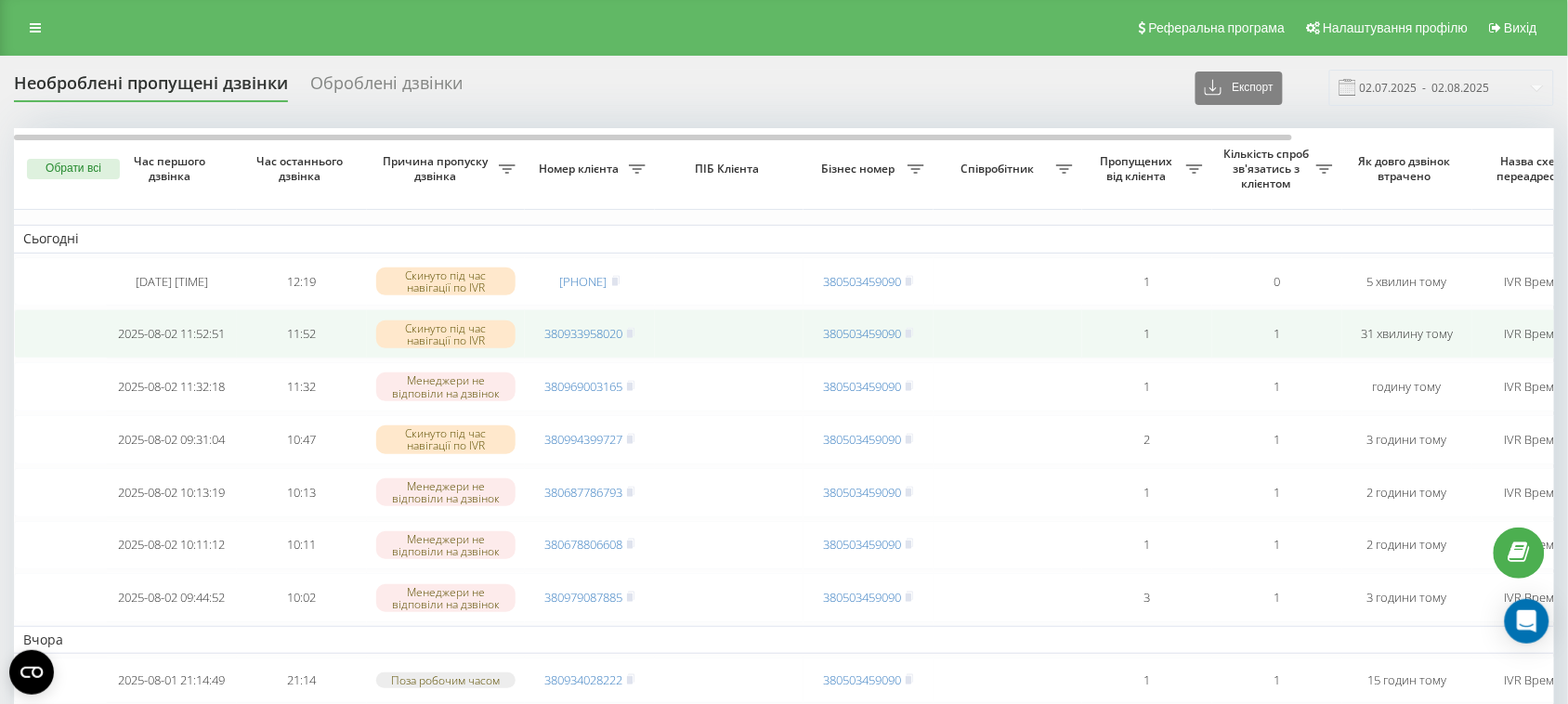 drag, startPoint x: 629, startPoint y: 281, endPoint x: 687, endPoint y: 377, distance: 112.1606 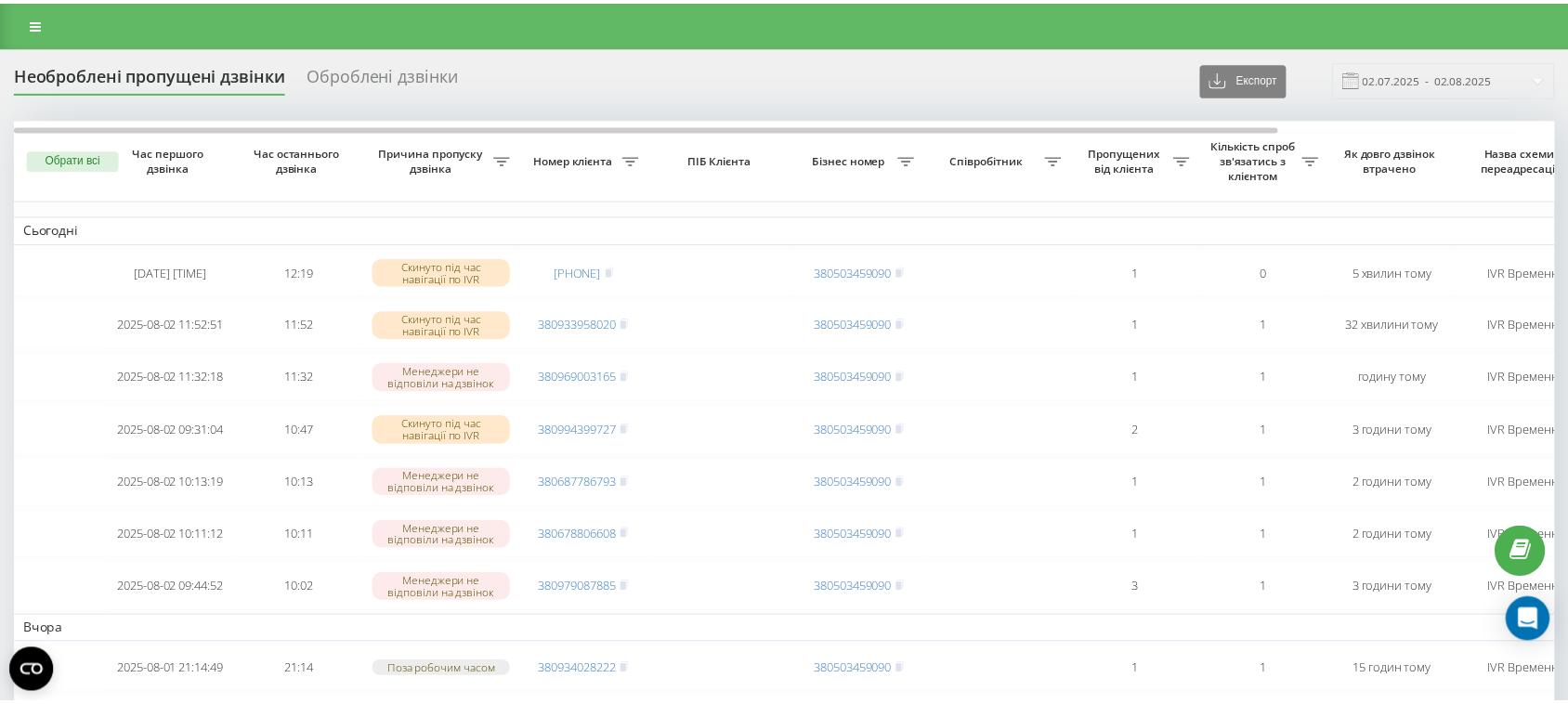 scroll, scrollTop: 0, scrollLeft: 0, axis: both 